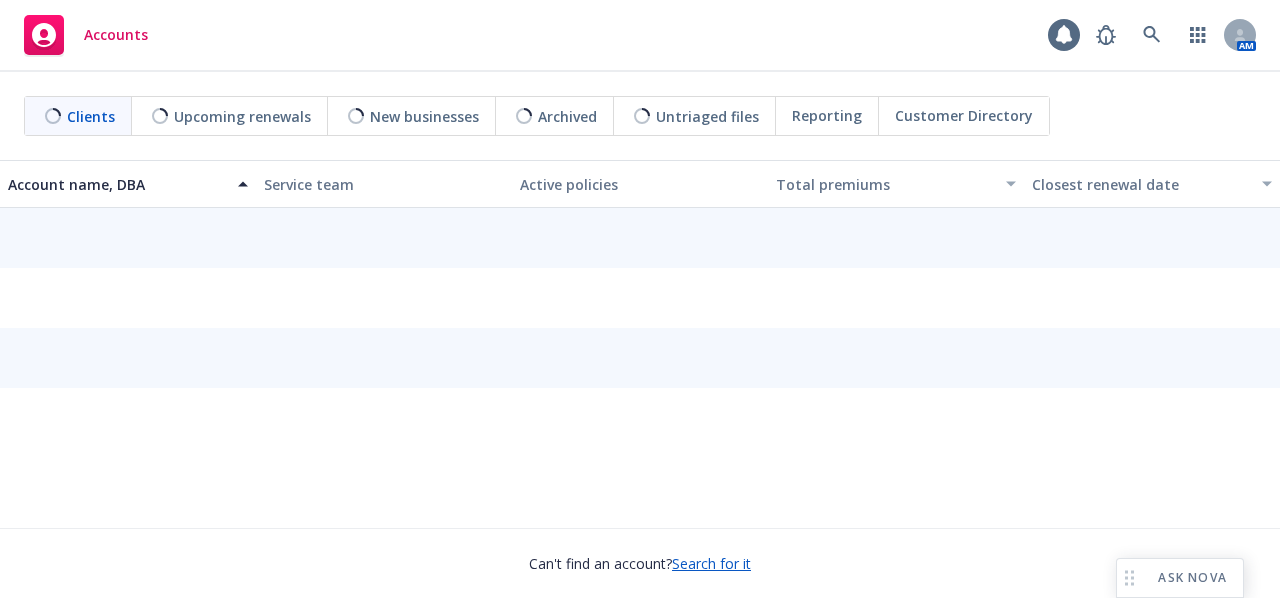 scroll, scrollTop: 0, scrollLeft: 0, axis: both 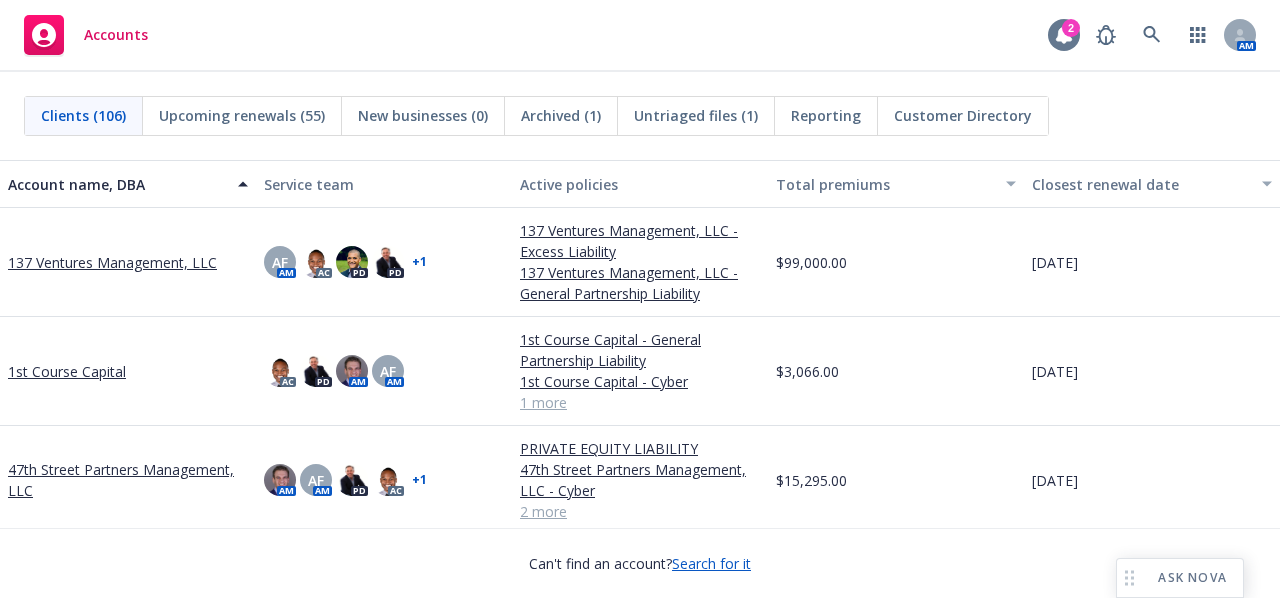 click 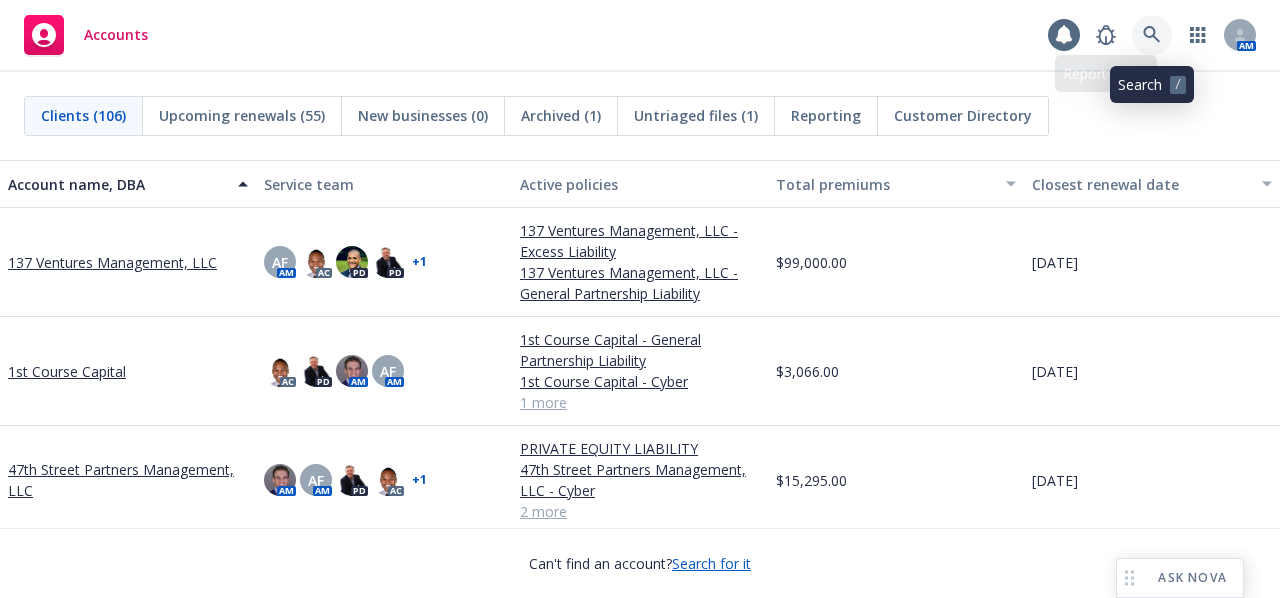 click at bounding box center [1152, 35] 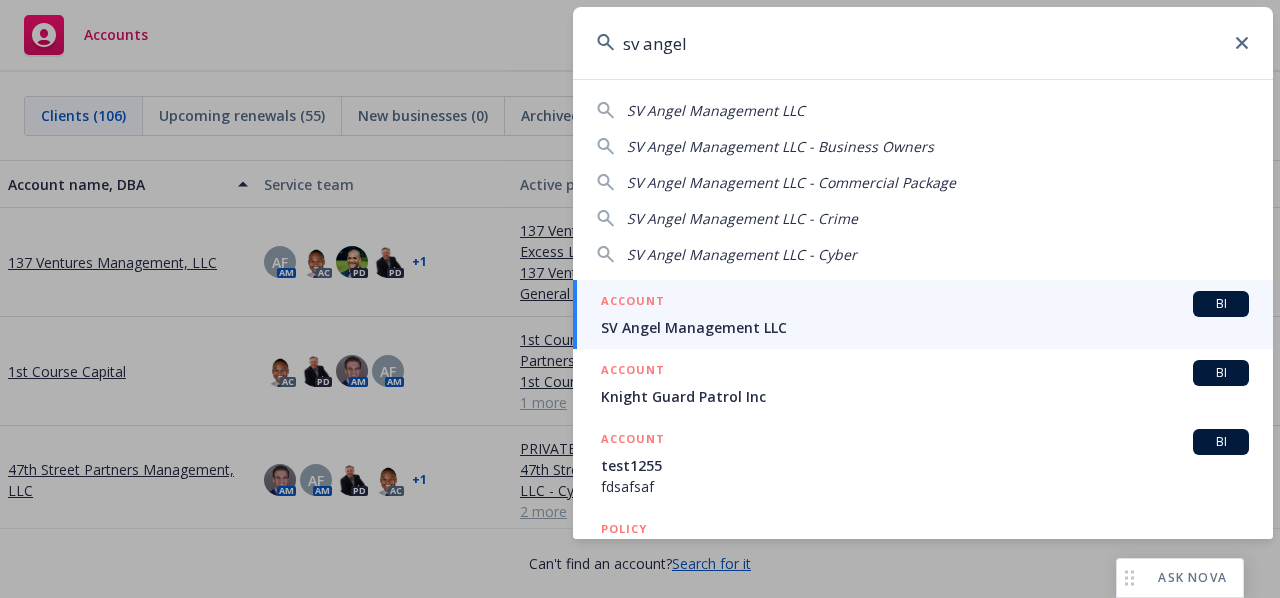 type on "sv angel" 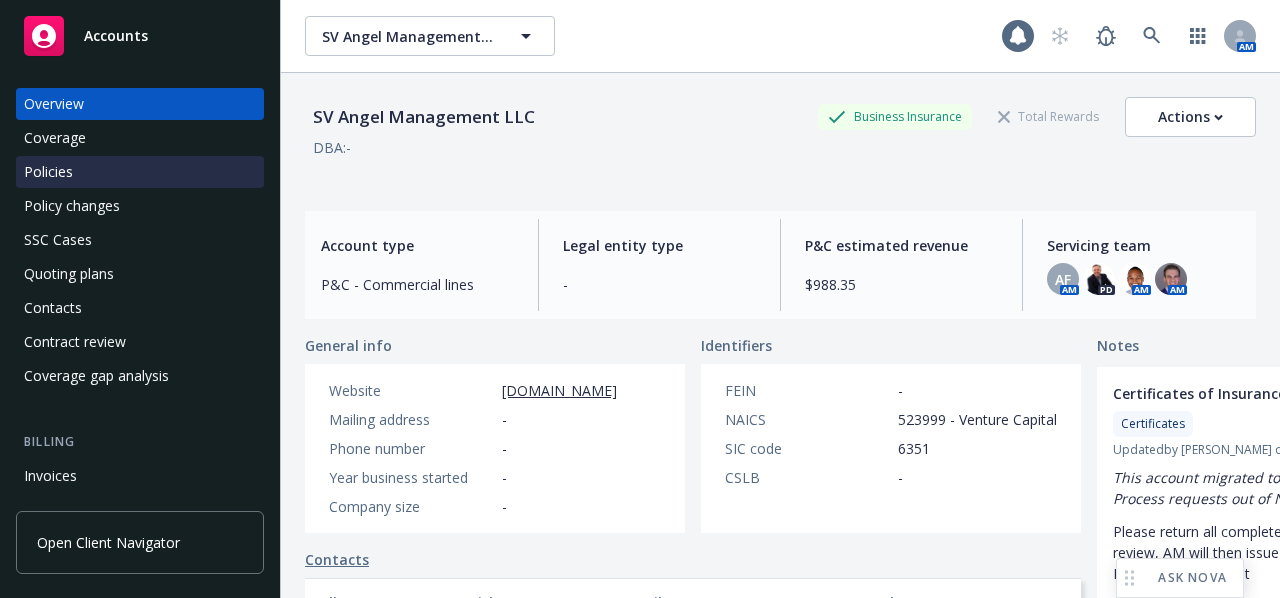 click on "Policies" at bounding box center [48, 172] 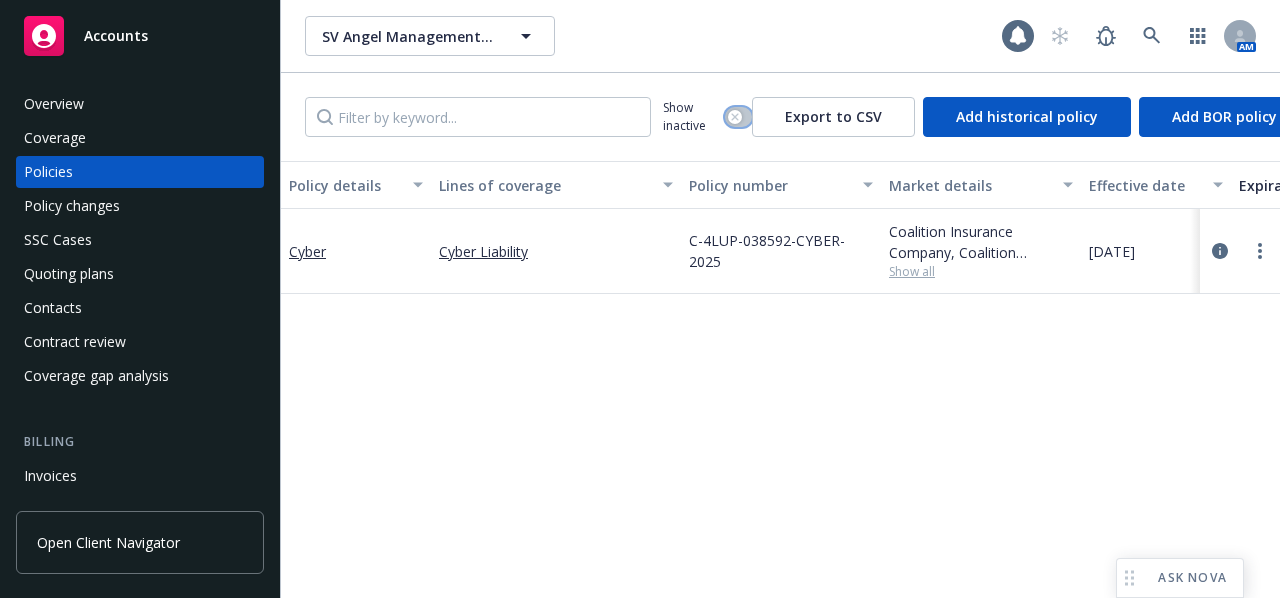click at bounding box center (738, 117) 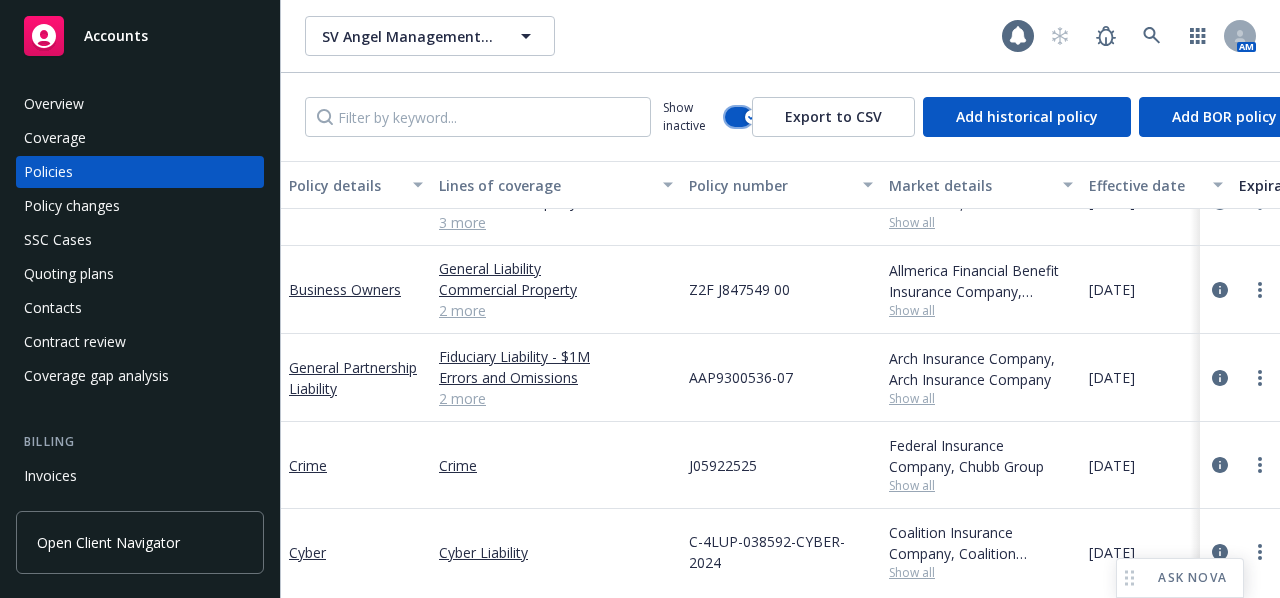 scroll, scrollTop: 1076, scrollLeft: 0, axis: vertical 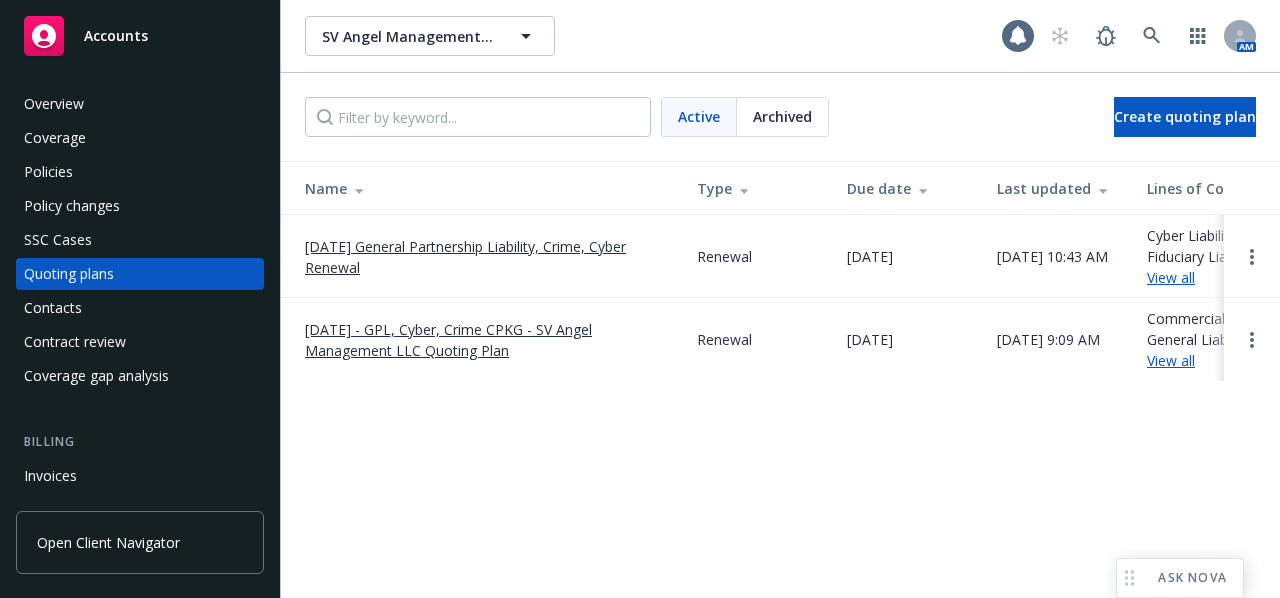 click on "[DATE] General Partnership Liability, Crime, Cyber Renewal" at bounding box center [485, 257] 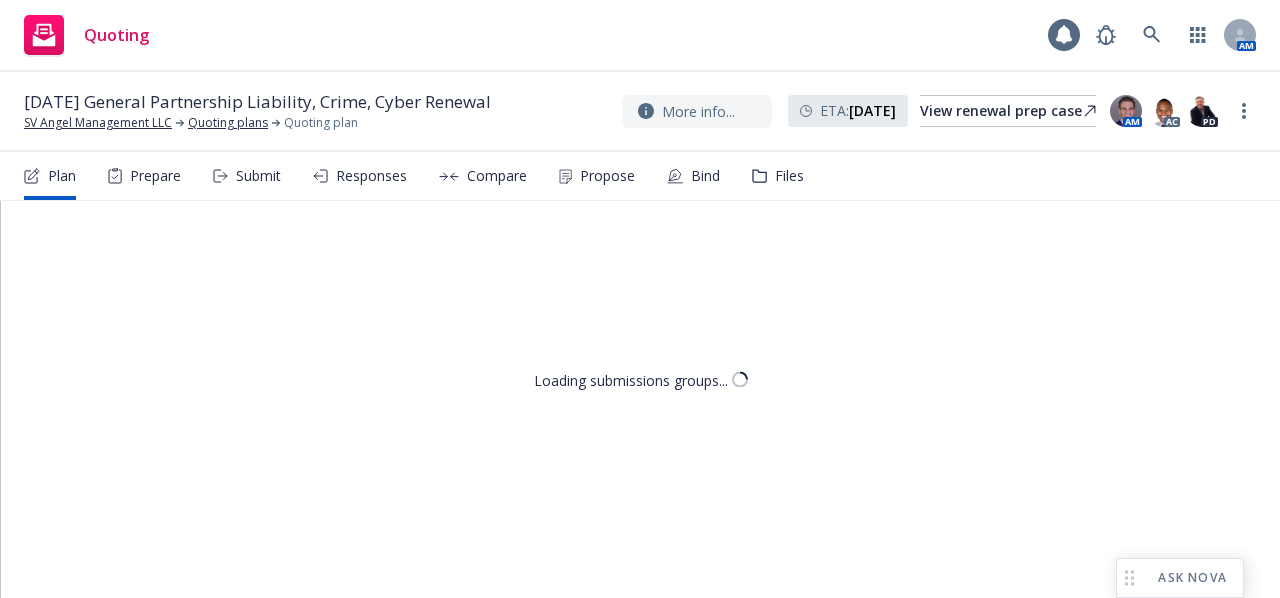 scroll, scrollTop: 0, scrollLeft: 0, axis: both 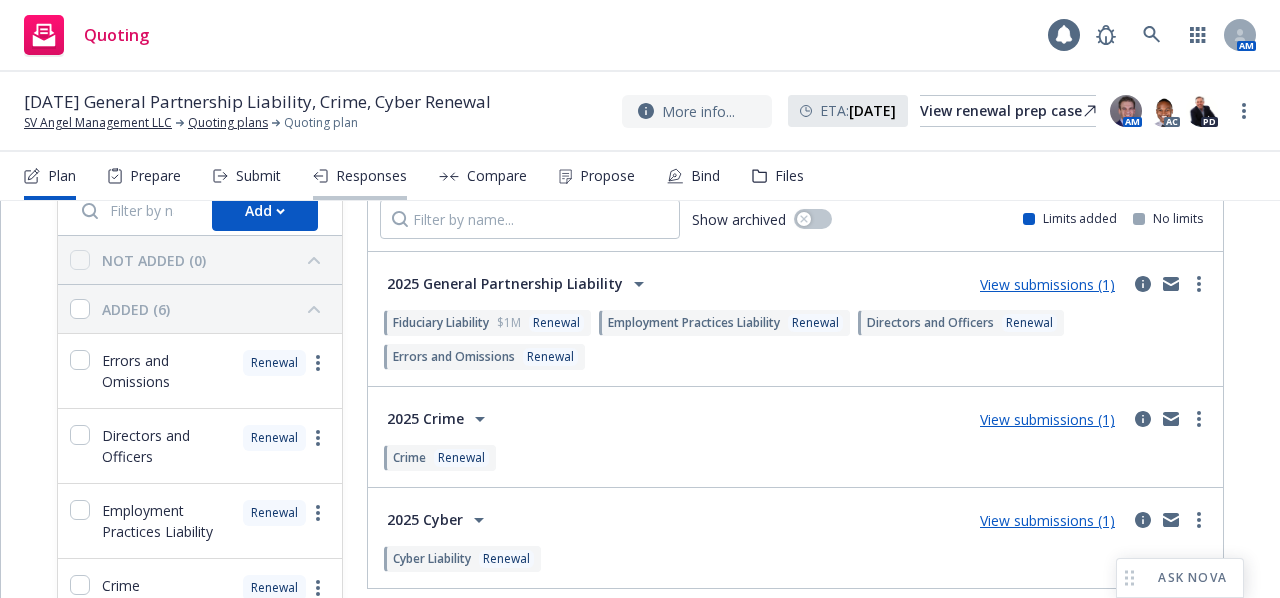 click on "Responses" at bounding box center (371, 176) 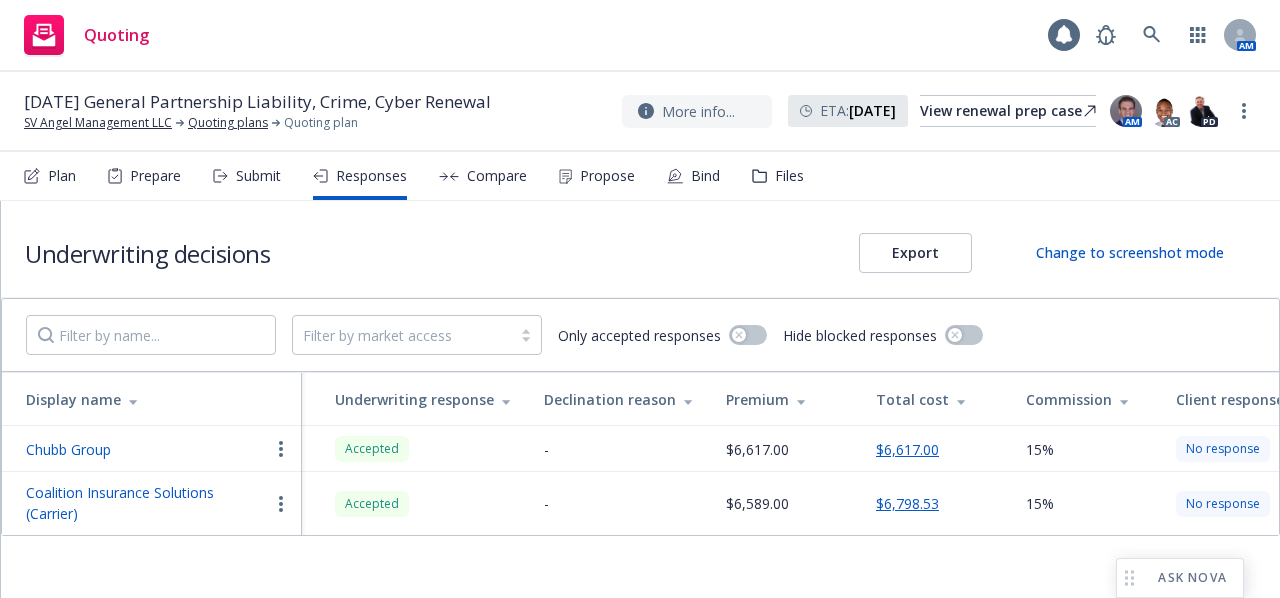 scroll, scrollTop: 0, scrollLeft: 584, axis: horizontal 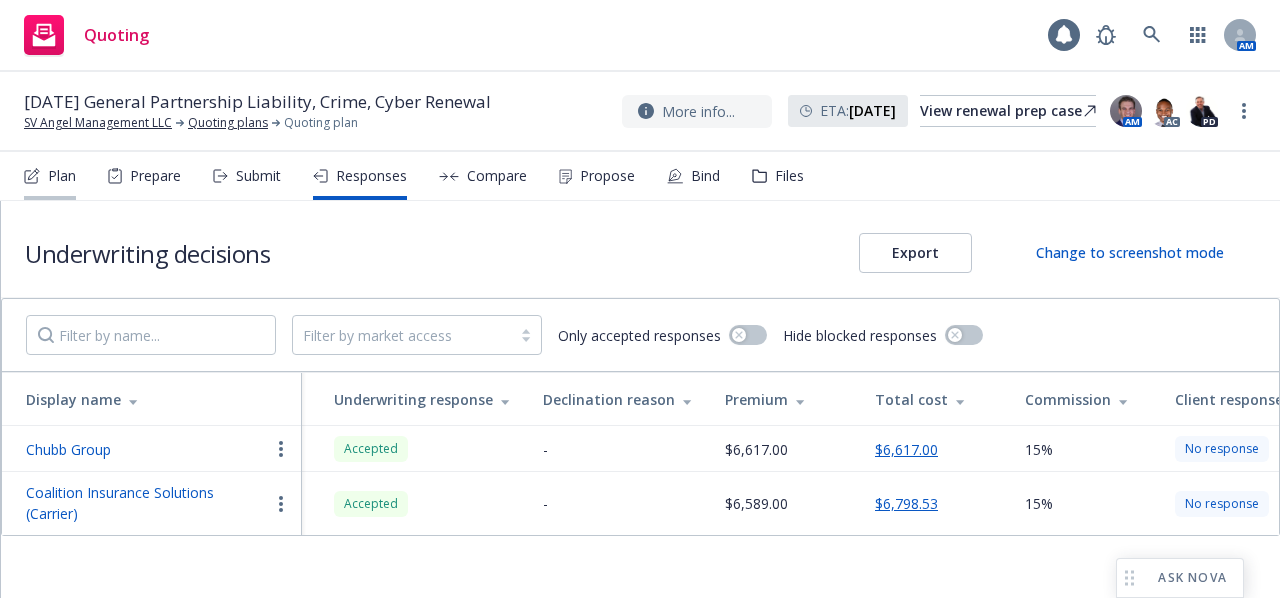 click on "Plan" at bounding box center (62, 176) 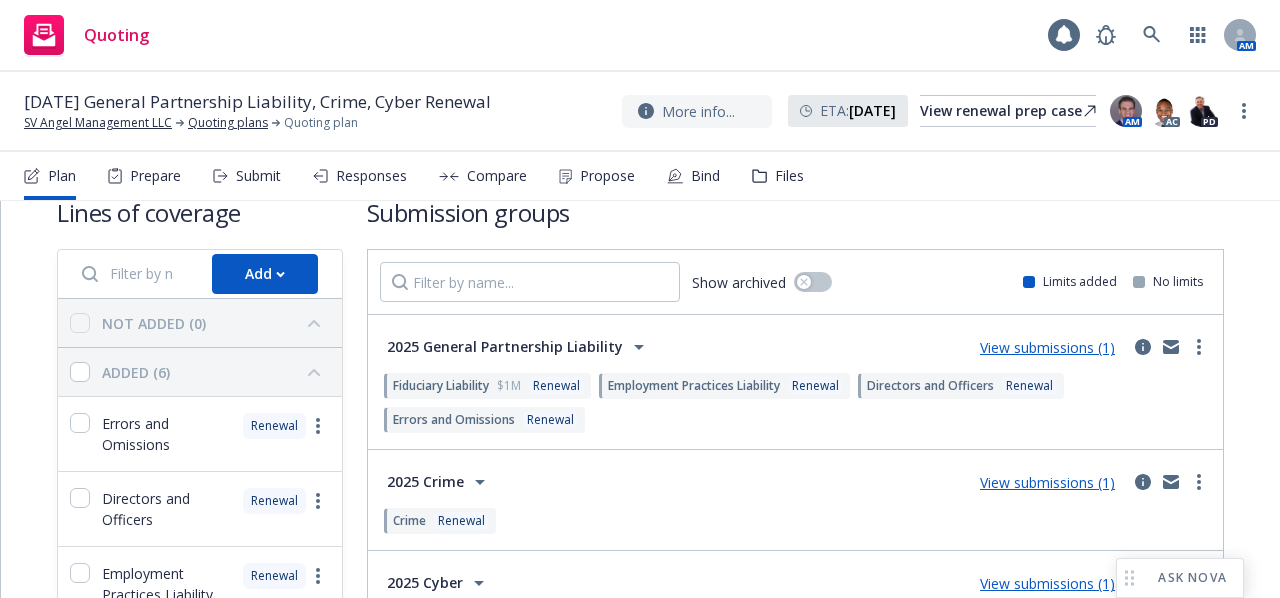 scroll, scrollTop: 0, scrollLeft: 0, axis: both 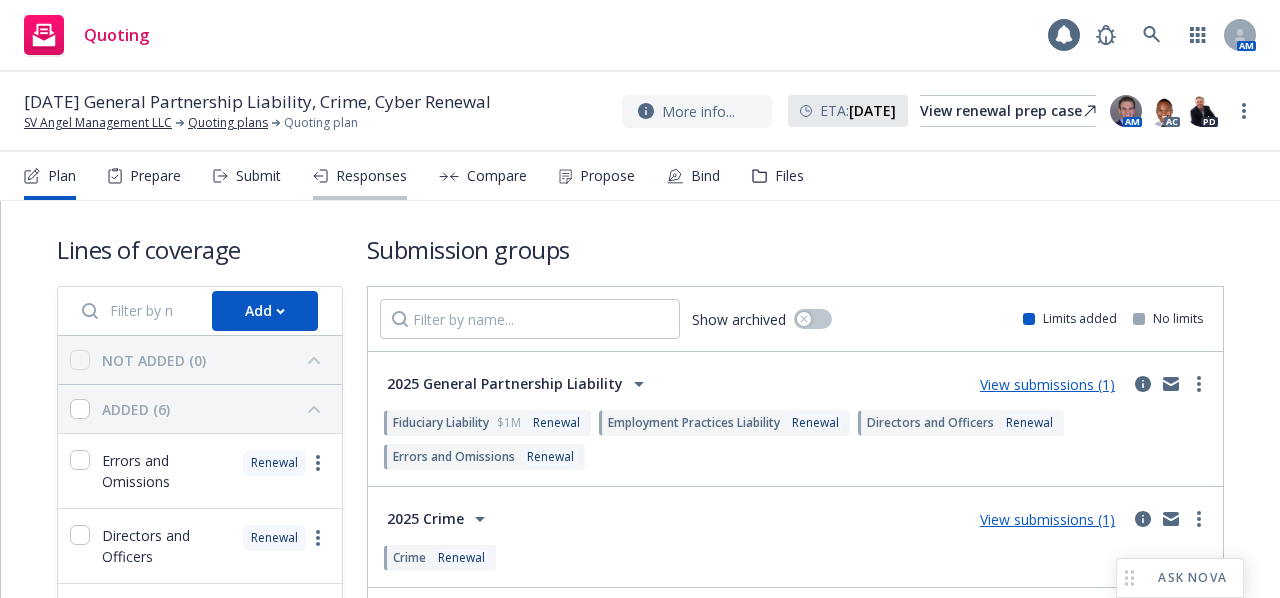 click on "Responses" at bounding box center (371, 176) 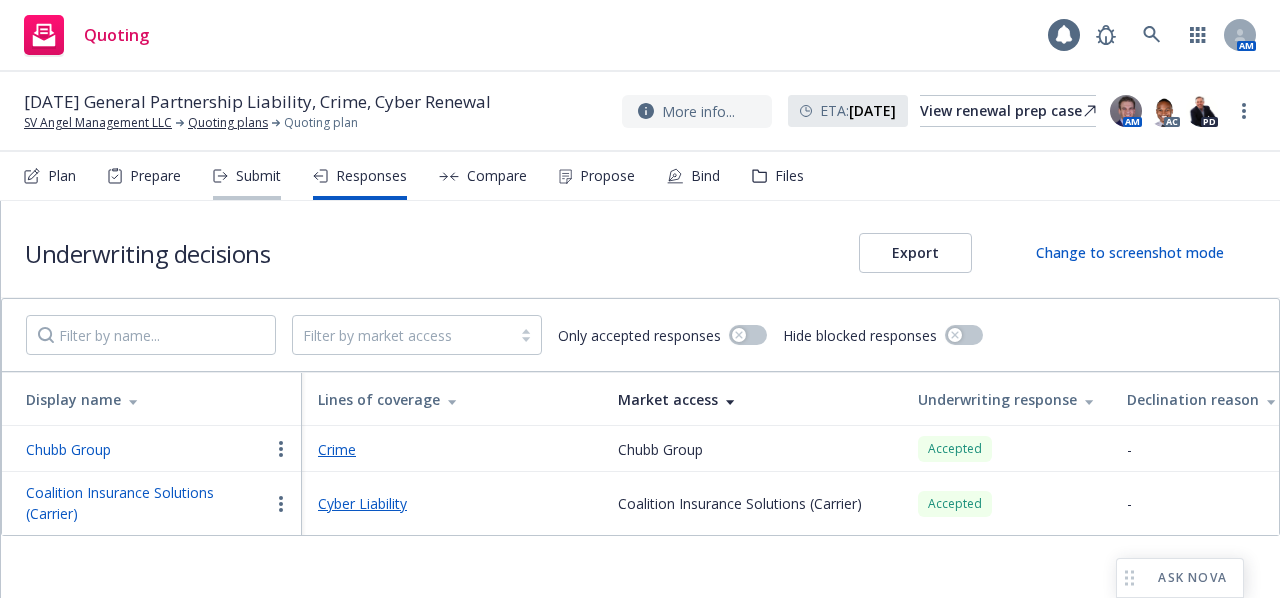 click on "Submit" at bounding box center (258, 176) 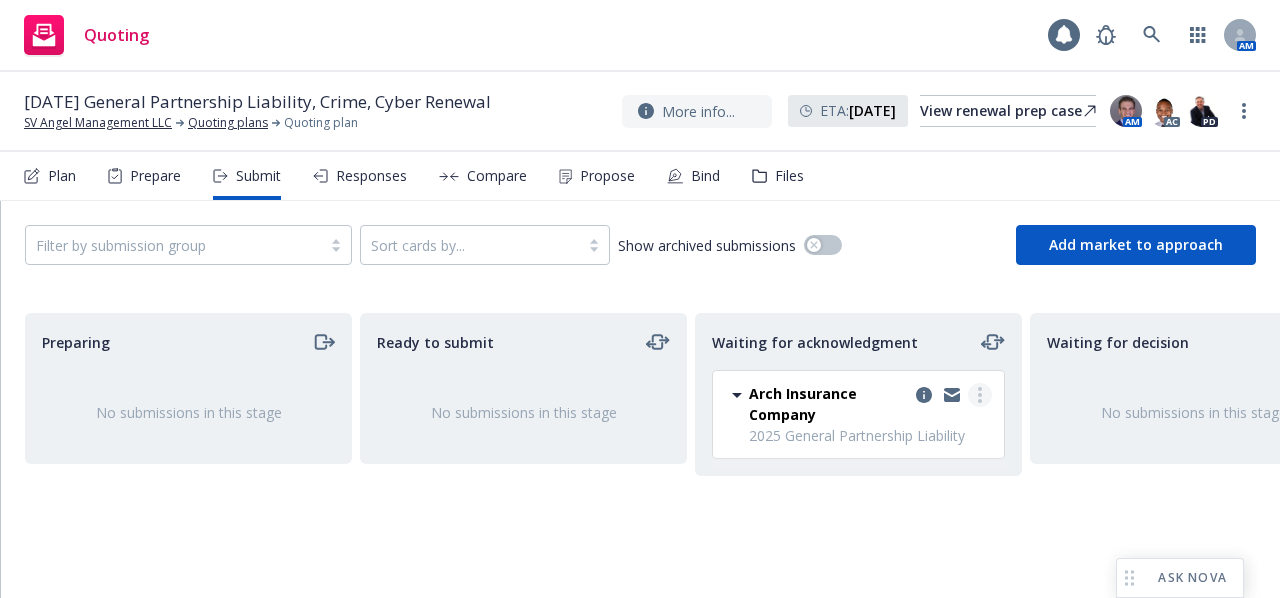click 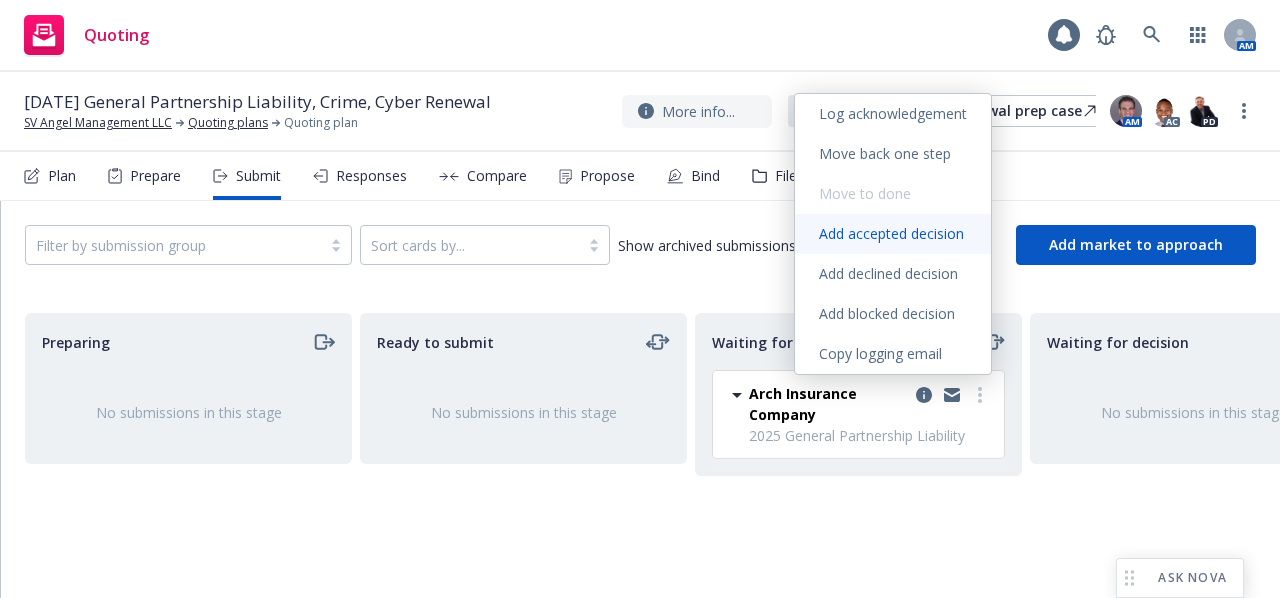 click on "Add accepted decision" at bounding box center (891, 233) 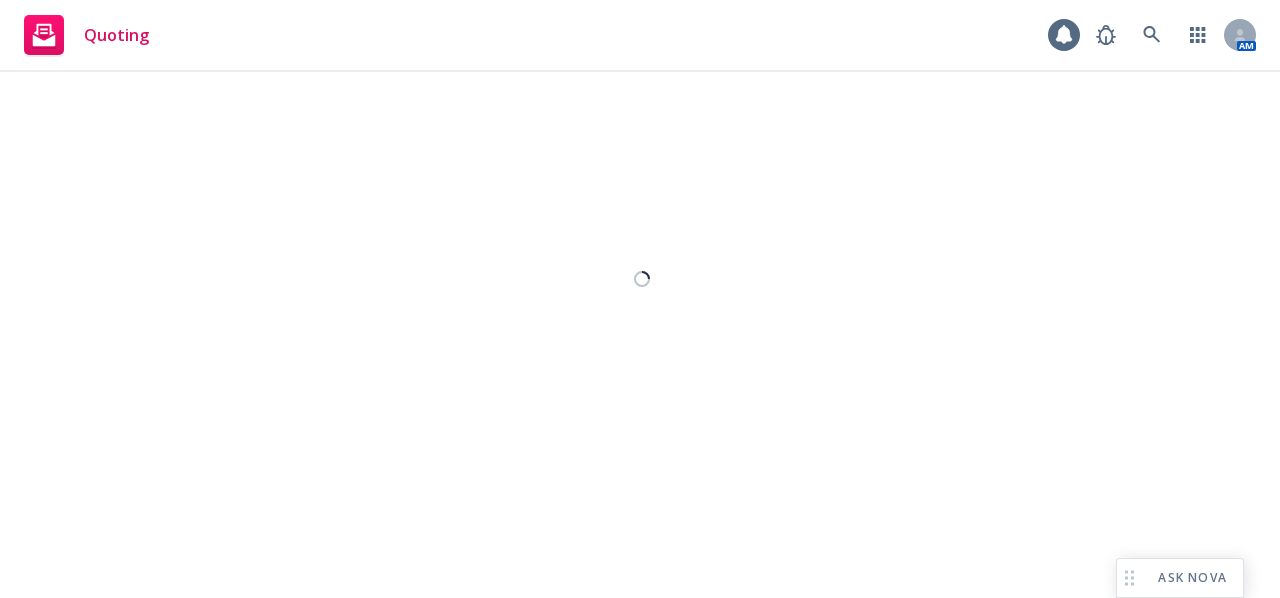 select on "12" 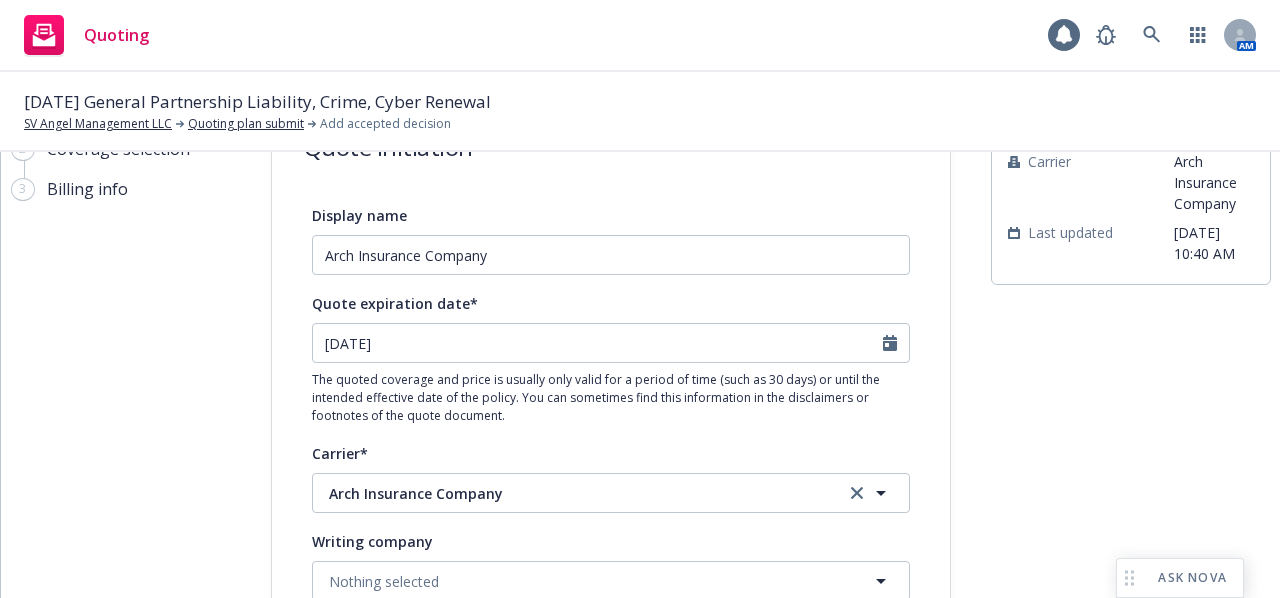 scroll, scrollTop: 200, scrollLeft: 0, axis: vertical 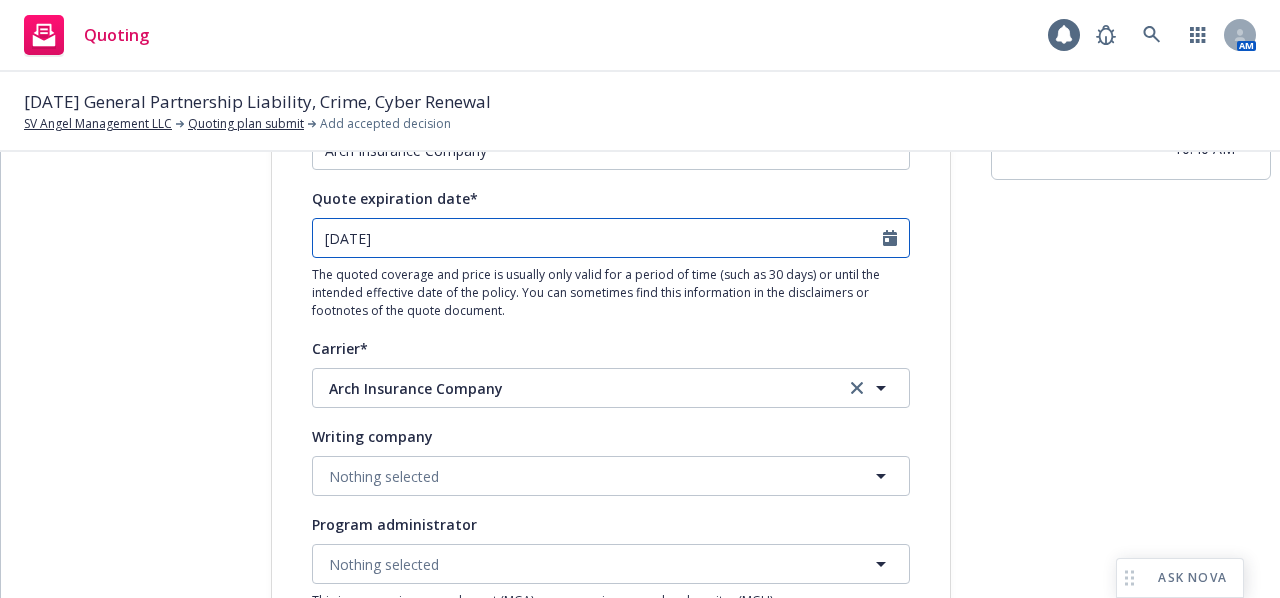 click on "08/16/2025" at bounding box center (598, 238) 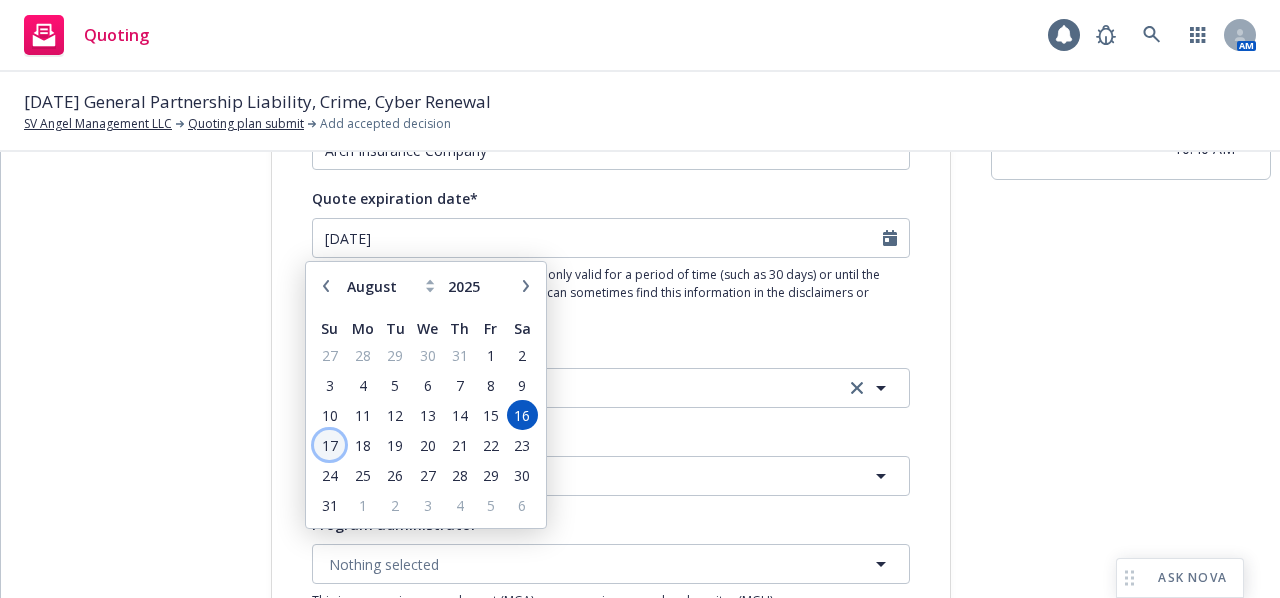 click on "17" at bounding box center [329, 445] 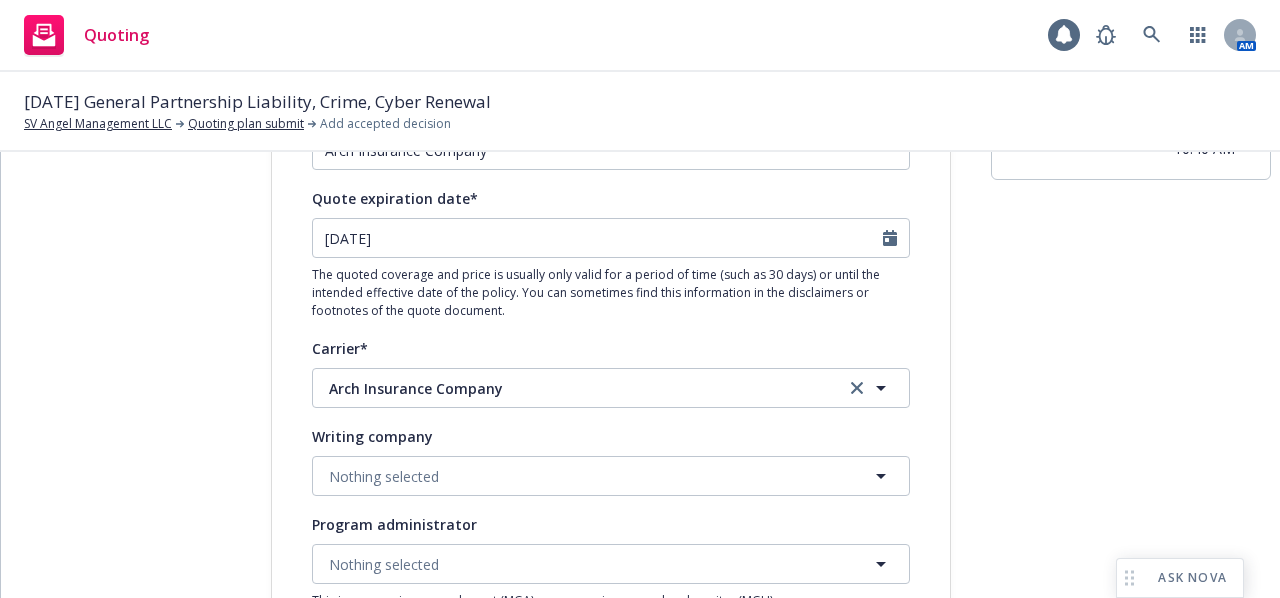 type on "08/17/2025" 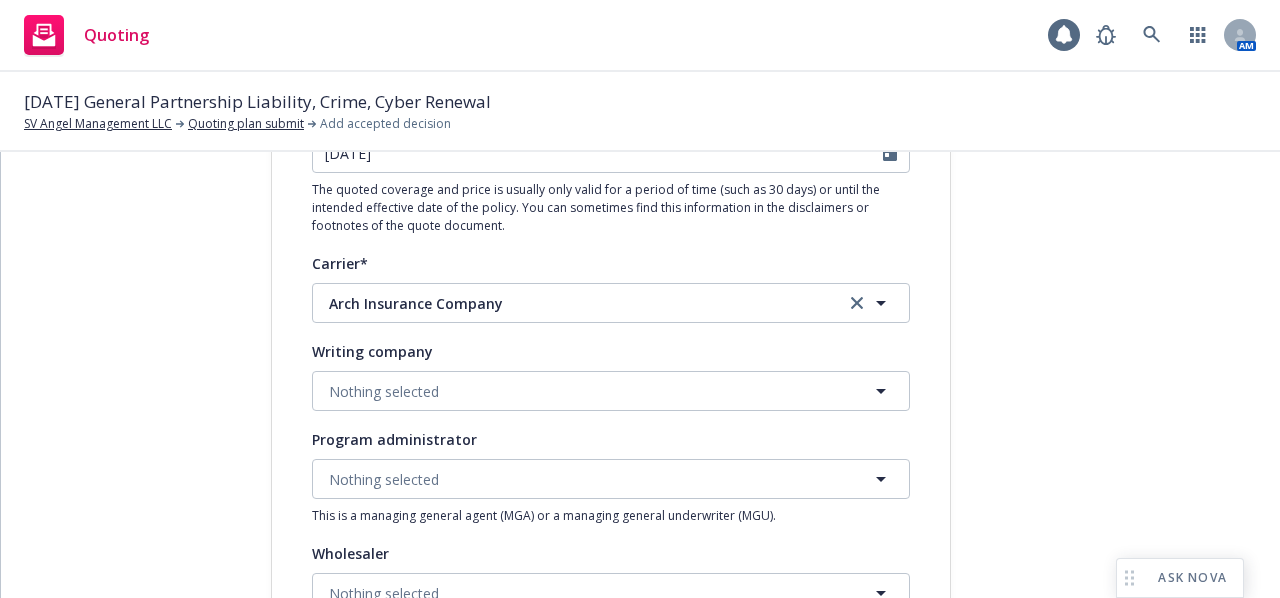 scroll, scrollTop: 300, scrollLeft: 0, axis: vertical 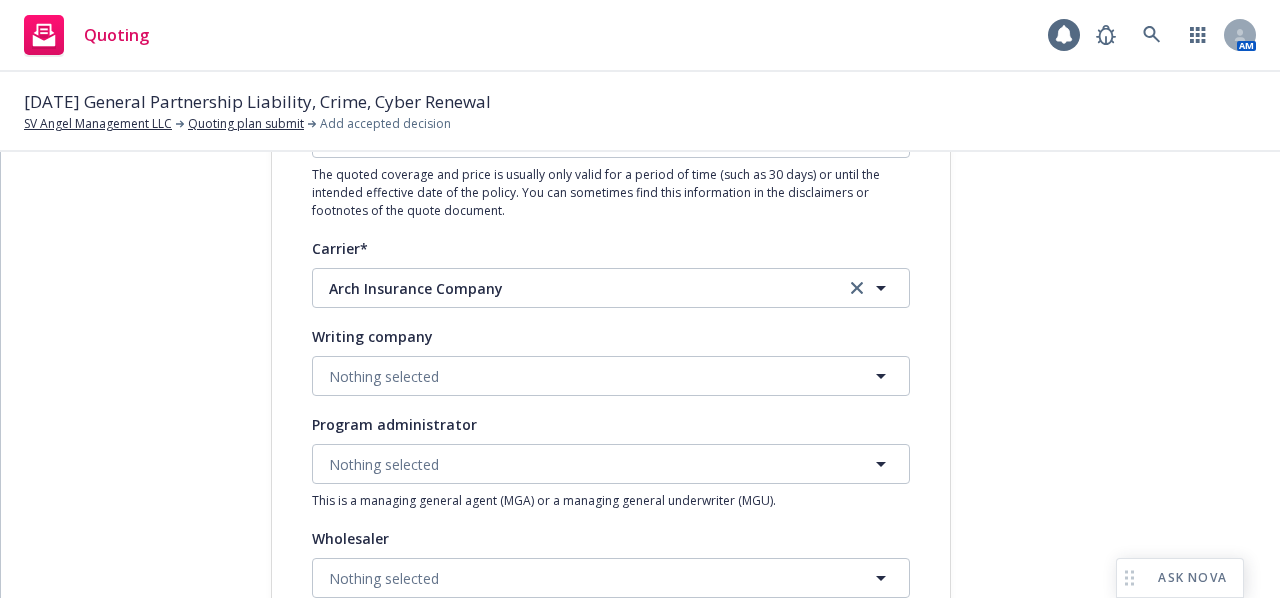 click on "submission Carrier Arch Insurance Company Last updated 7/11, 10:40 AM" at bounding box center [1131, 564] 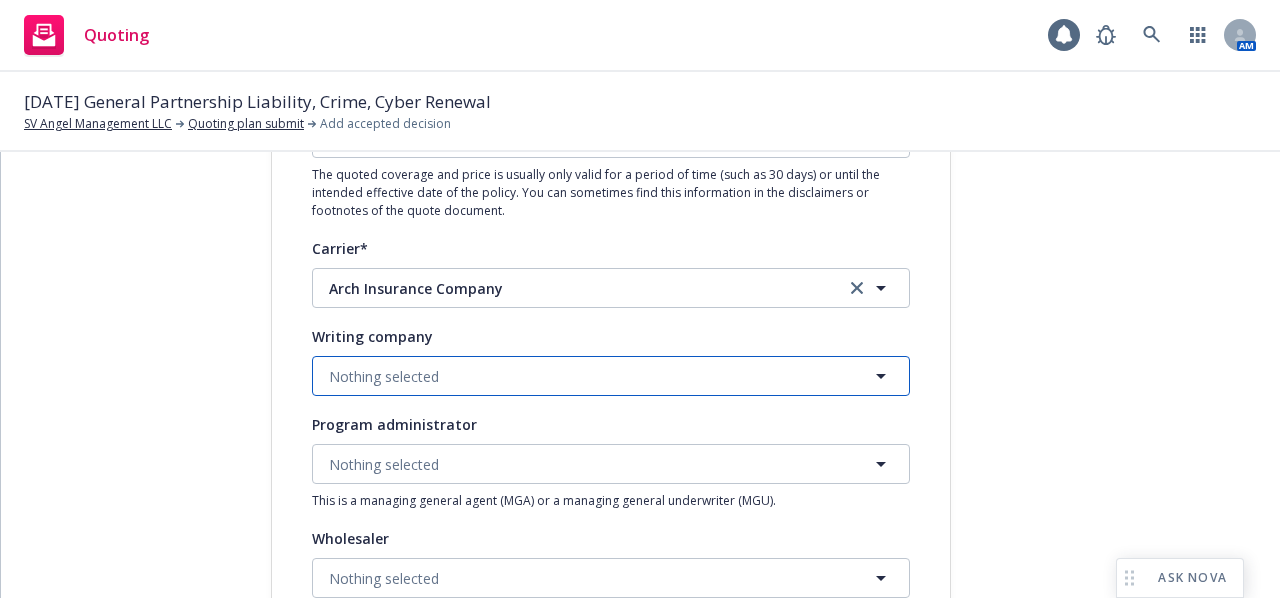 click on "Nothing selected" at bounding box center [384, 376] 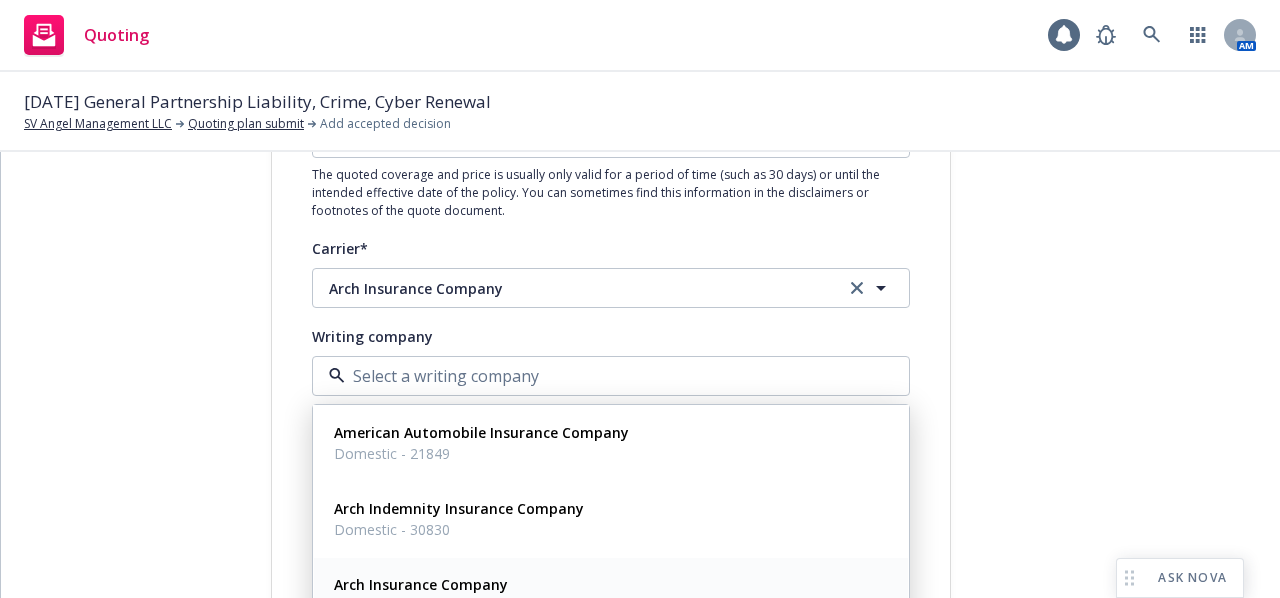 click on "Arch Insurance Company Domestic - 11150" at bounding box center [611, 595] 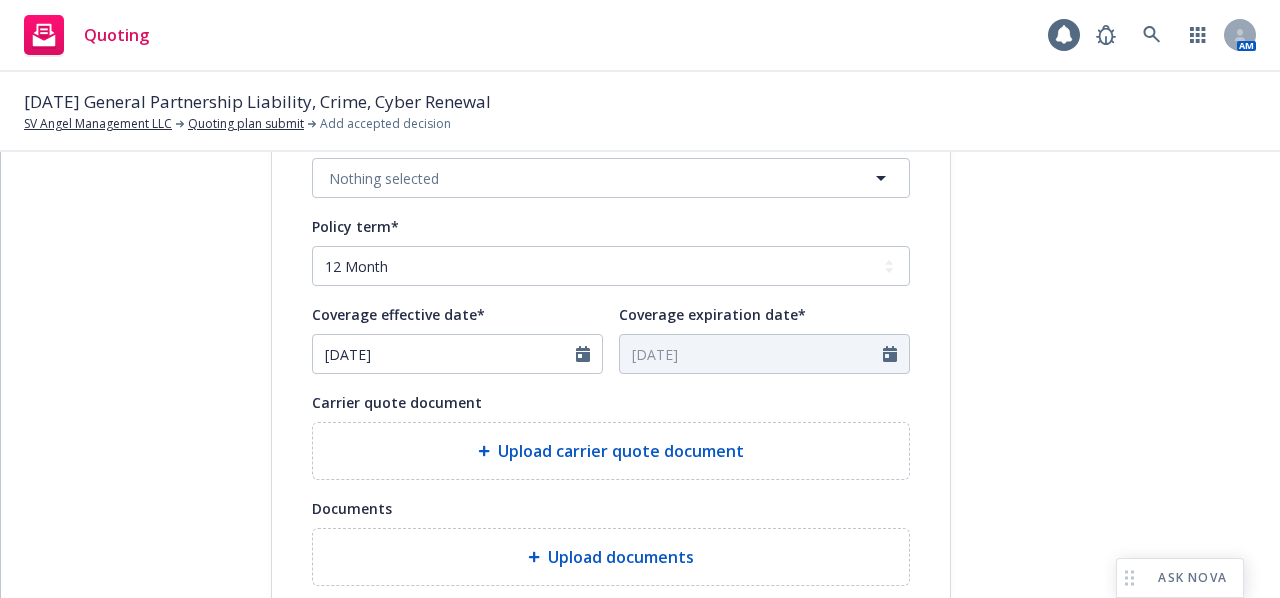 scroll, scrollTop: 900, scrollLeft: 0, axis: vertical 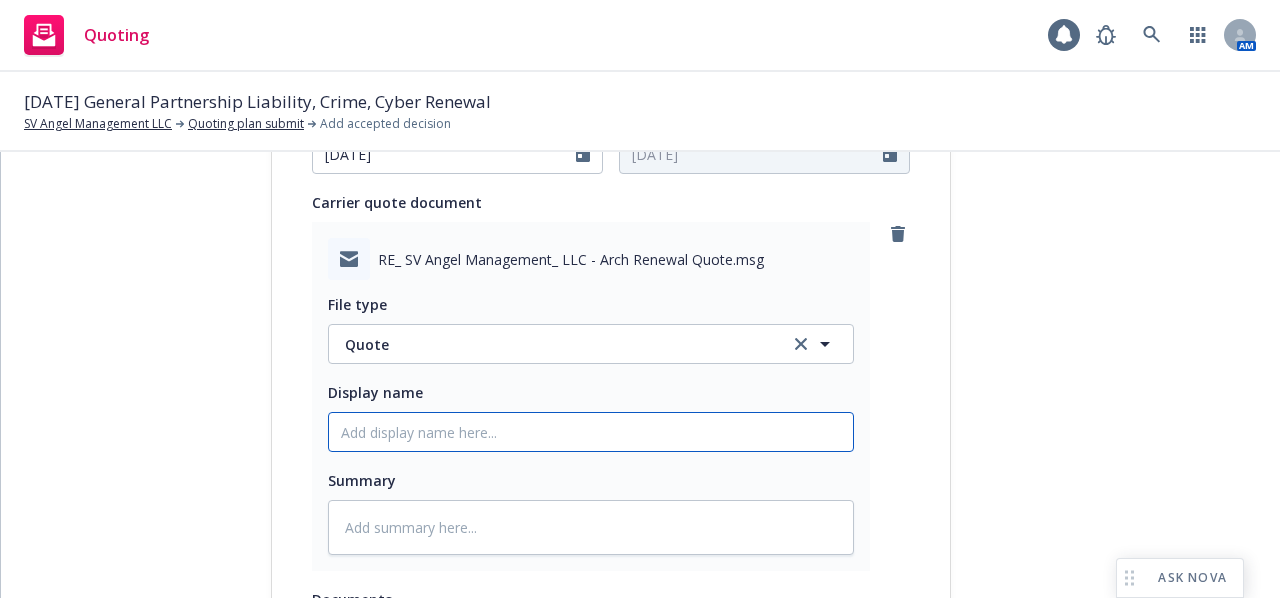 click on "Display name" at bounding box center [591, 432] 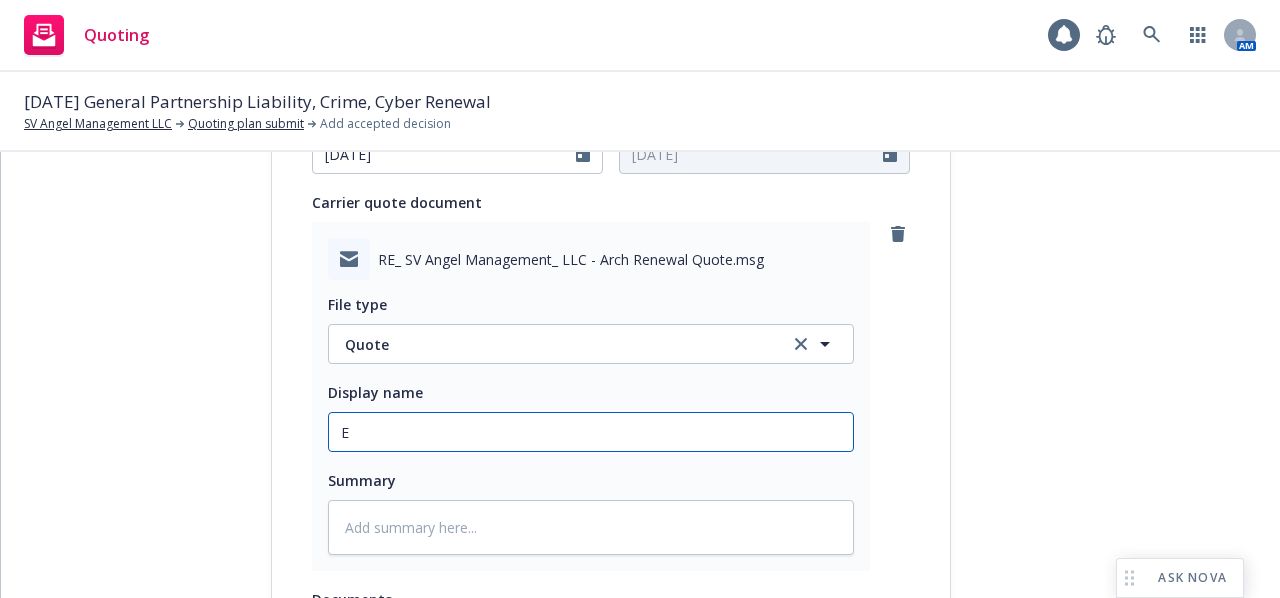 type on "x" 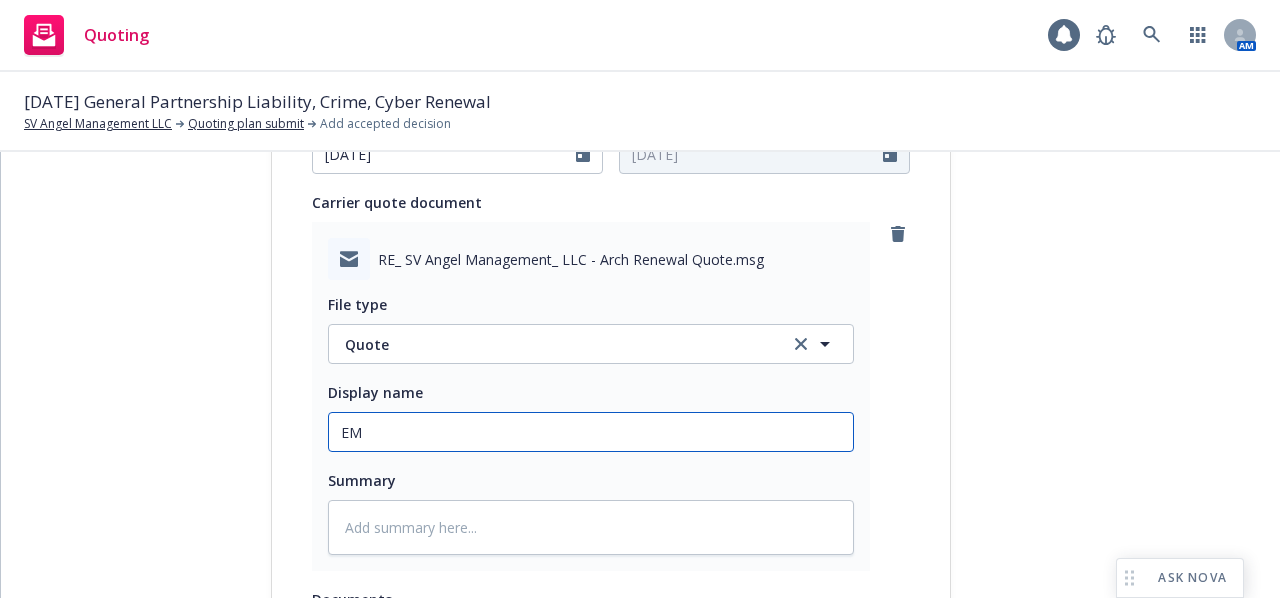 type on "x" 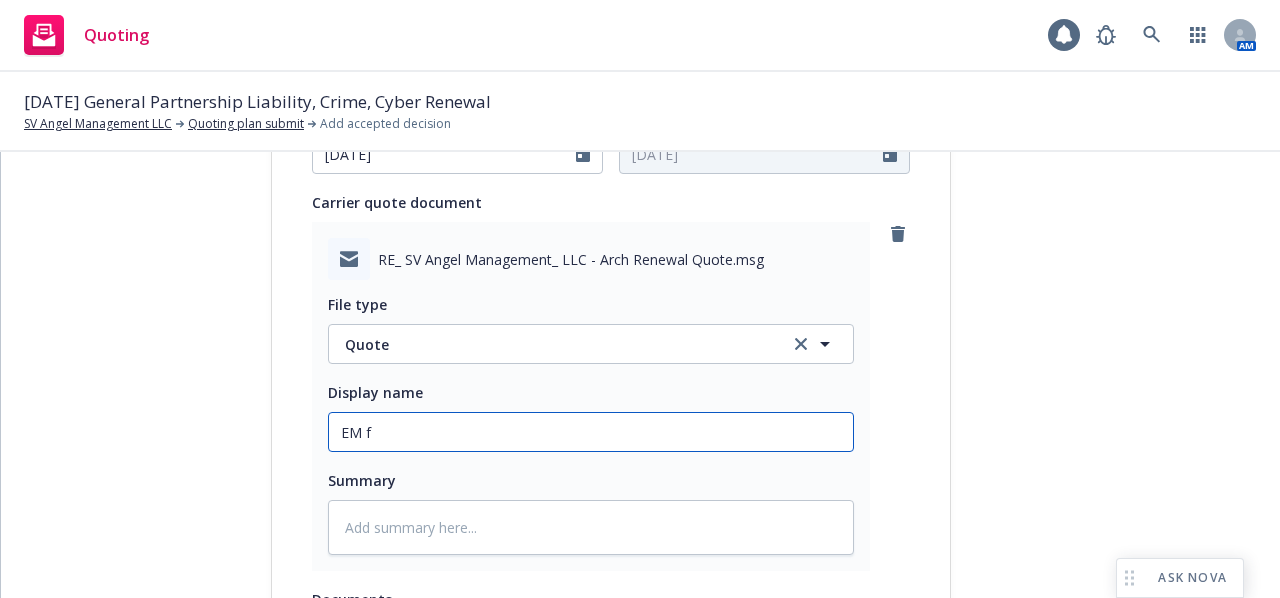 type on "x" 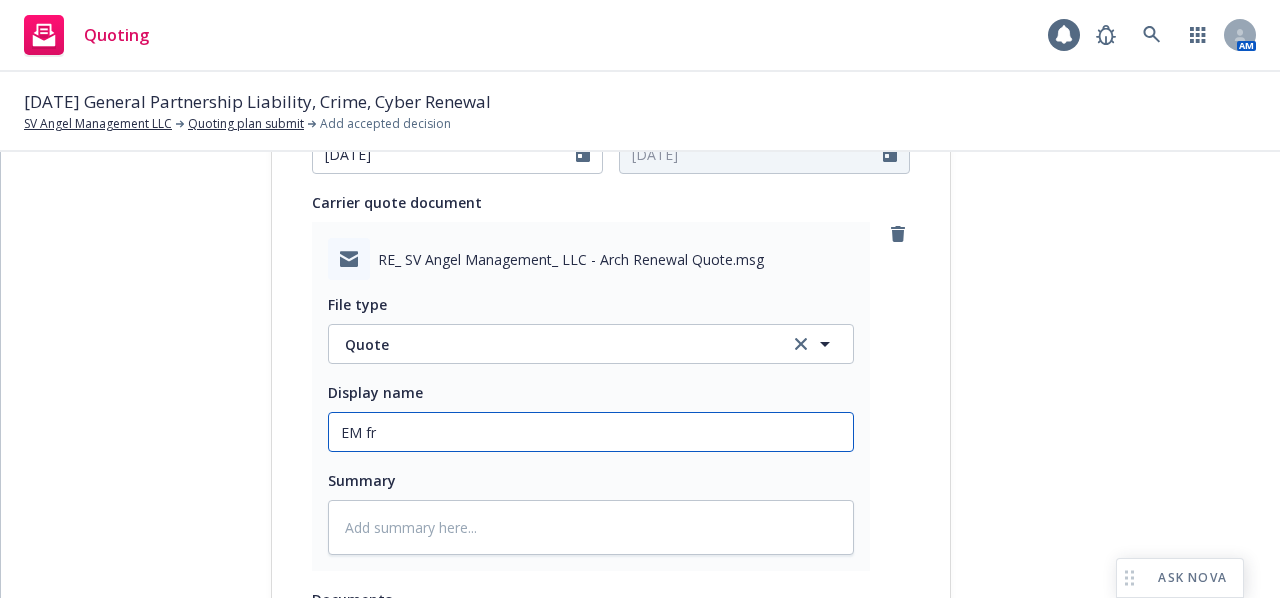 type on "x" 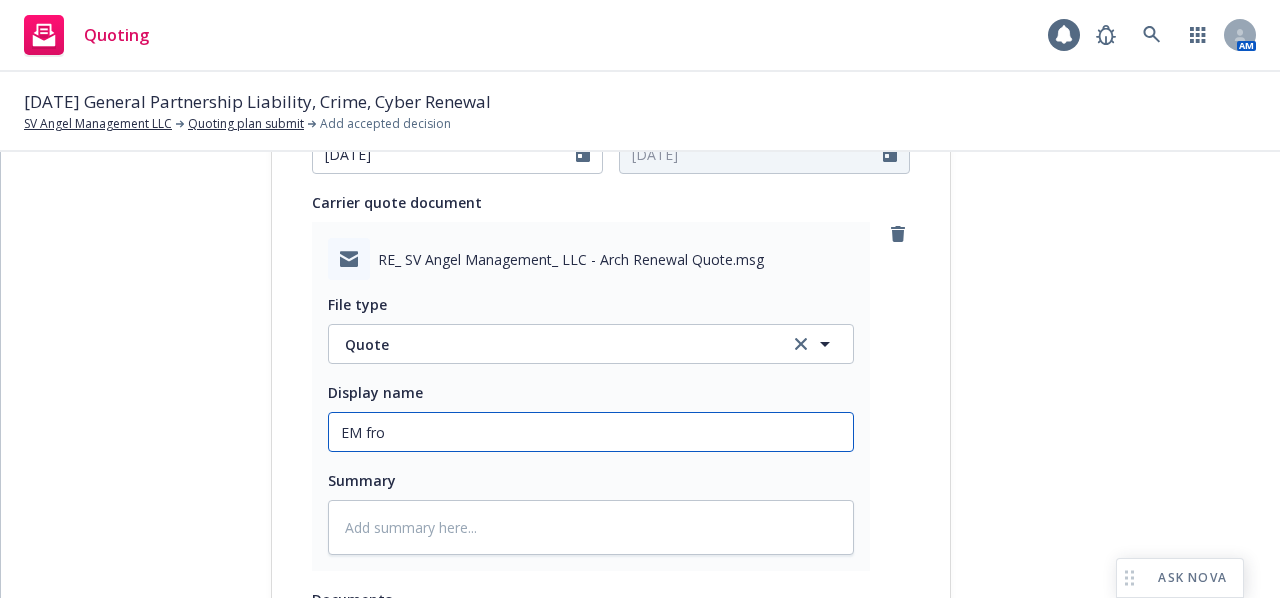 type on "x" 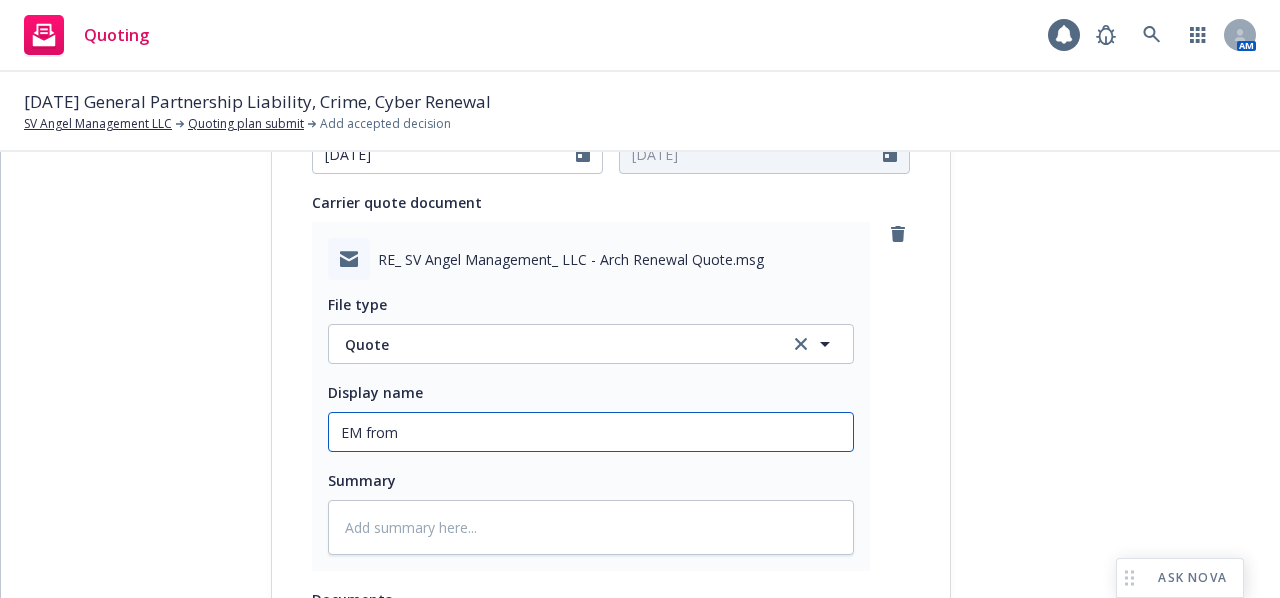 type on "x" 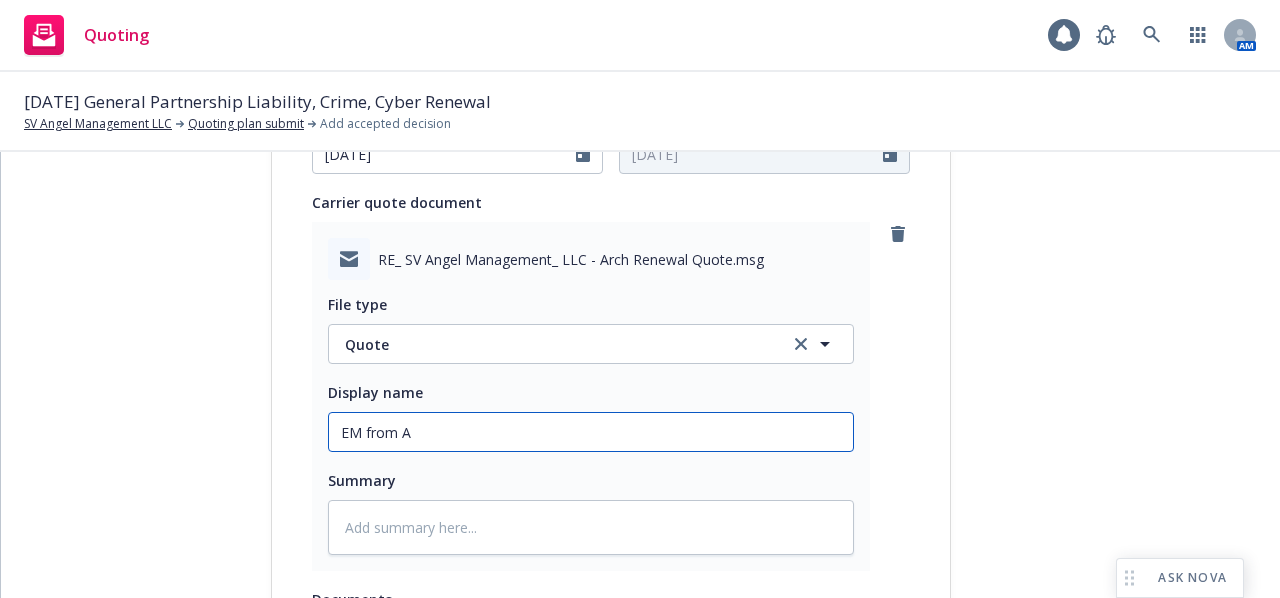 type on "EM from Ar" 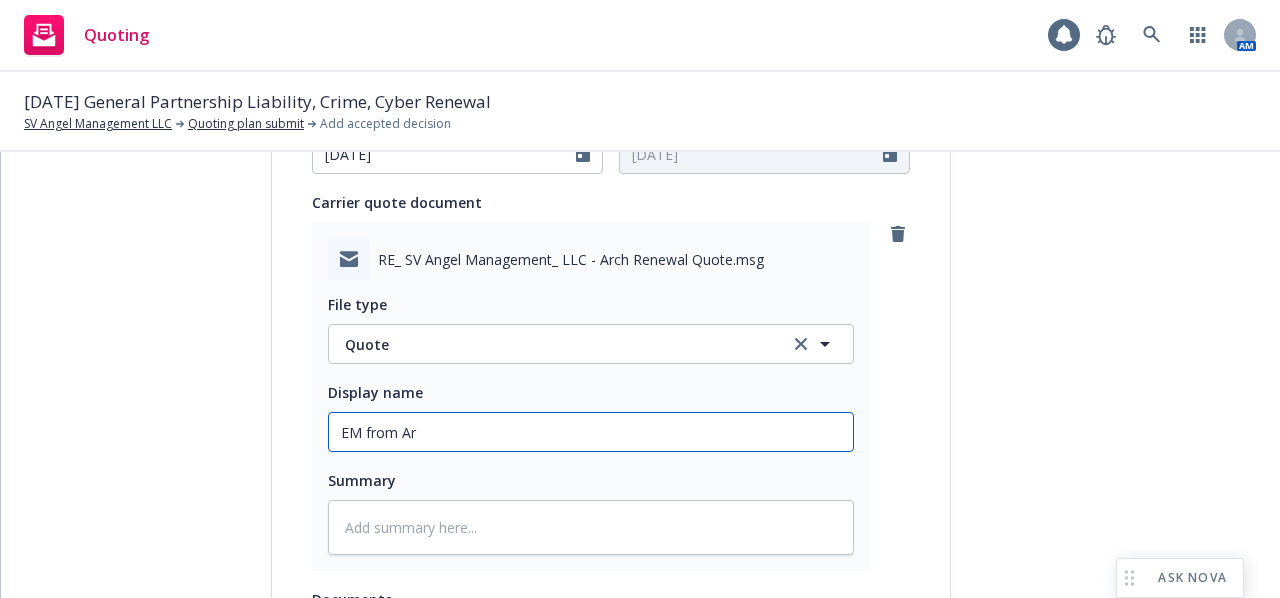 type on "x" 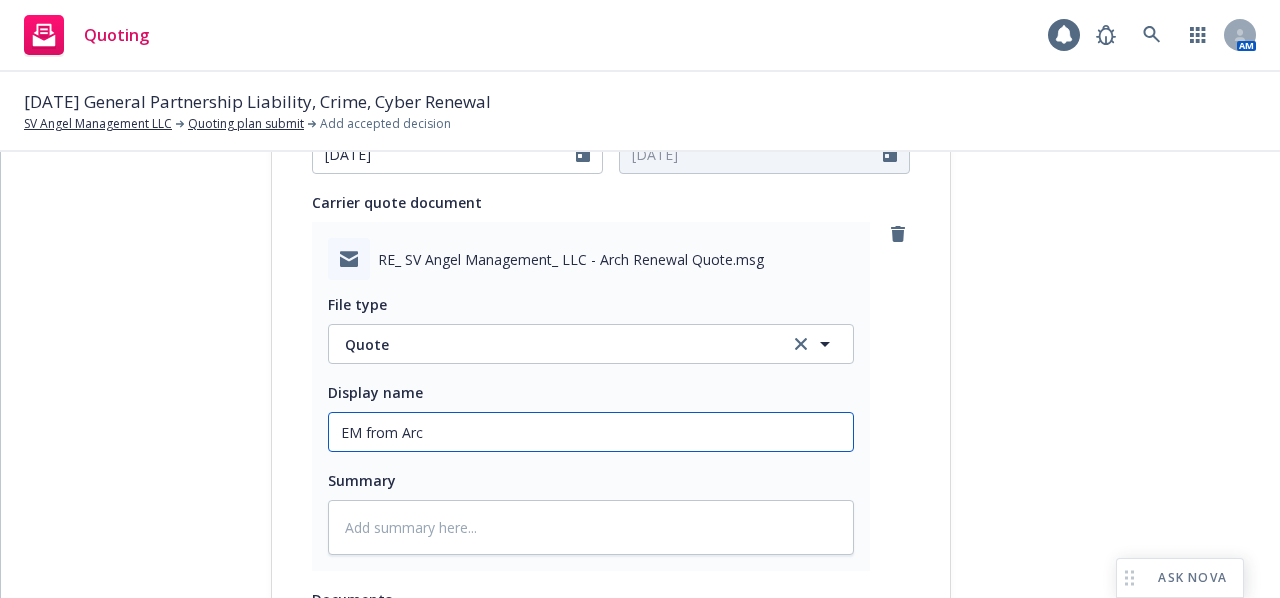 type on "x" 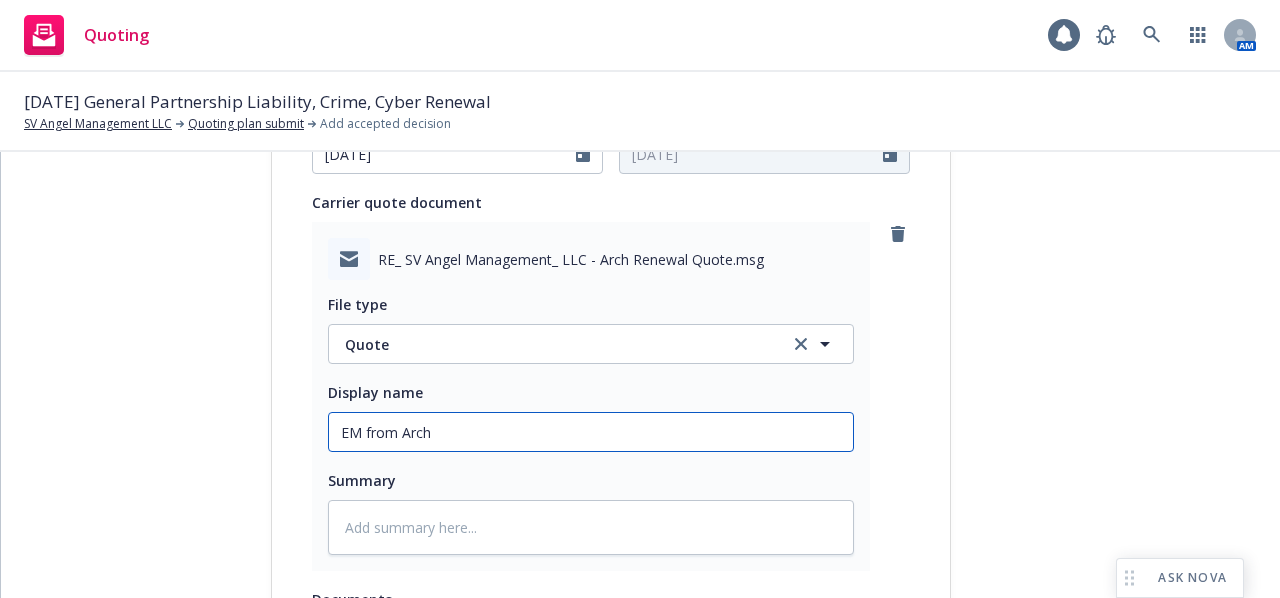 type on "x" 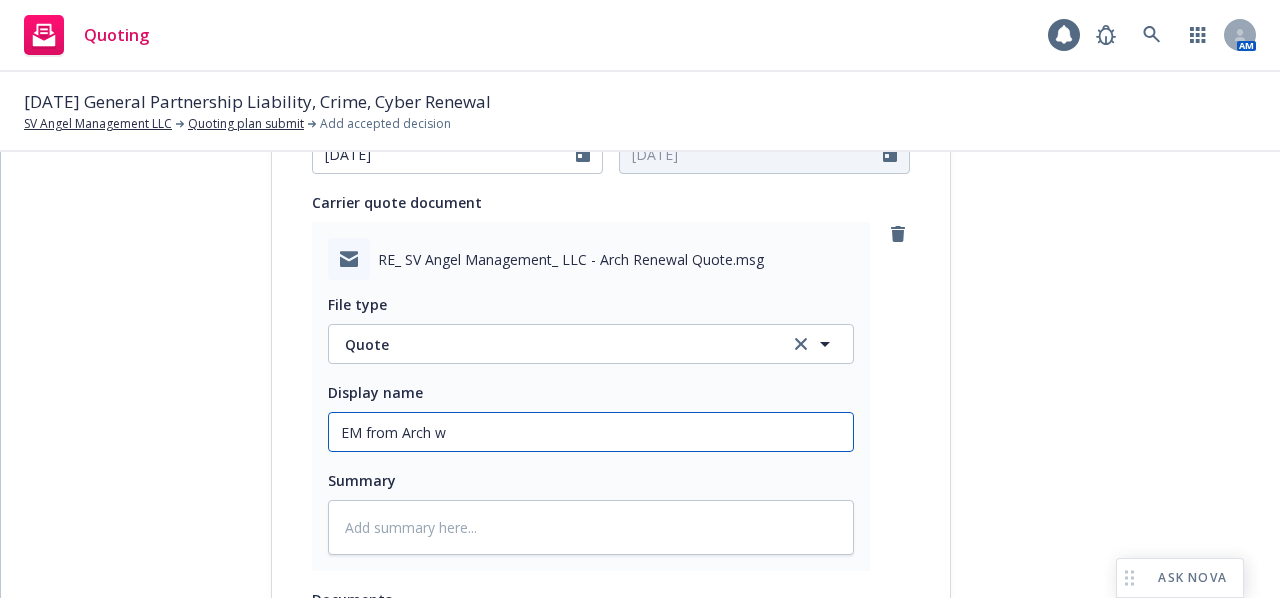 type on "x" 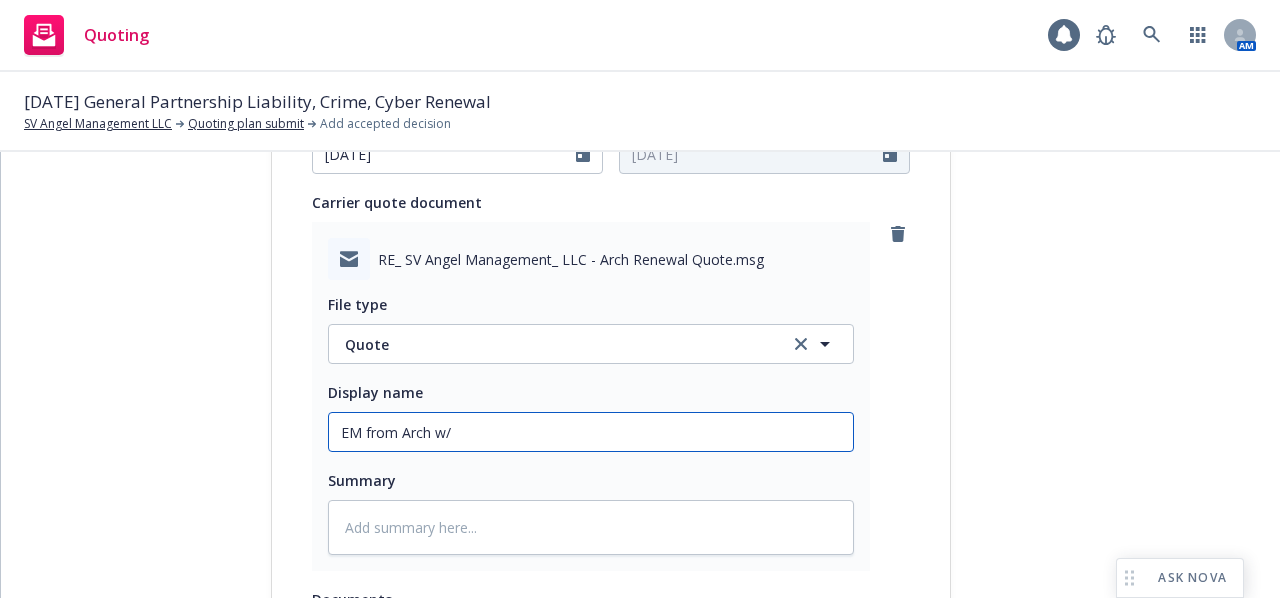 type on "x" 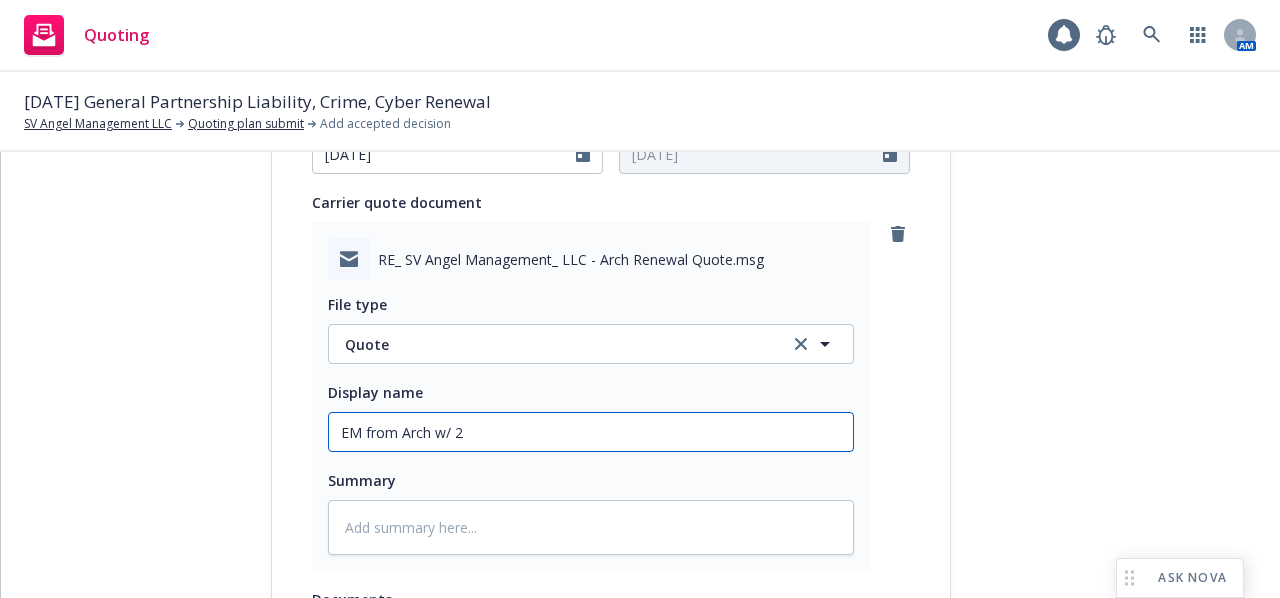 type on "x" 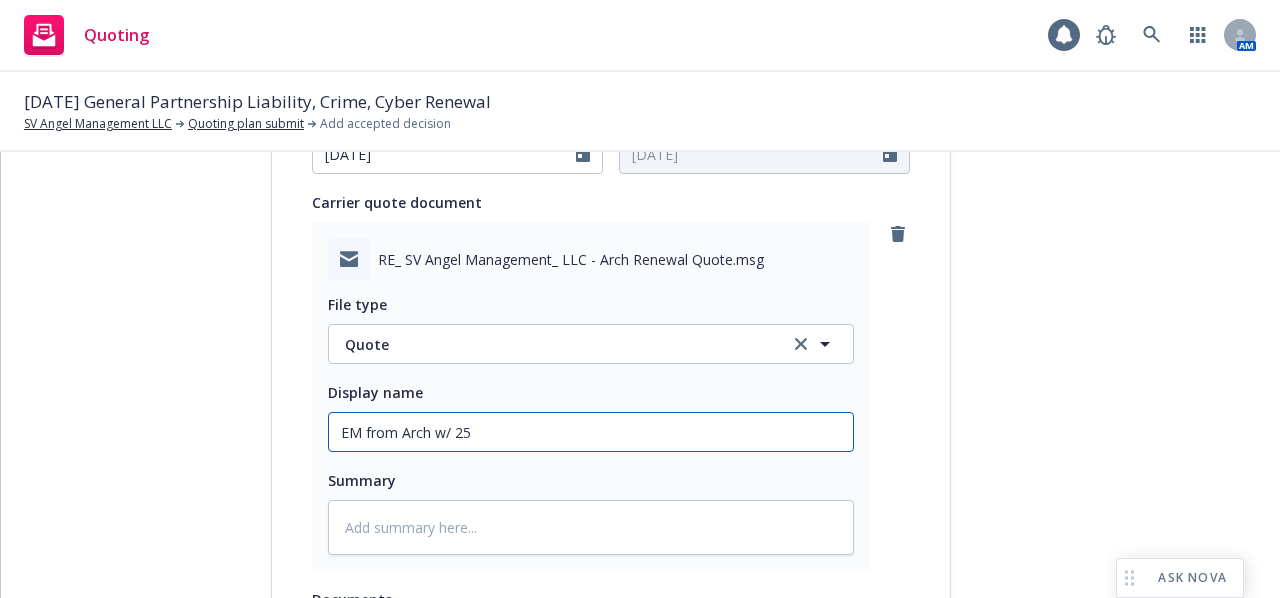 type on "EM from Arch w/ 25-" 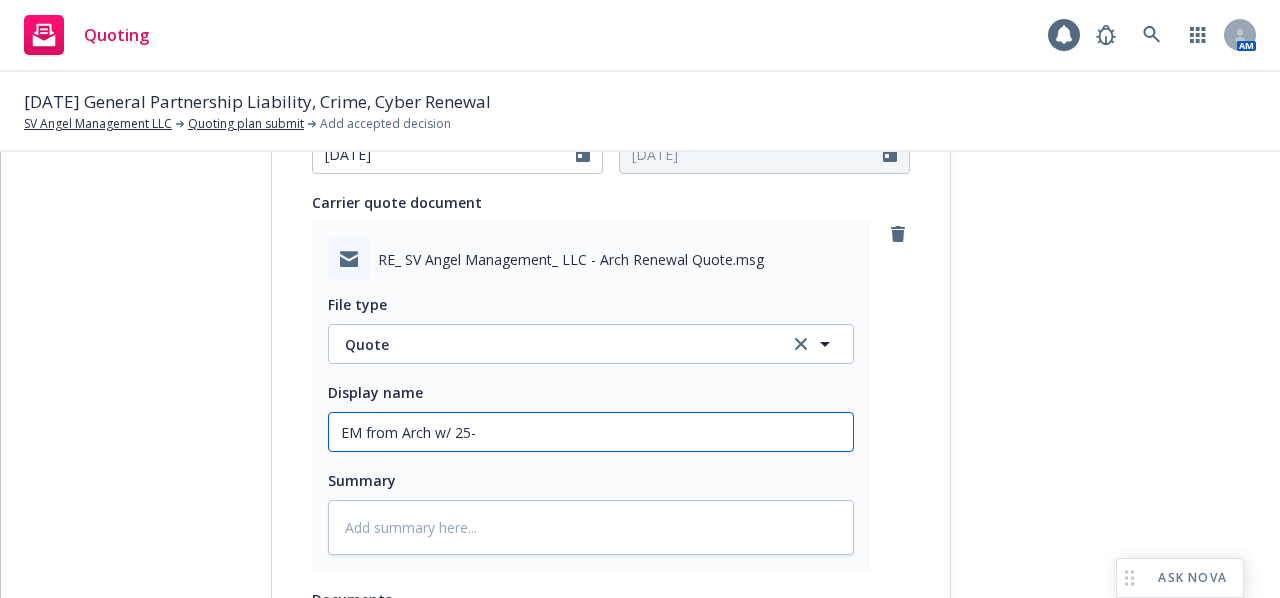 type on "x" 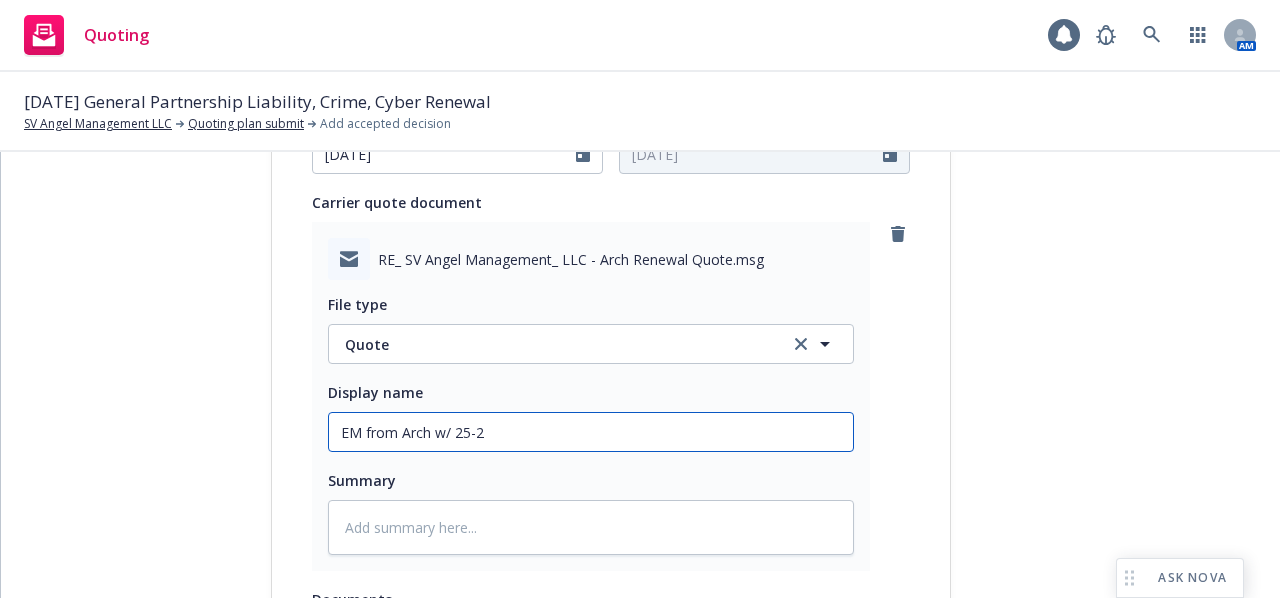 type on "x" 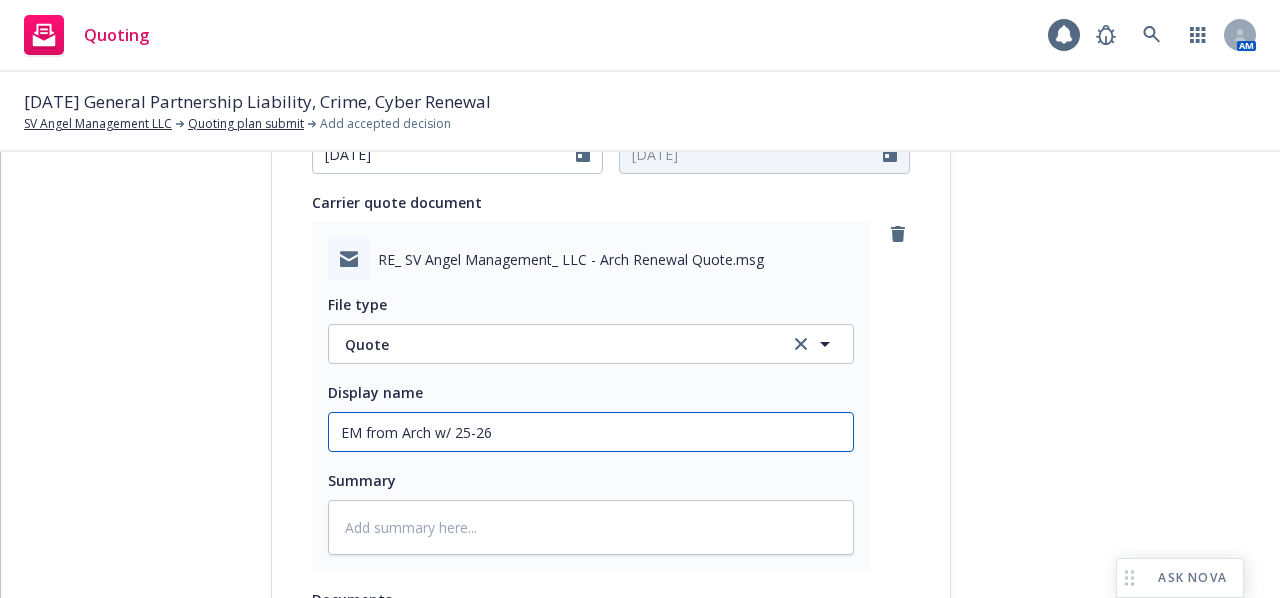 type on "x" 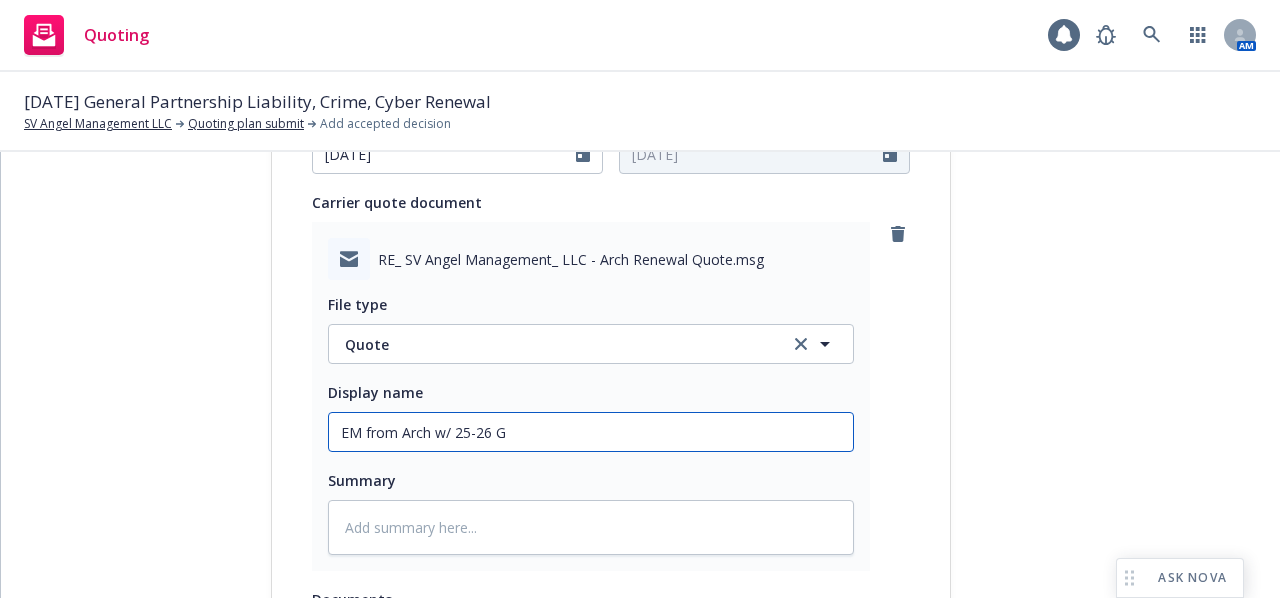 type on "EM from Arch w/ 25-26 GP" 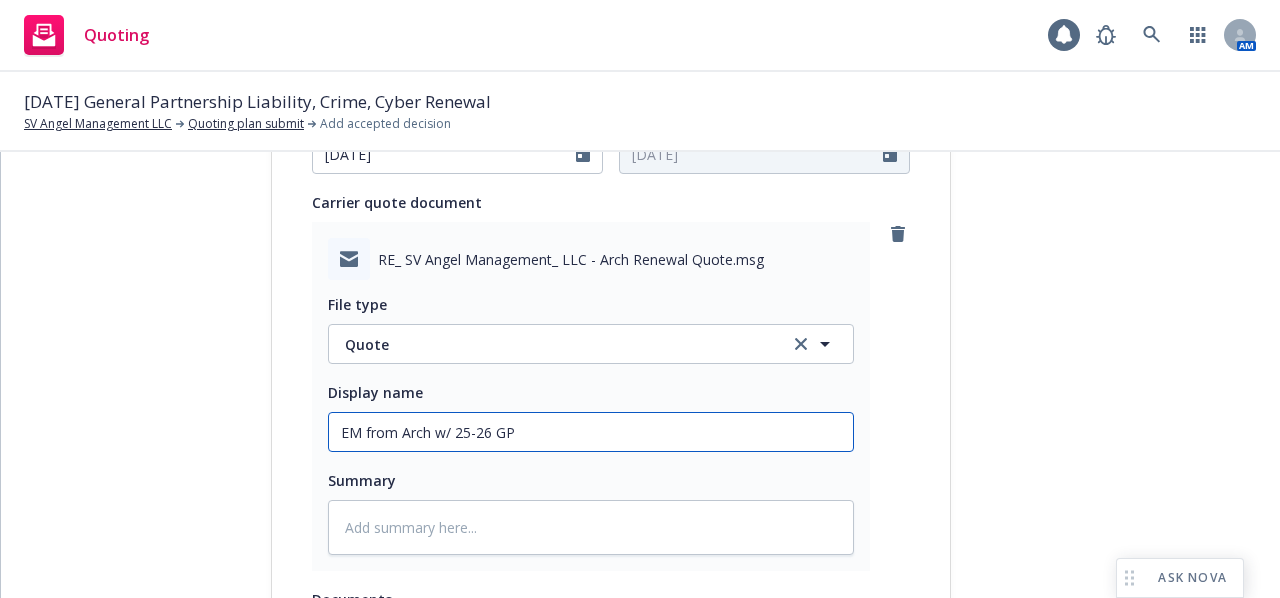 type on "x" 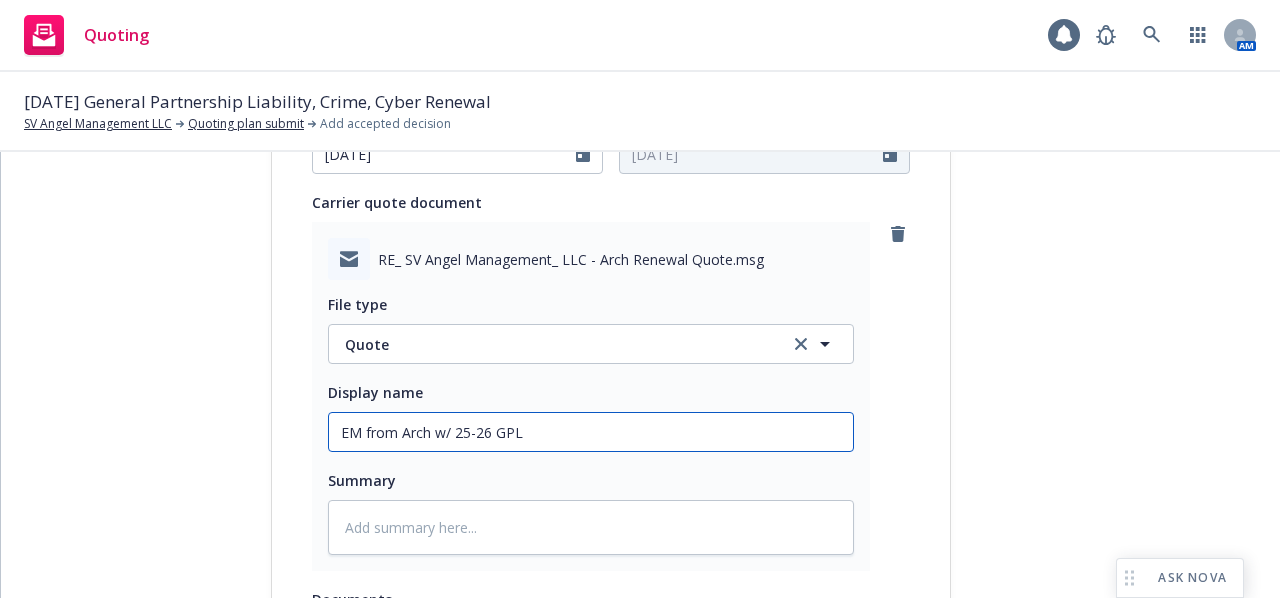 type on "x" 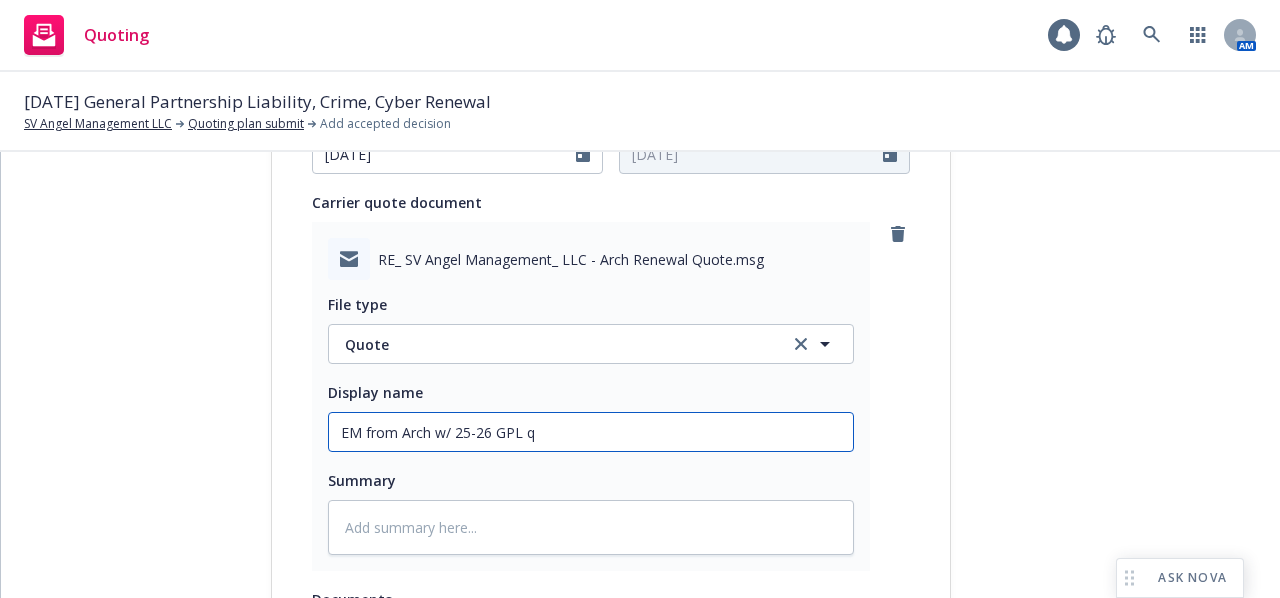 type on "x" 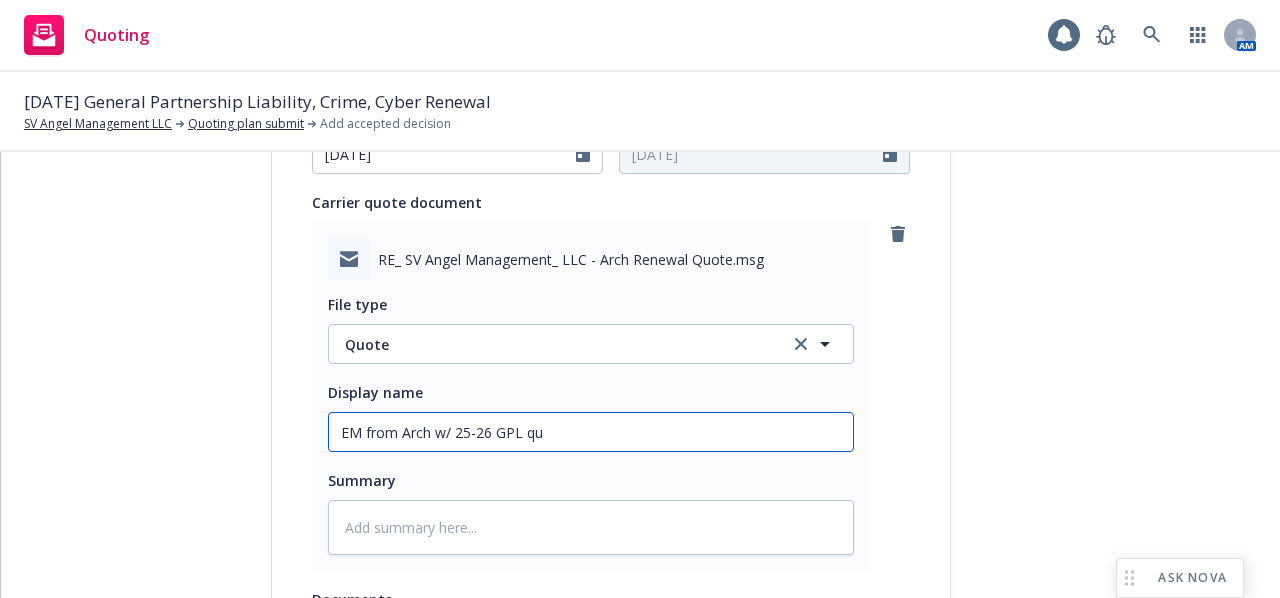 type on "EM from Arch w/ 25-26 GPL quo" 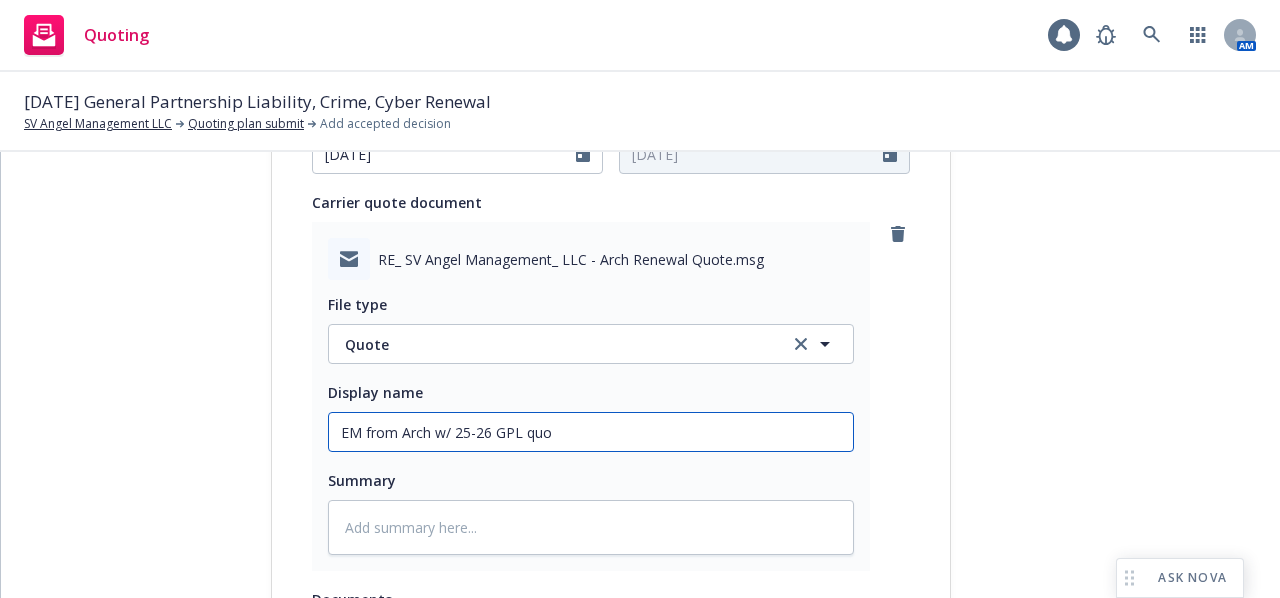 type on "x" 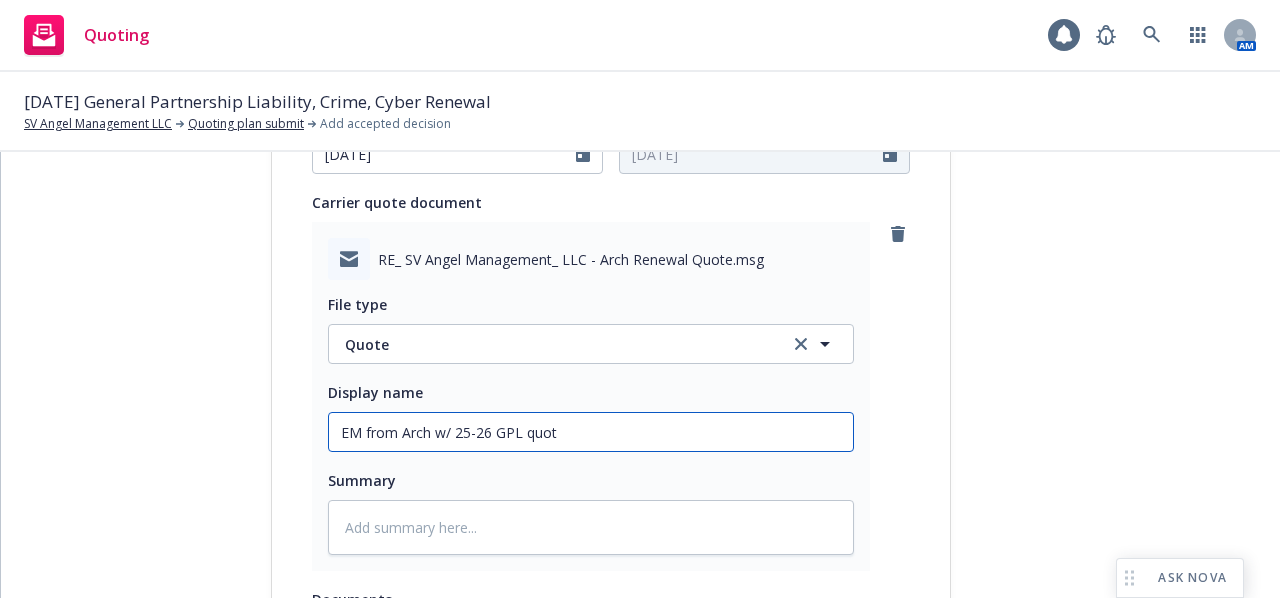 type on "x" 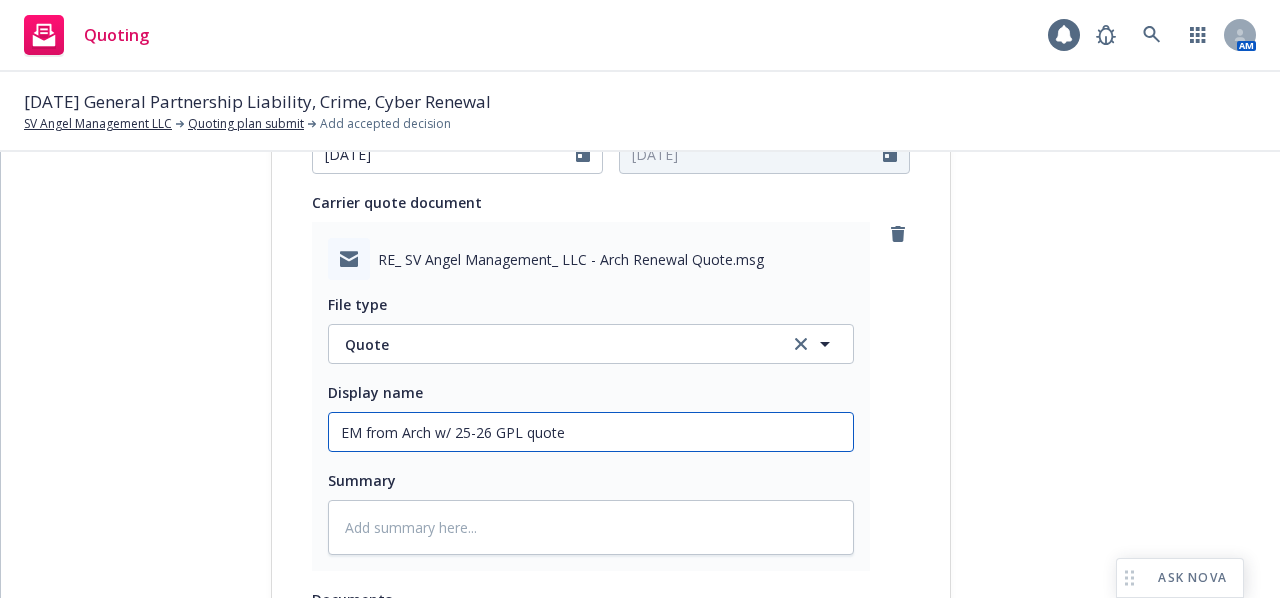 type on "EM from Arch w/ 25-26 GPL quote" 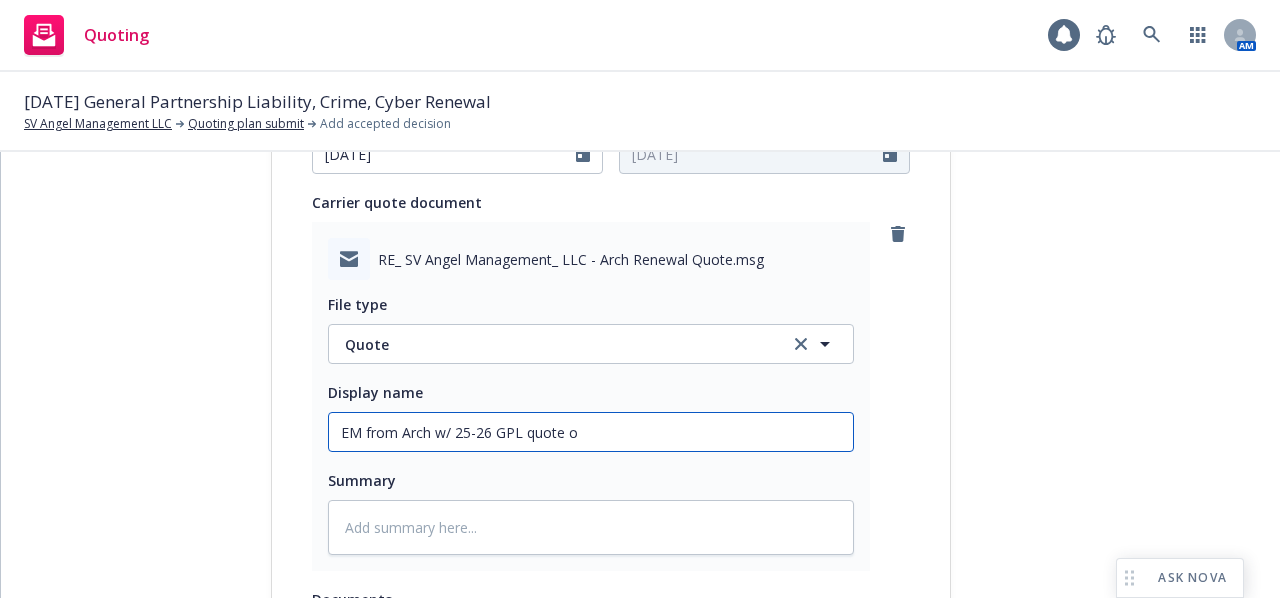 type on "x" 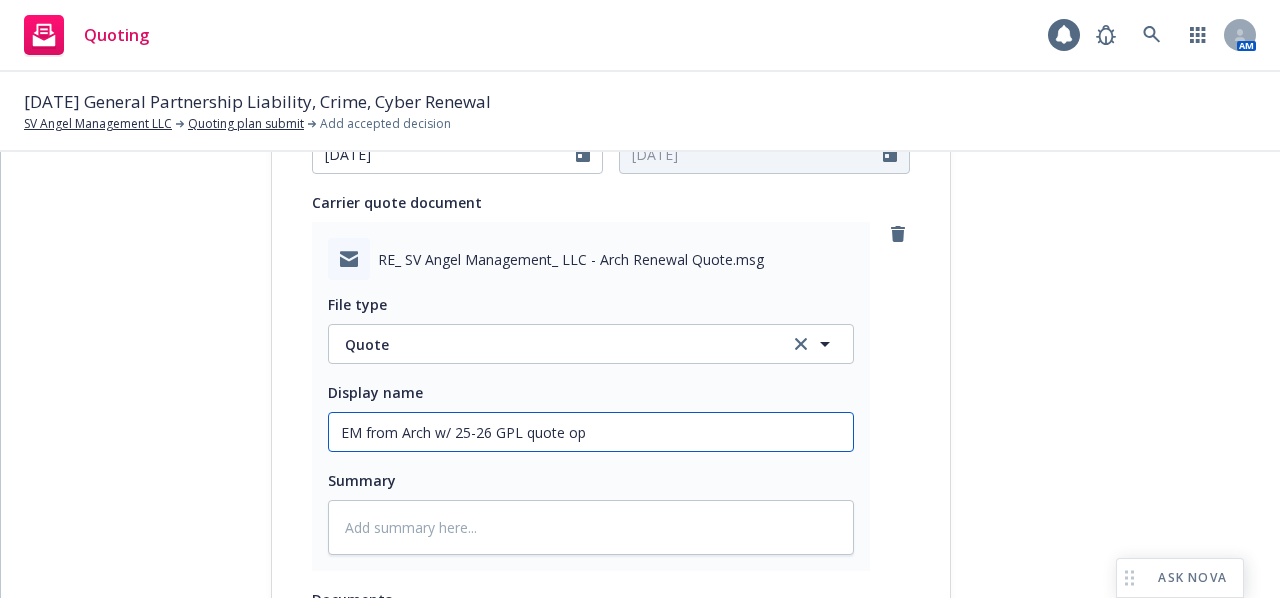 type on "x" 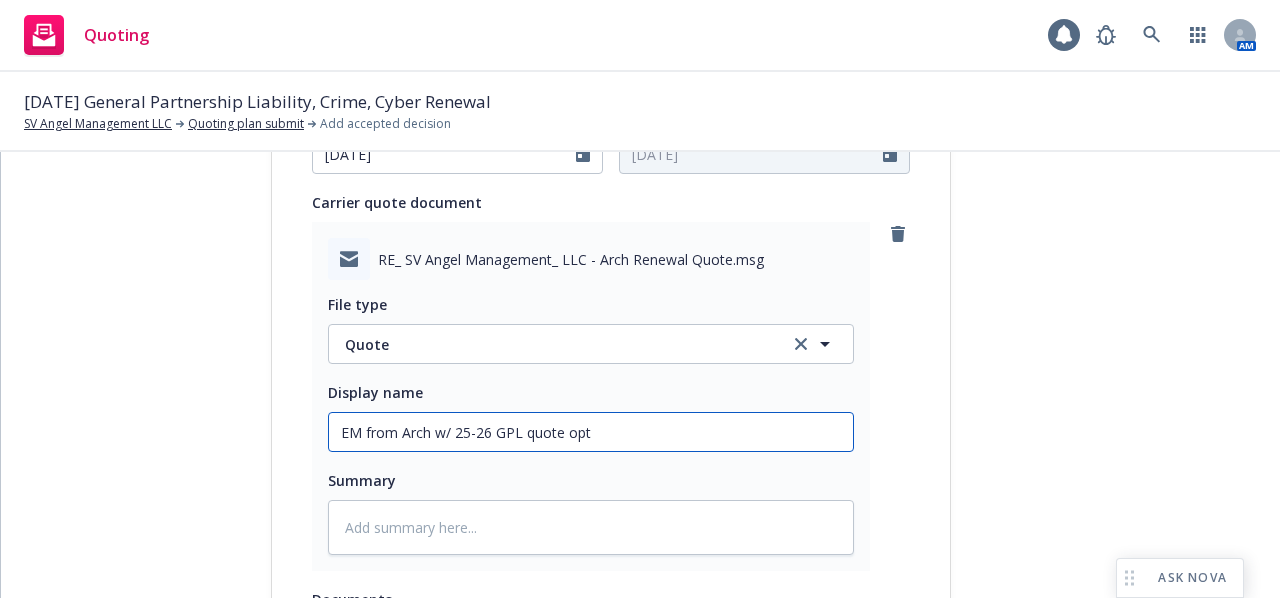 type on "x" 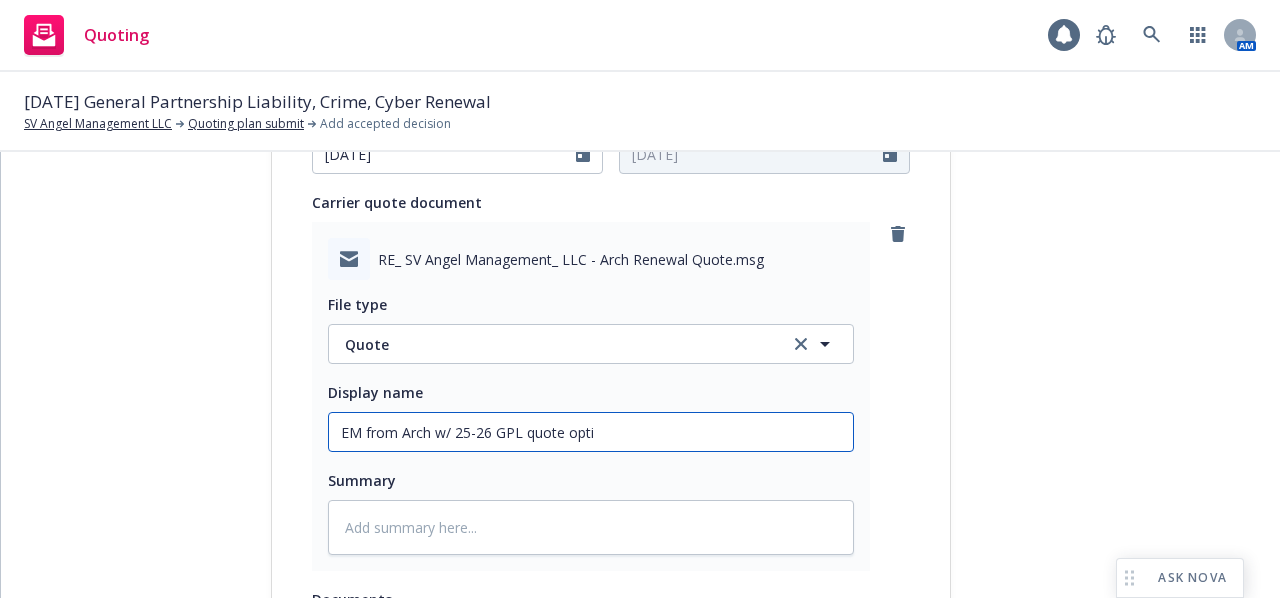 type on "x" 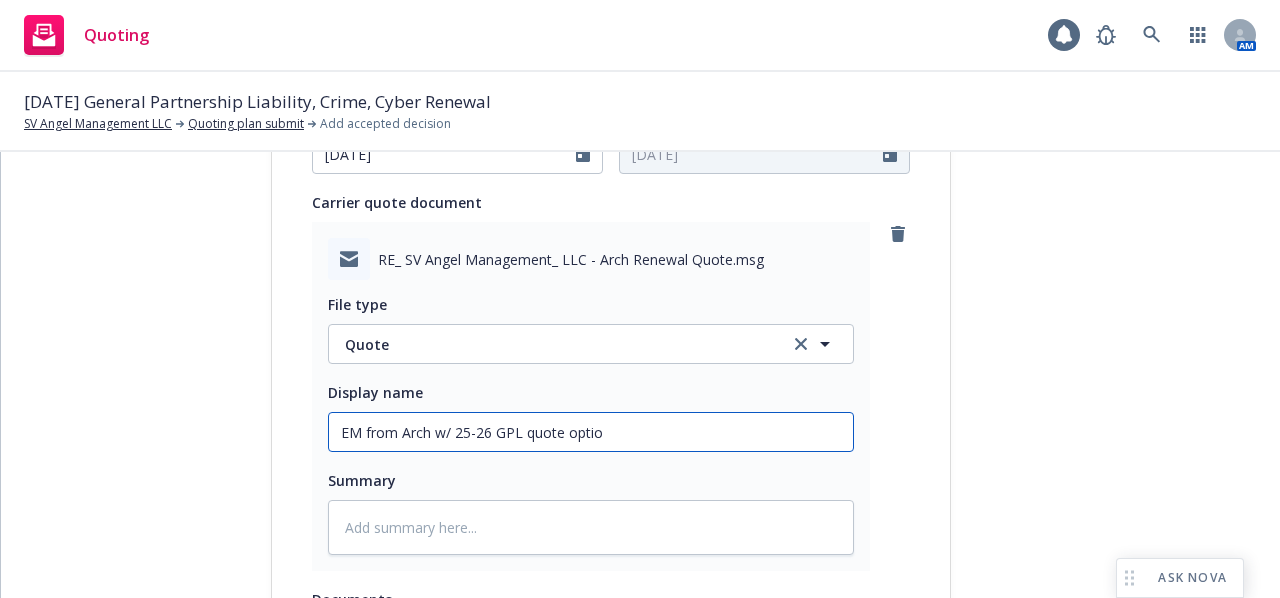 type on "x" 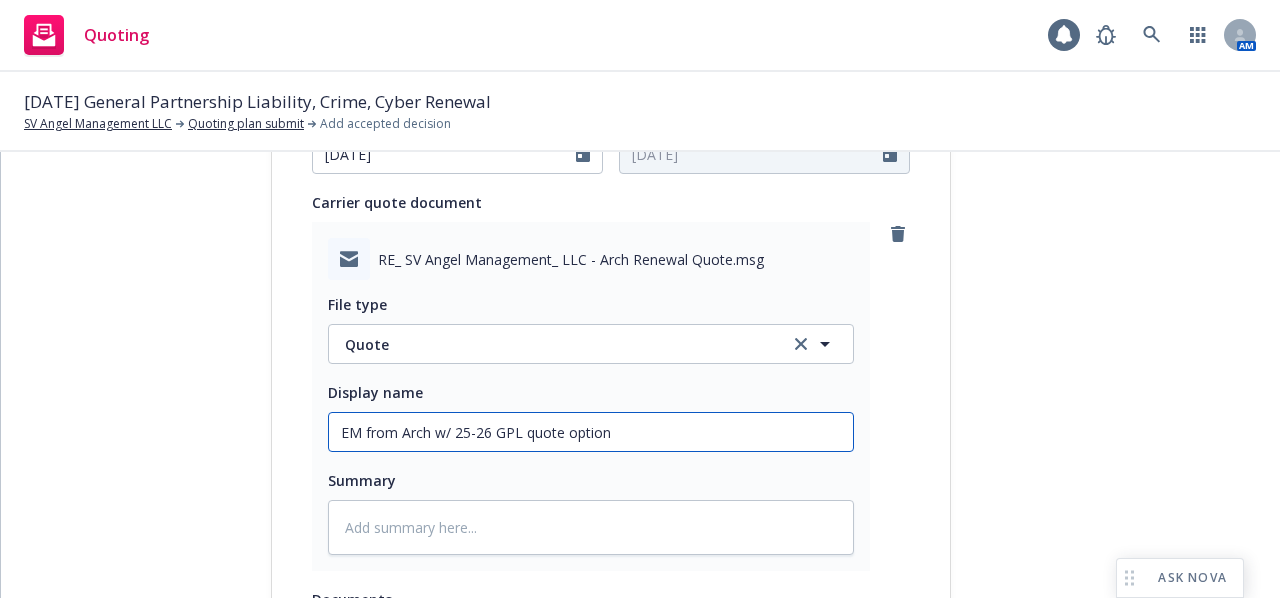 type on "x" 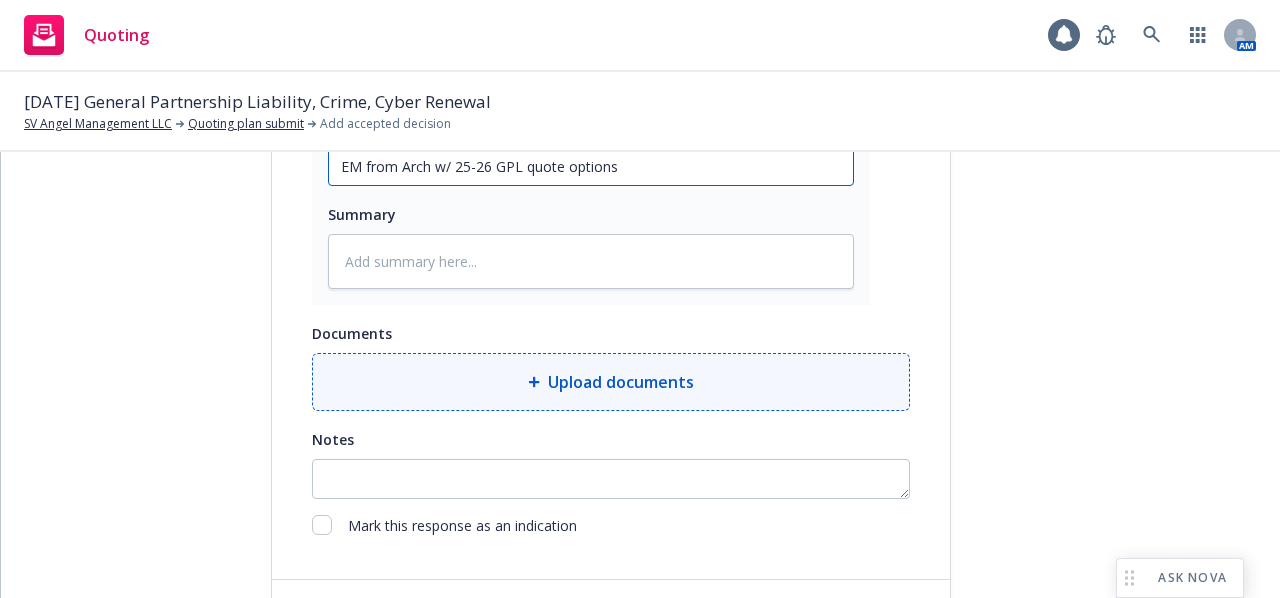 scroll, scrollTop: 1200, scrollLeft: 0, axis: vertical 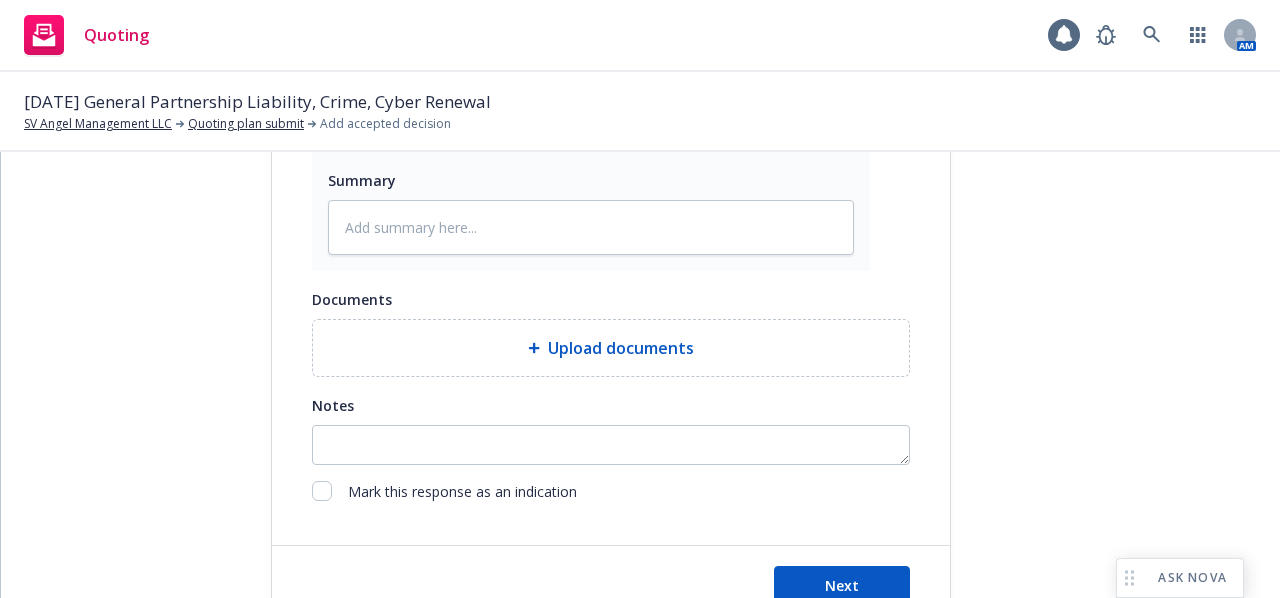 type on "EM from Arch w/ 25-26 GPL quote options" 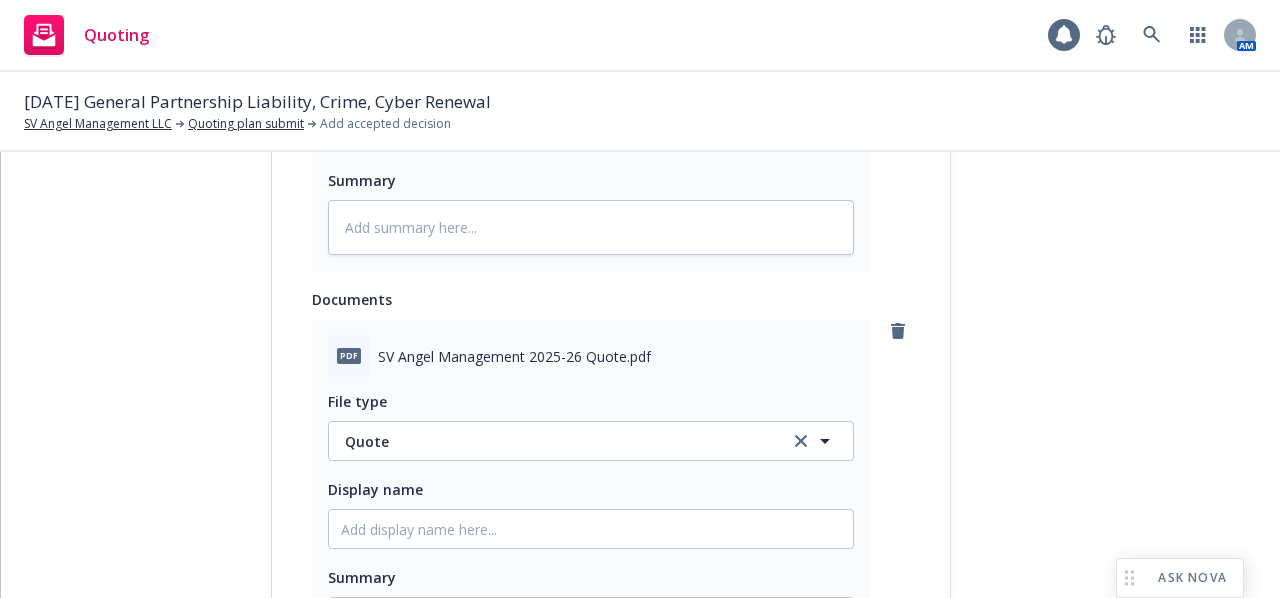 scroll, scrollTop: 1400, scrollLeft: 0, axis: vertical 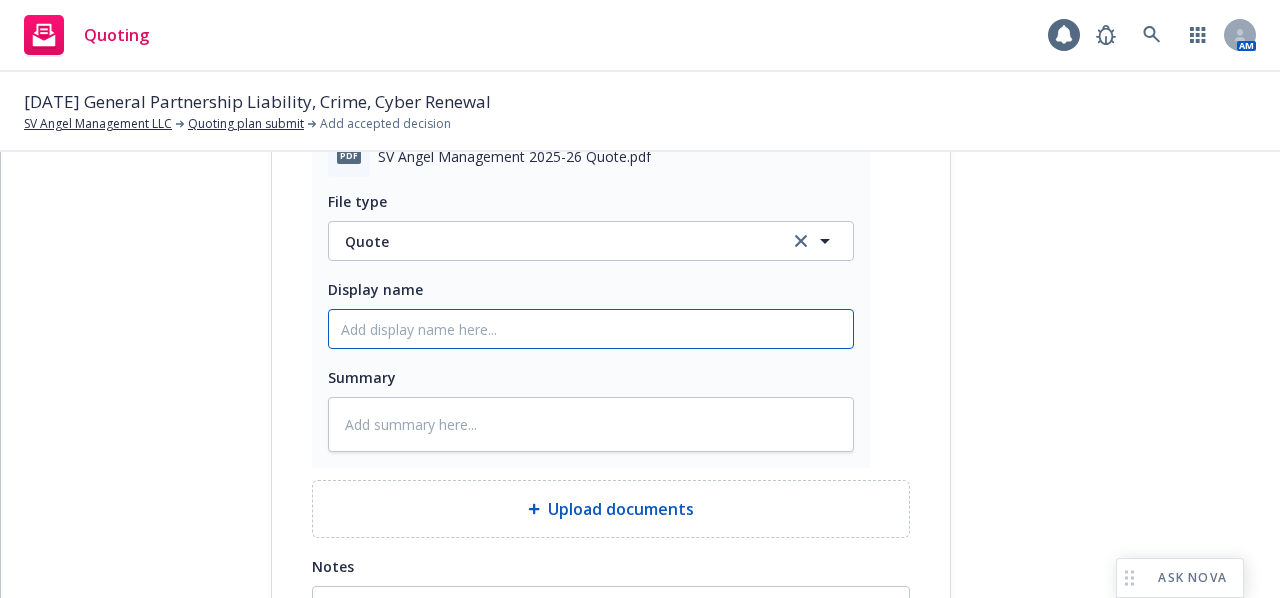click on "Display name" at bounding box center (591, -68) 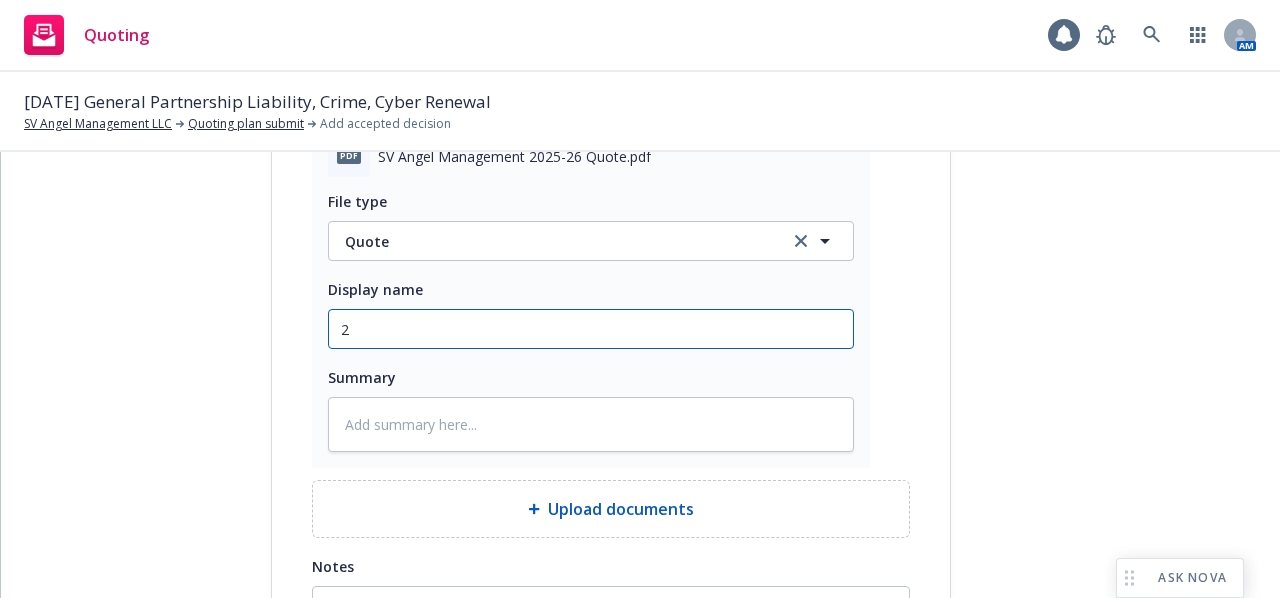 type on "x" 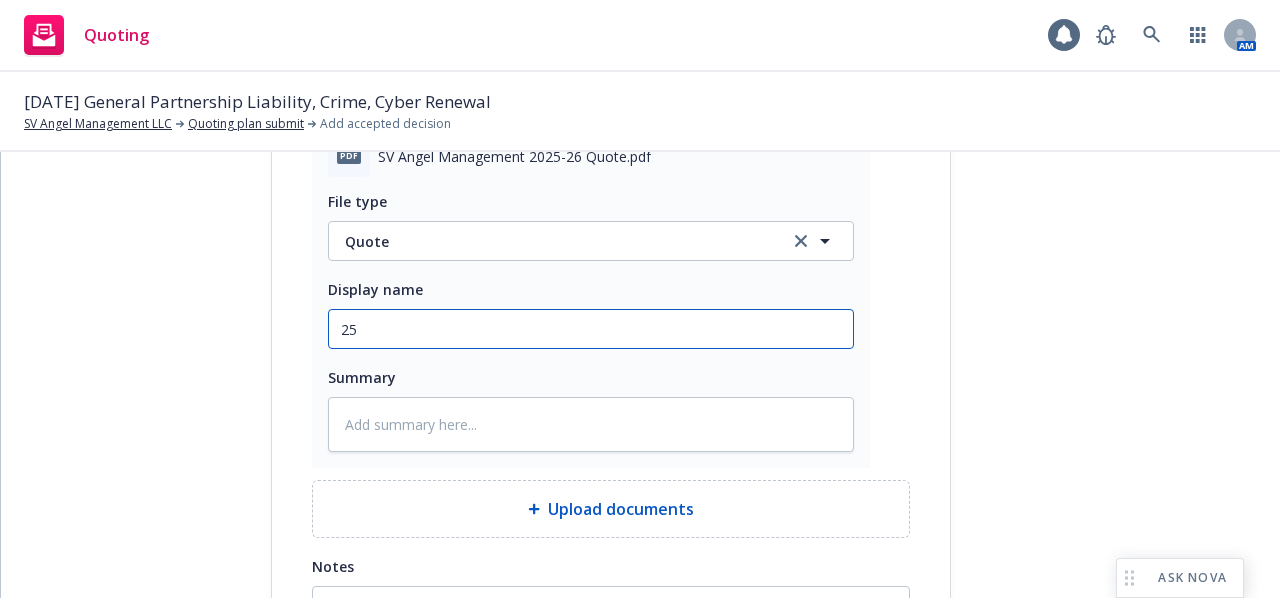 type on "x" 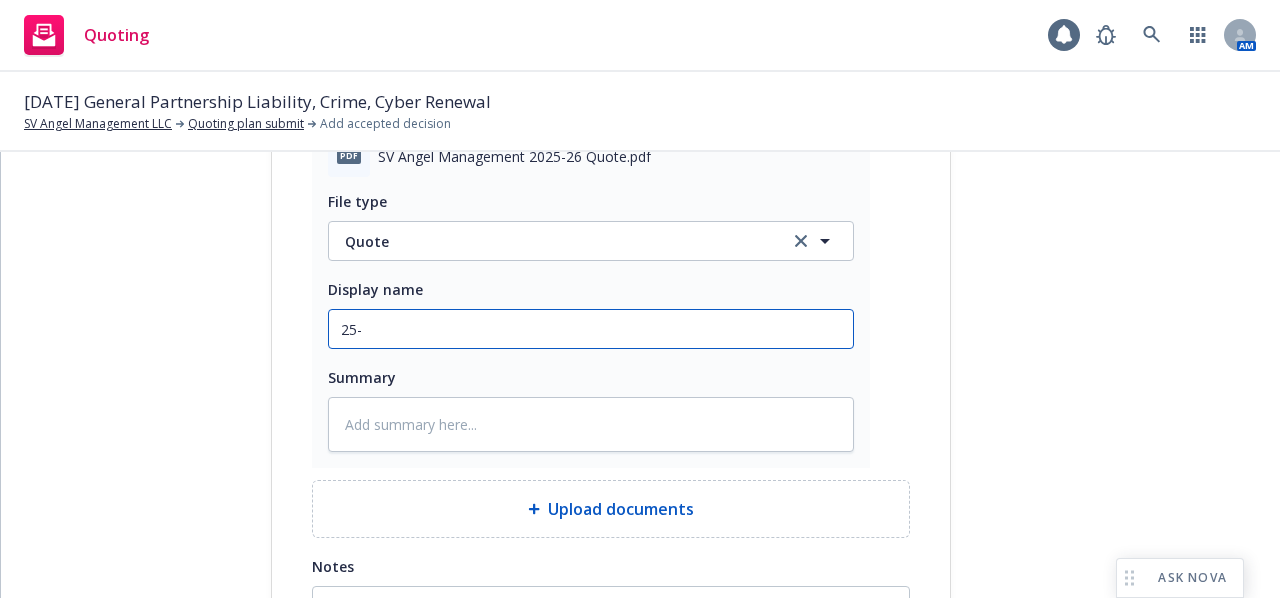 type on "x" 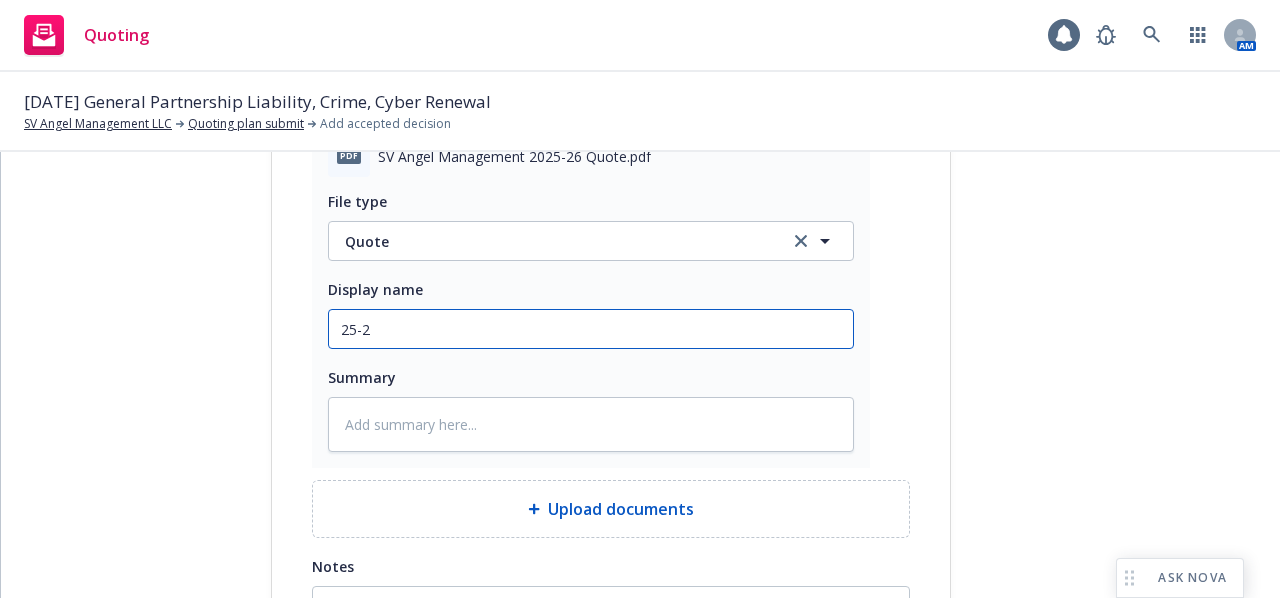 type on "x" 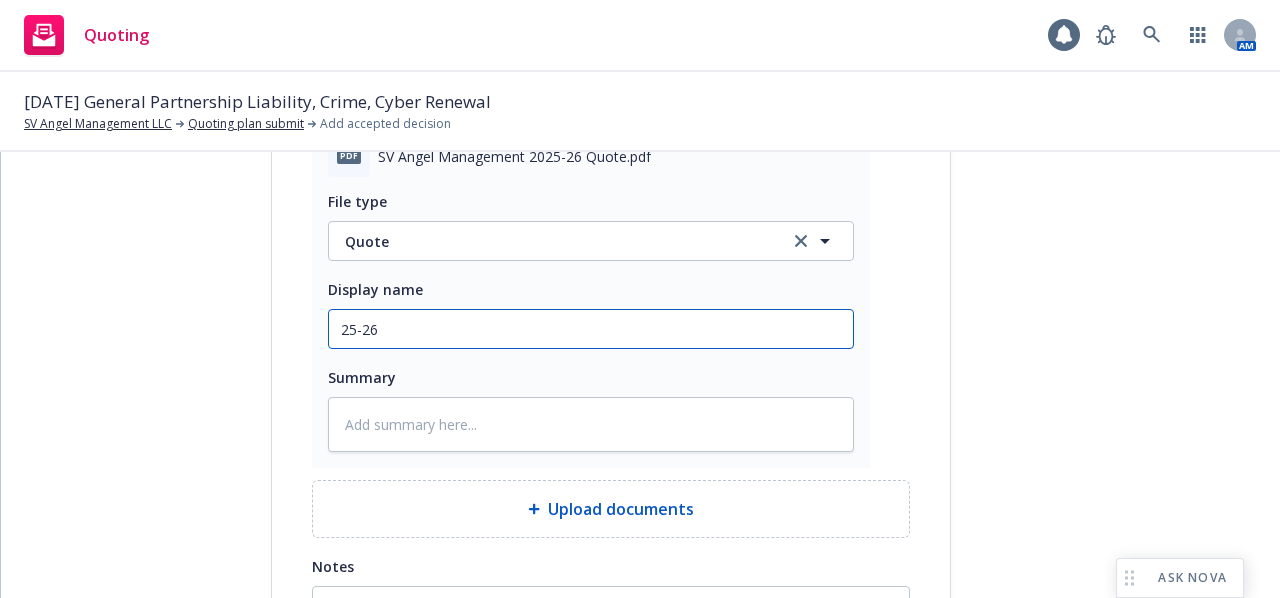 type on "x" 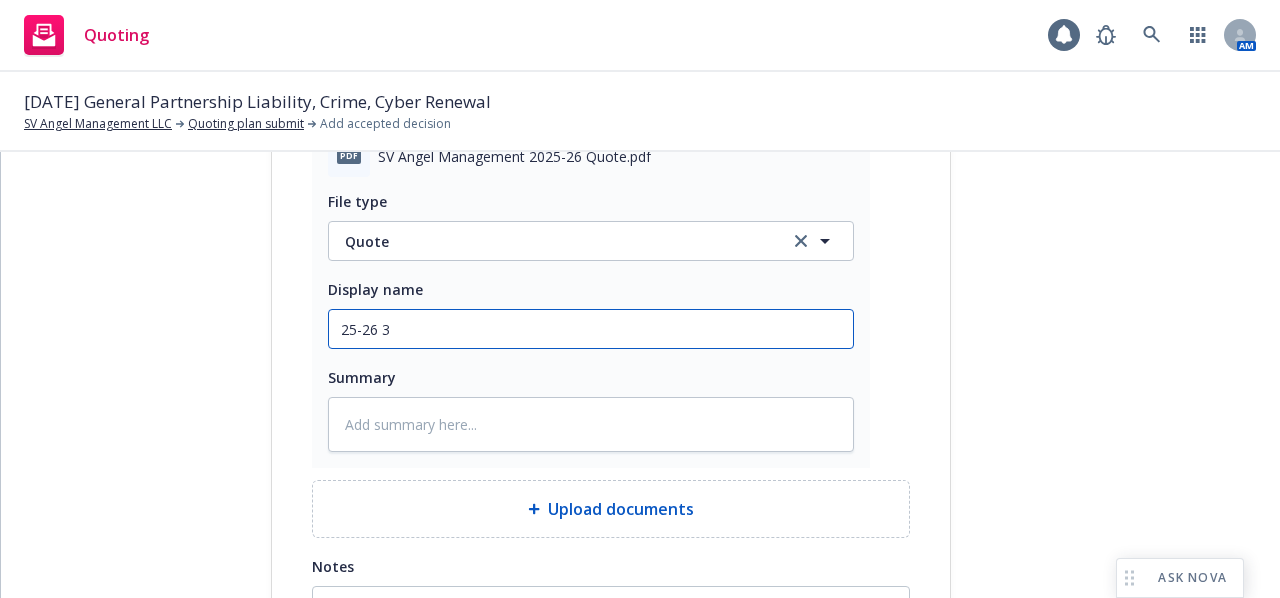 type on "x" 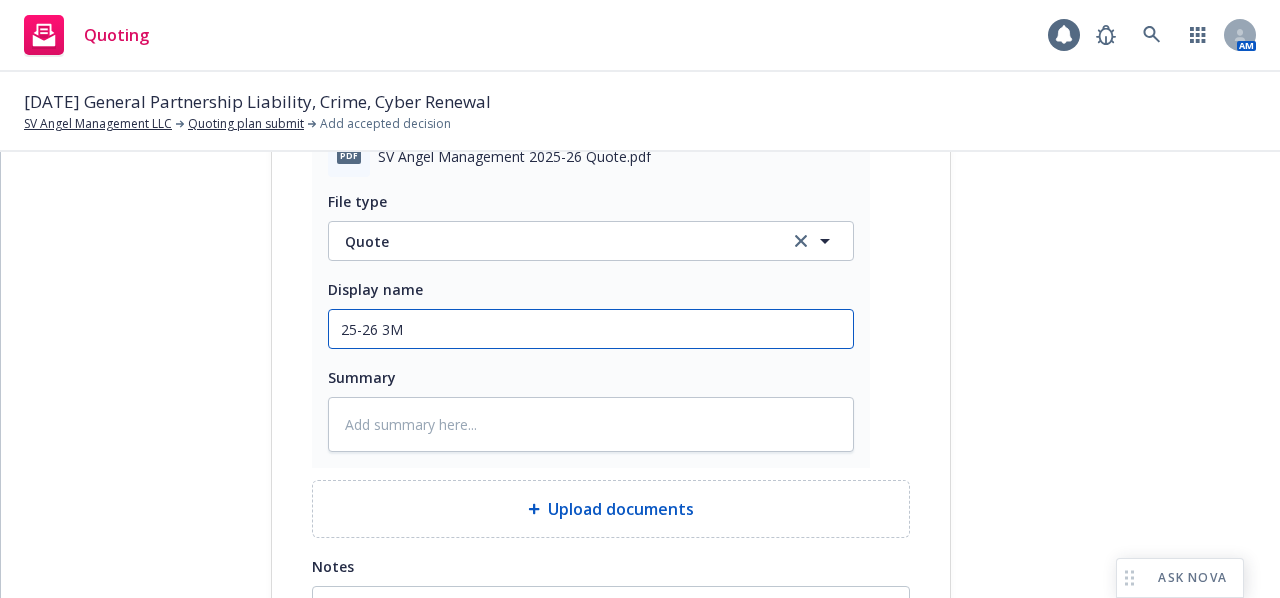 type on "x" 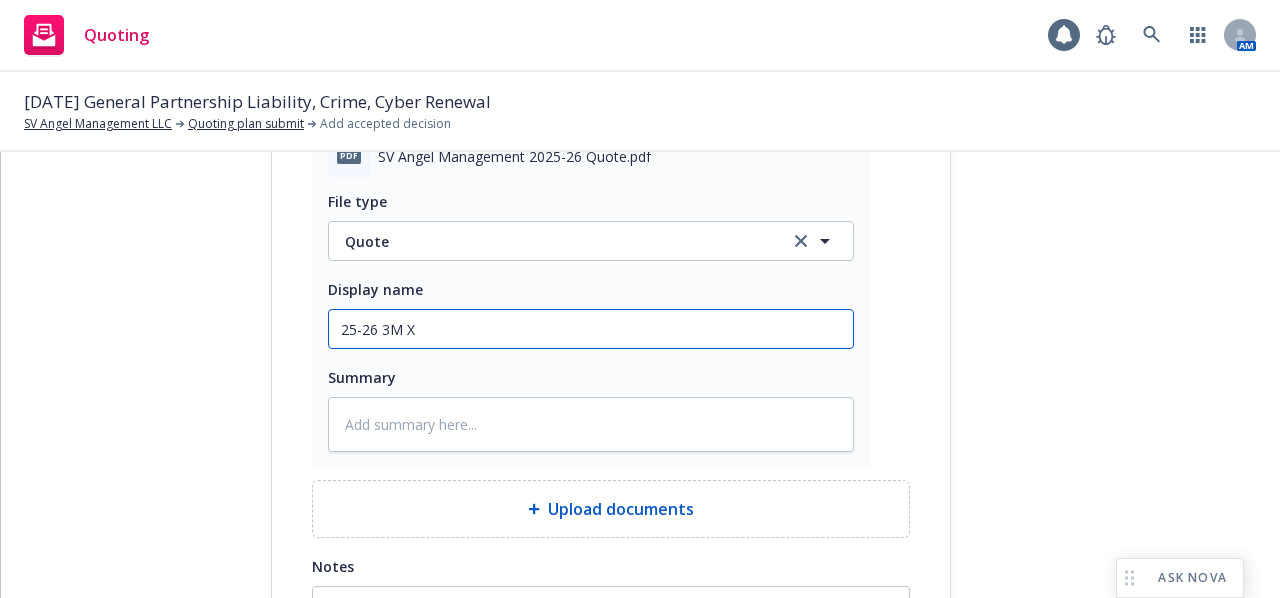 type on "x" 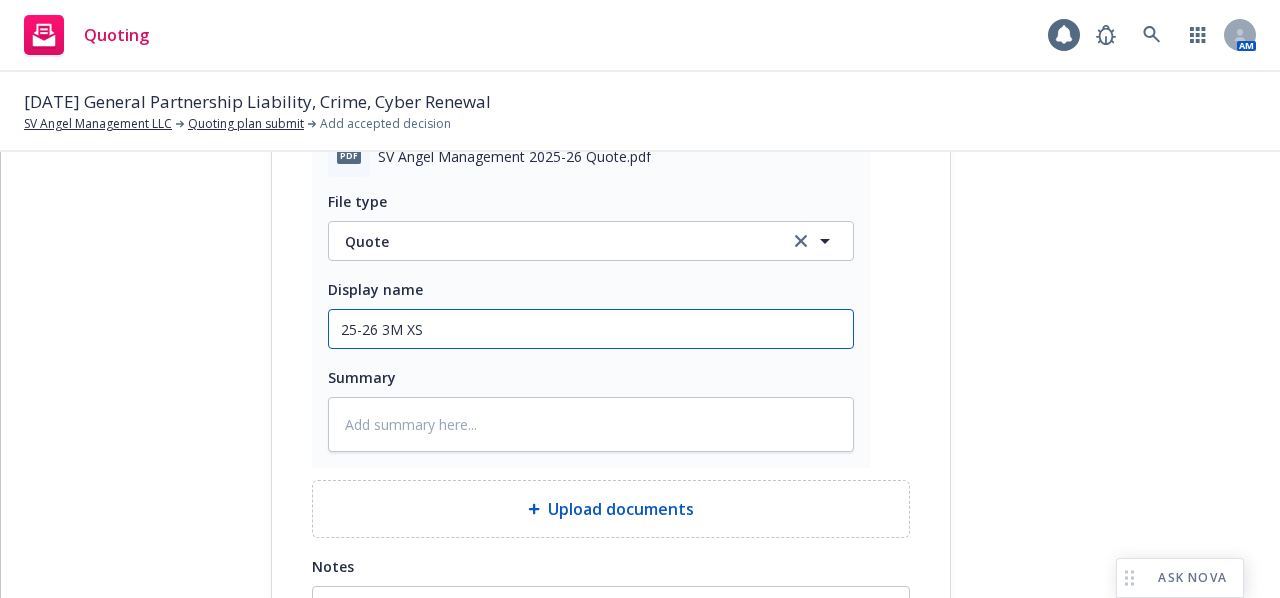 type on "x" 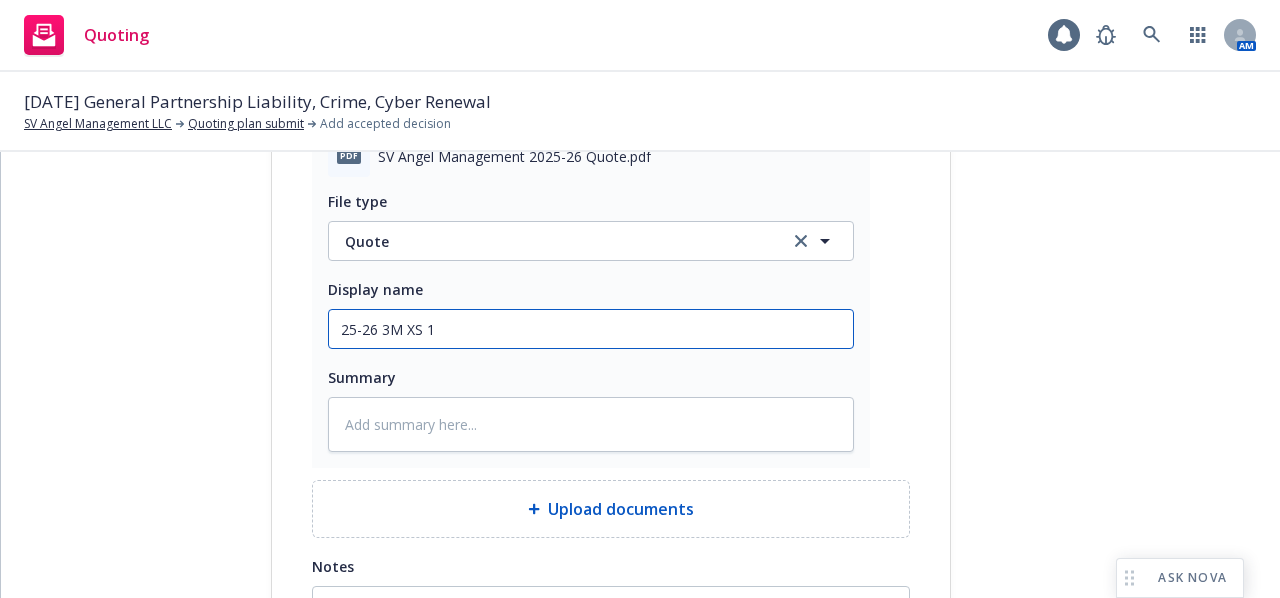 type on "x" 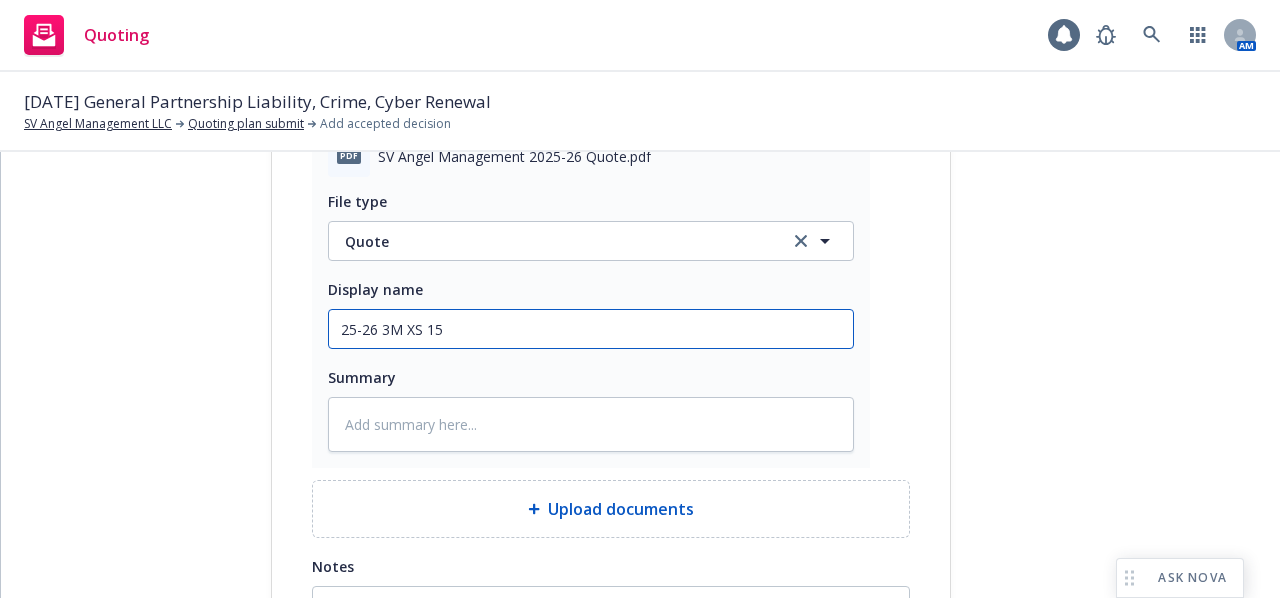 type on "x" 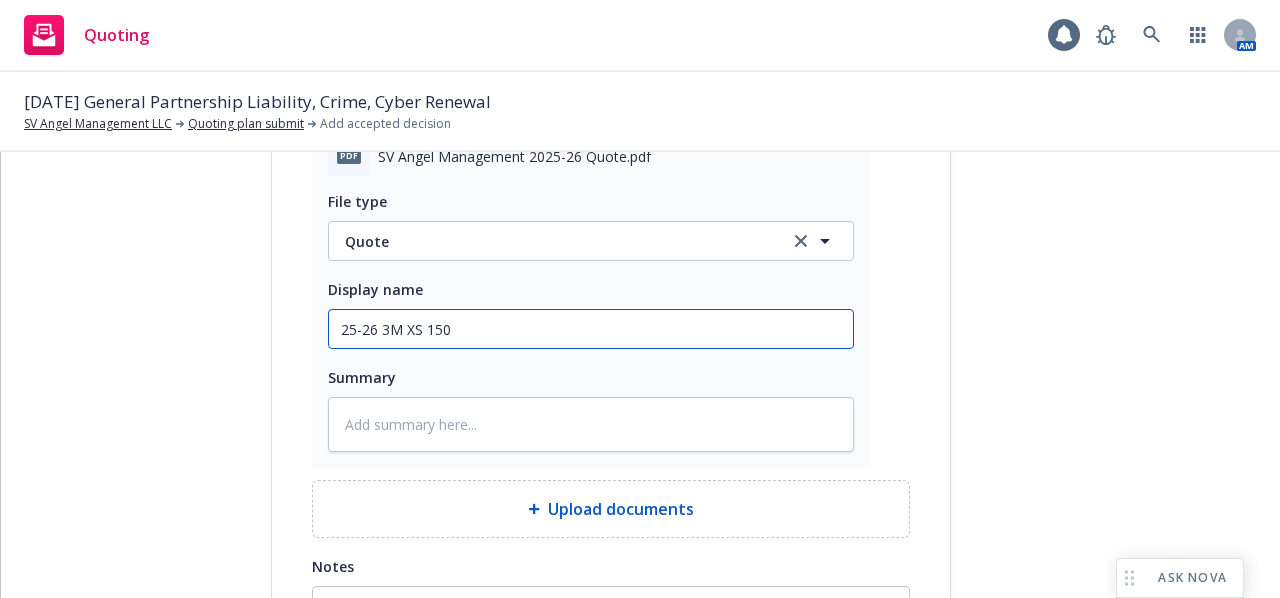 type on "x" 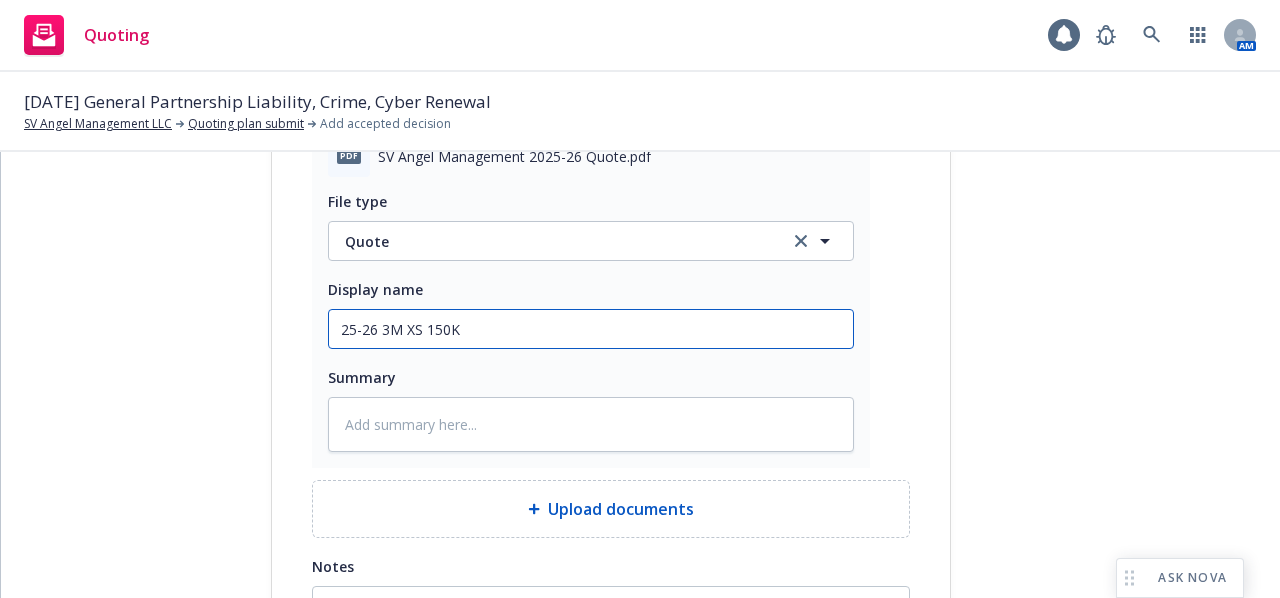 type on "x" 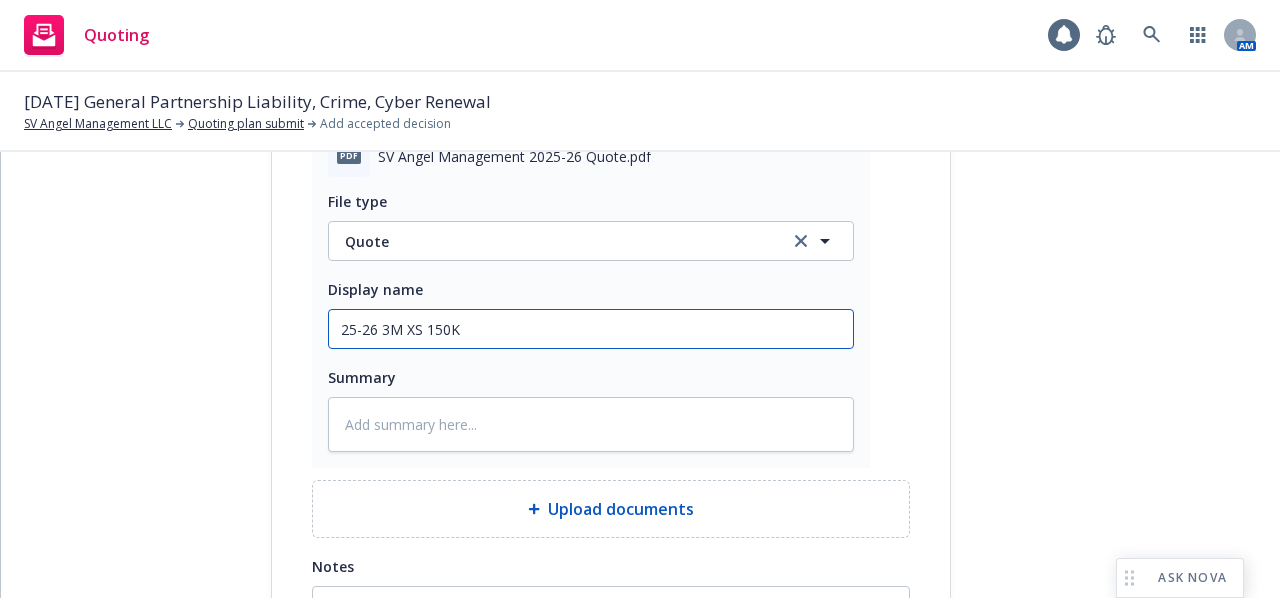 type on "x" 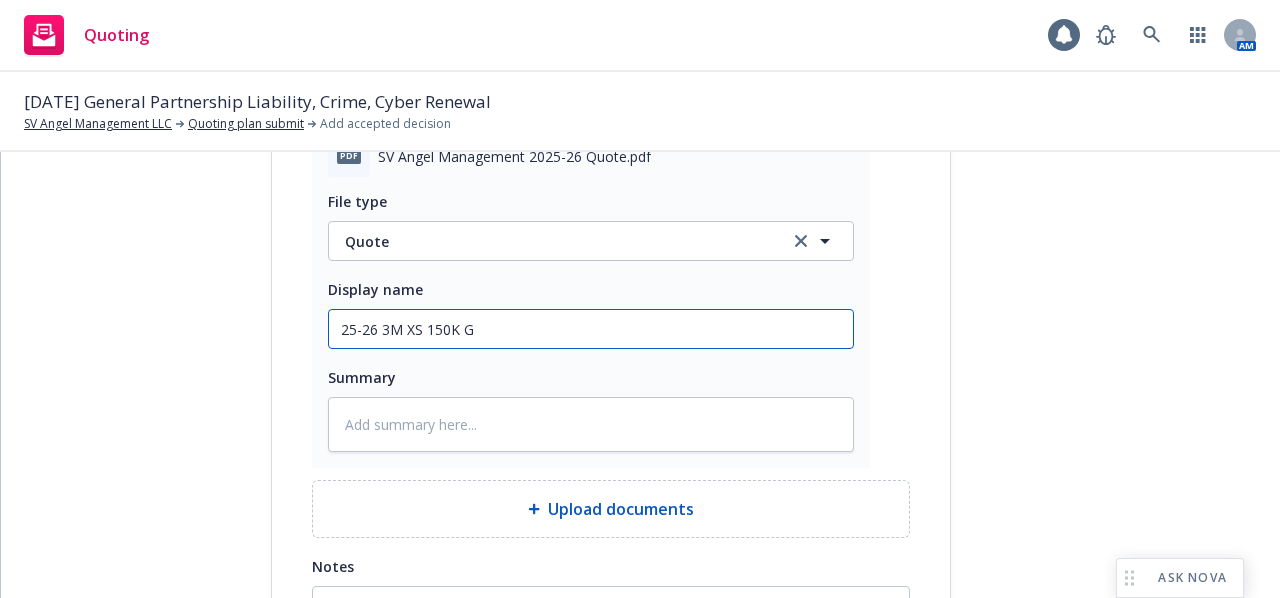type on "25-26 3M XS 150K GP" 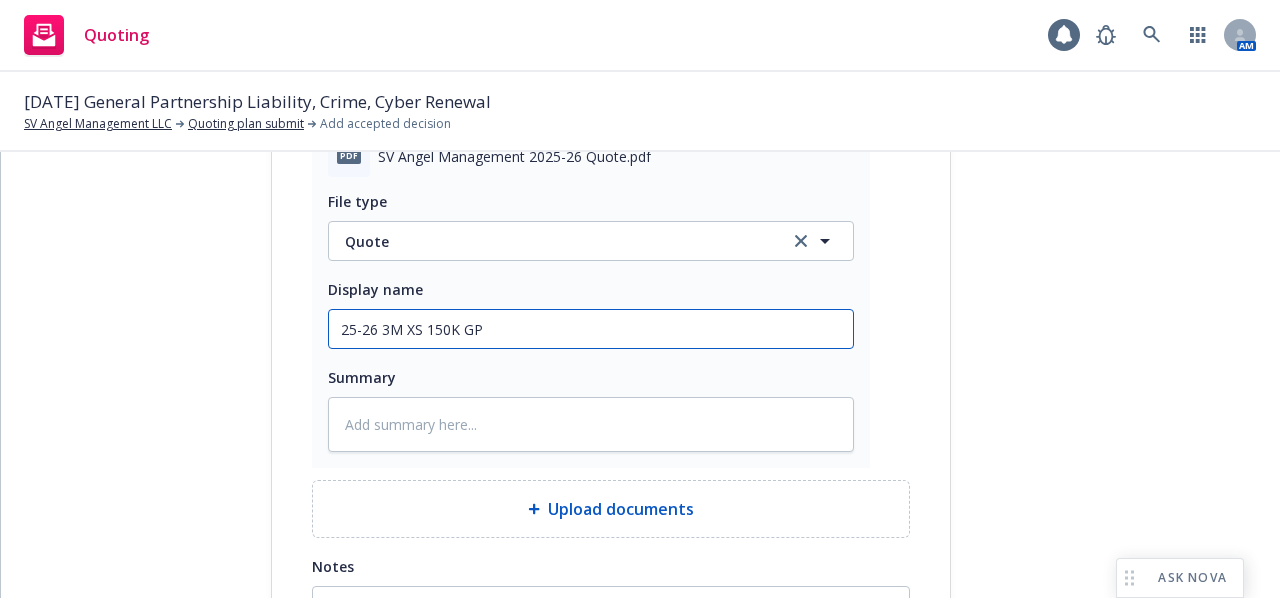 type on "x" 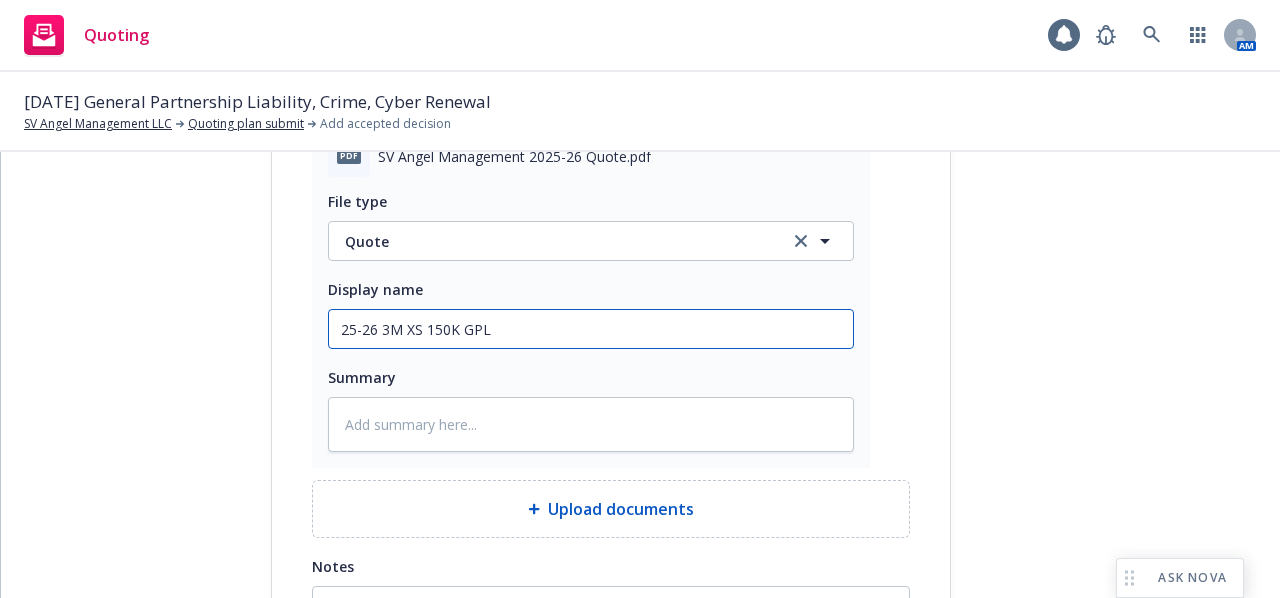 type on "x" 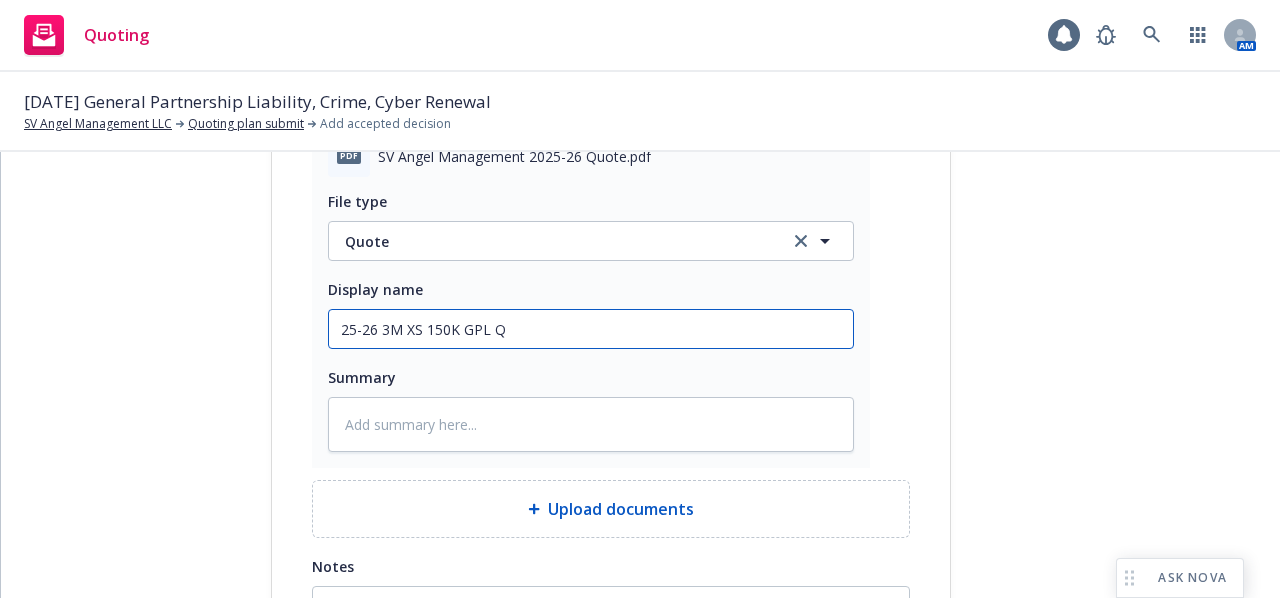 type on "25-26 3M XS 150K GPL Qu" 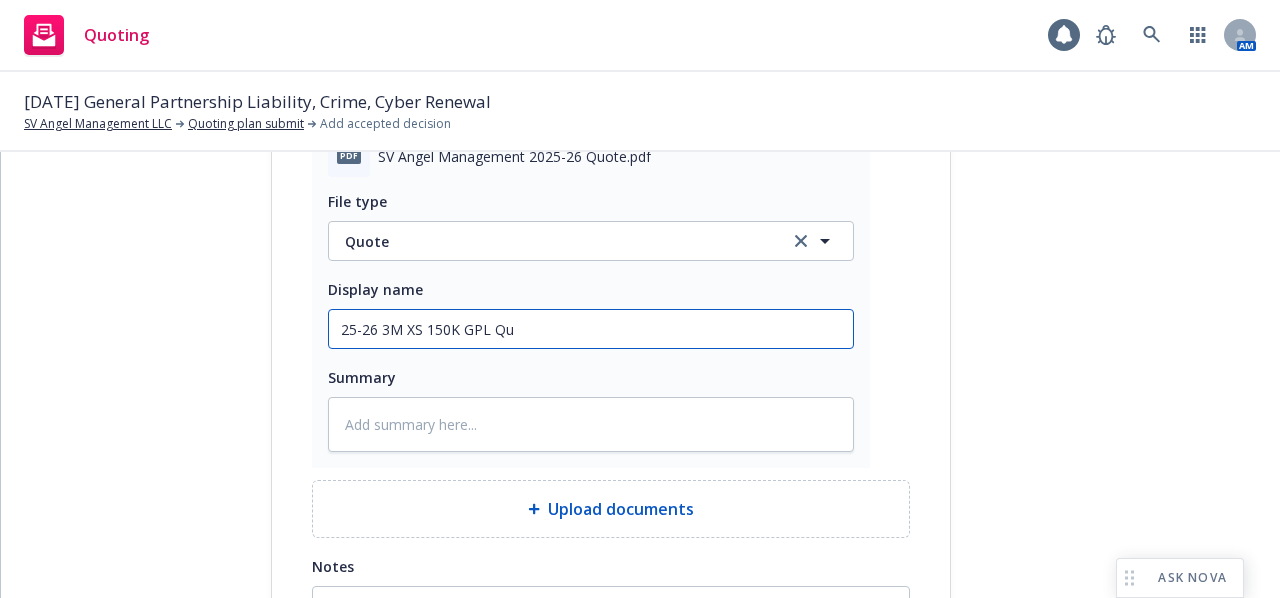 type on "x" 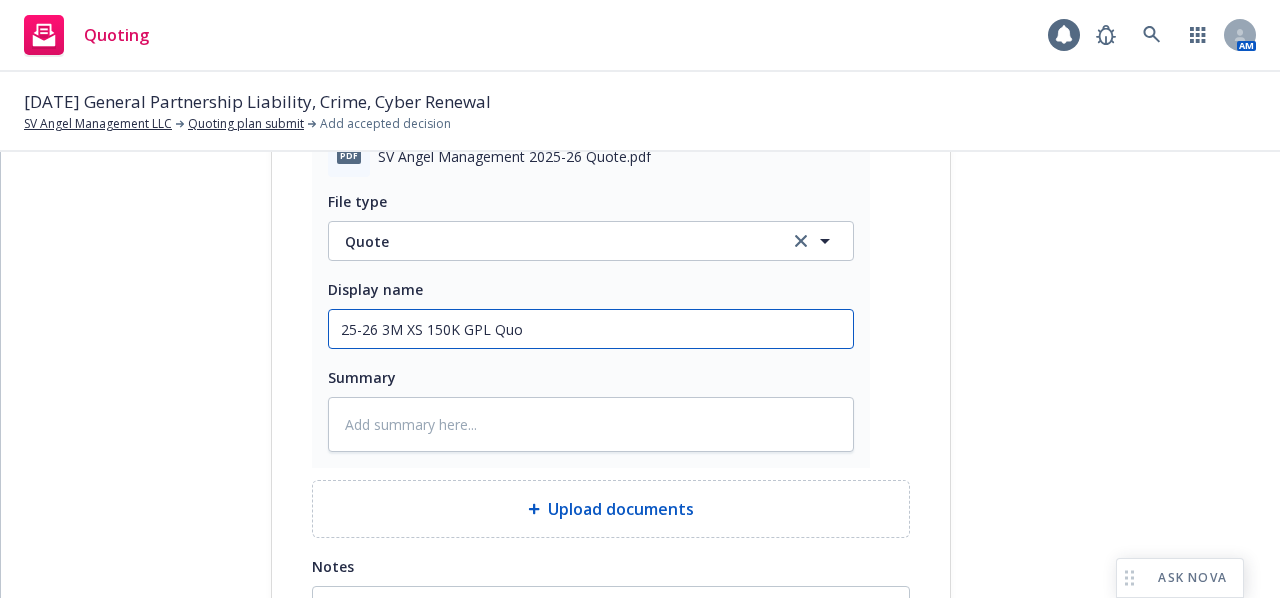 type on "x" 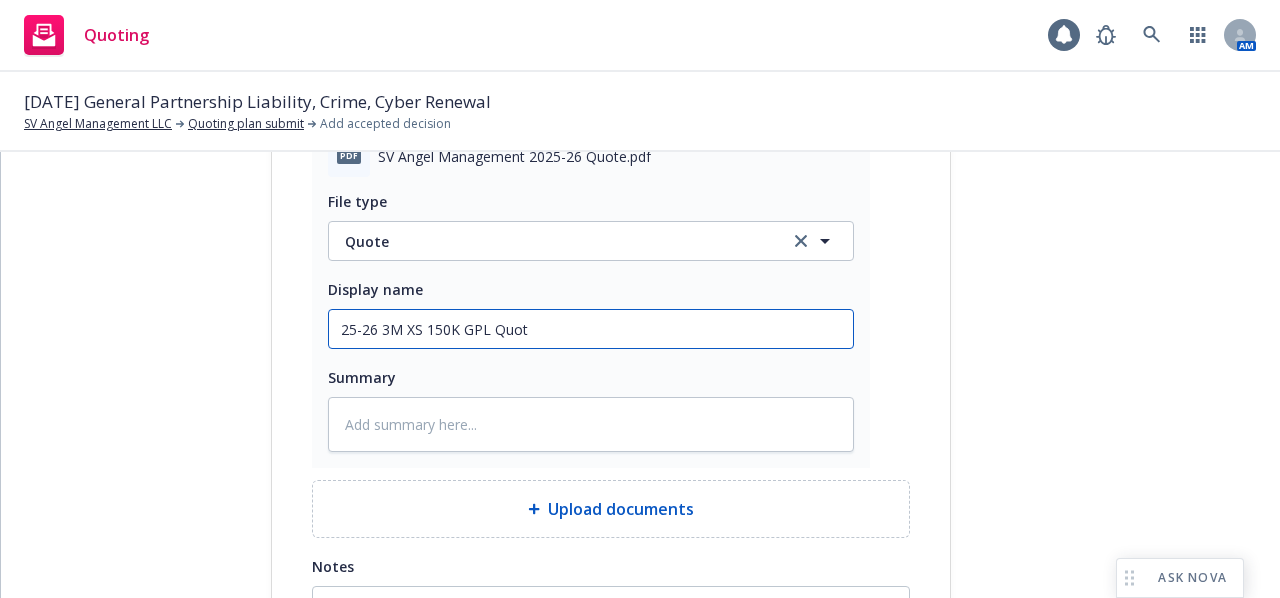 type on "x" 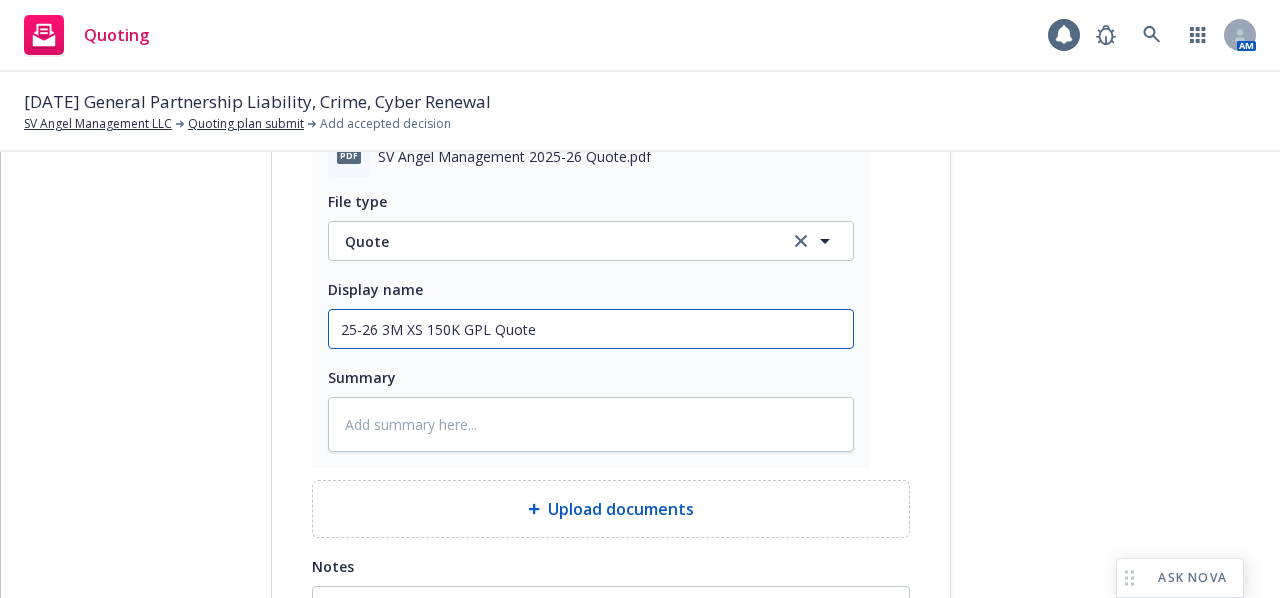 type on "x" 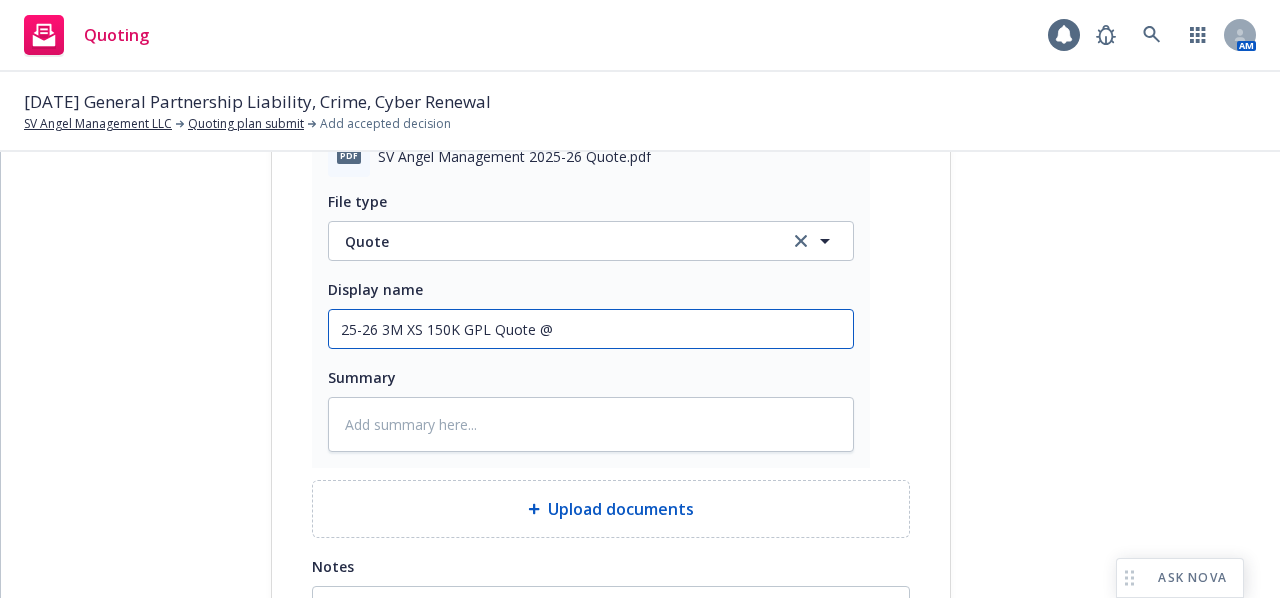 type on "x" 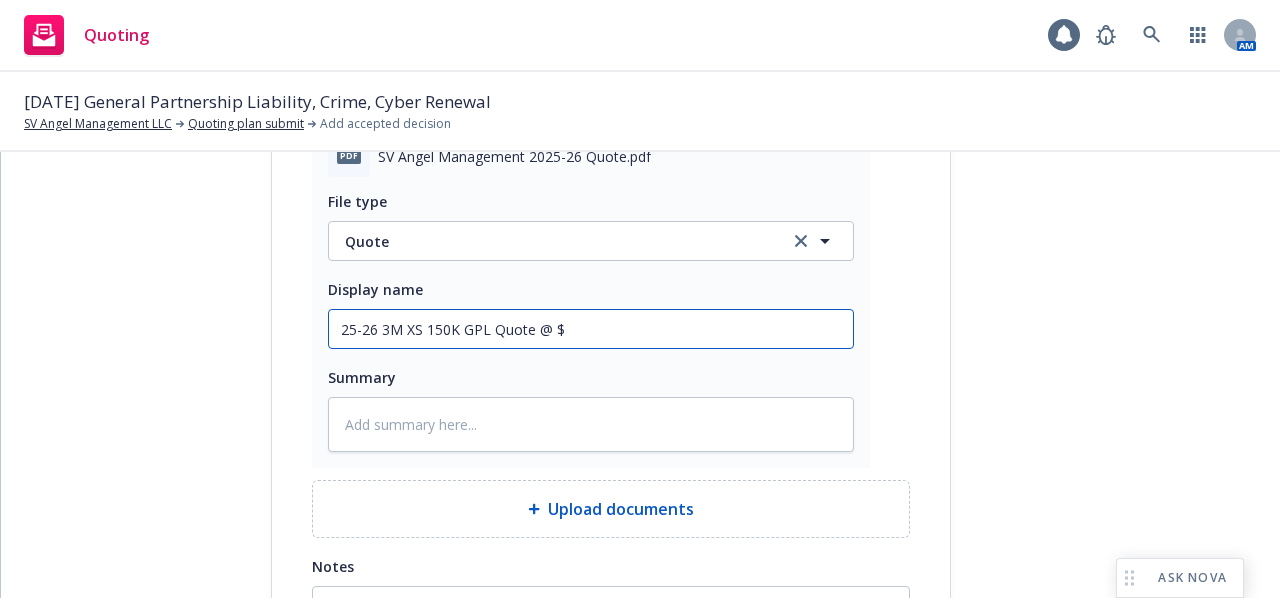 type on "x" 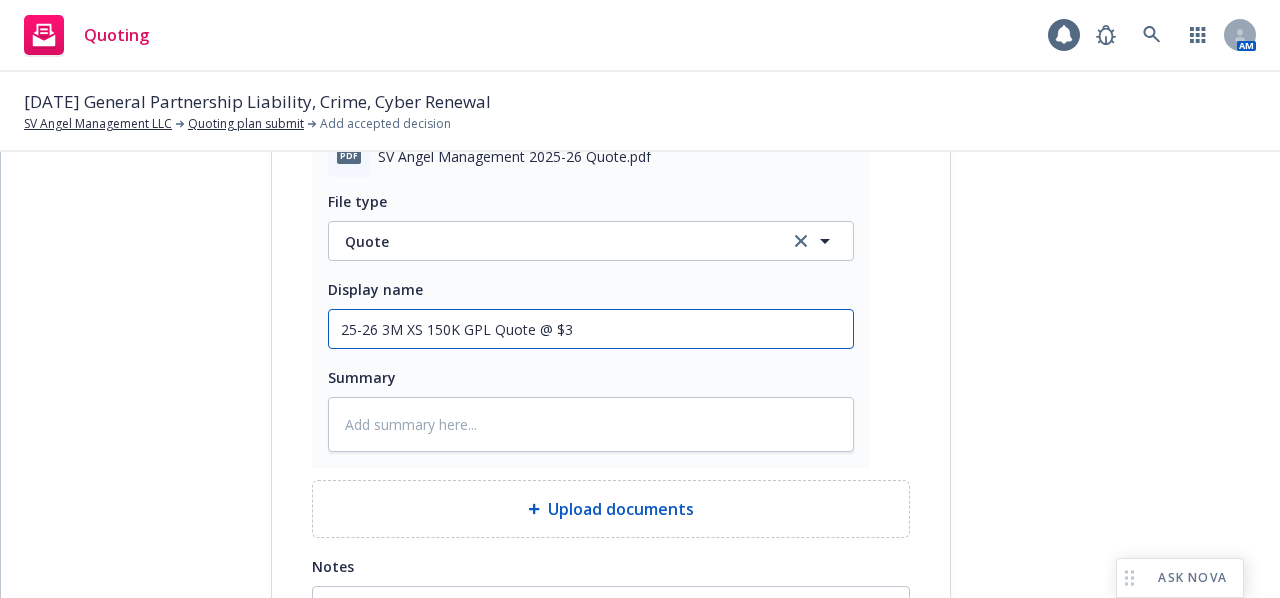 type on "x" 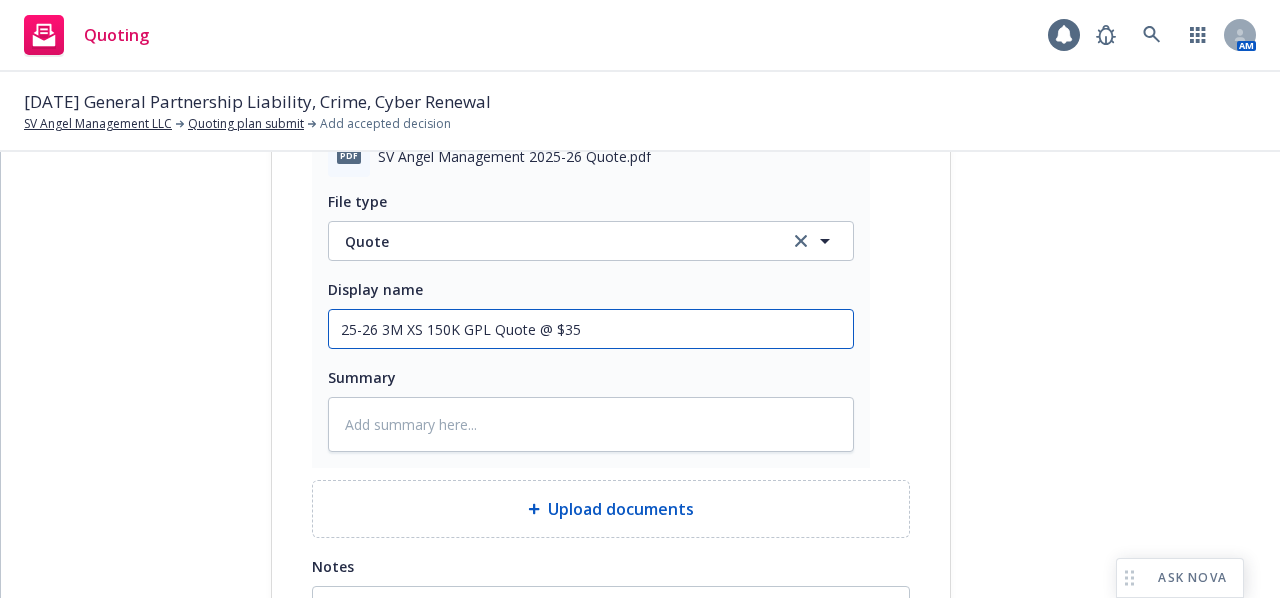 type on "x" 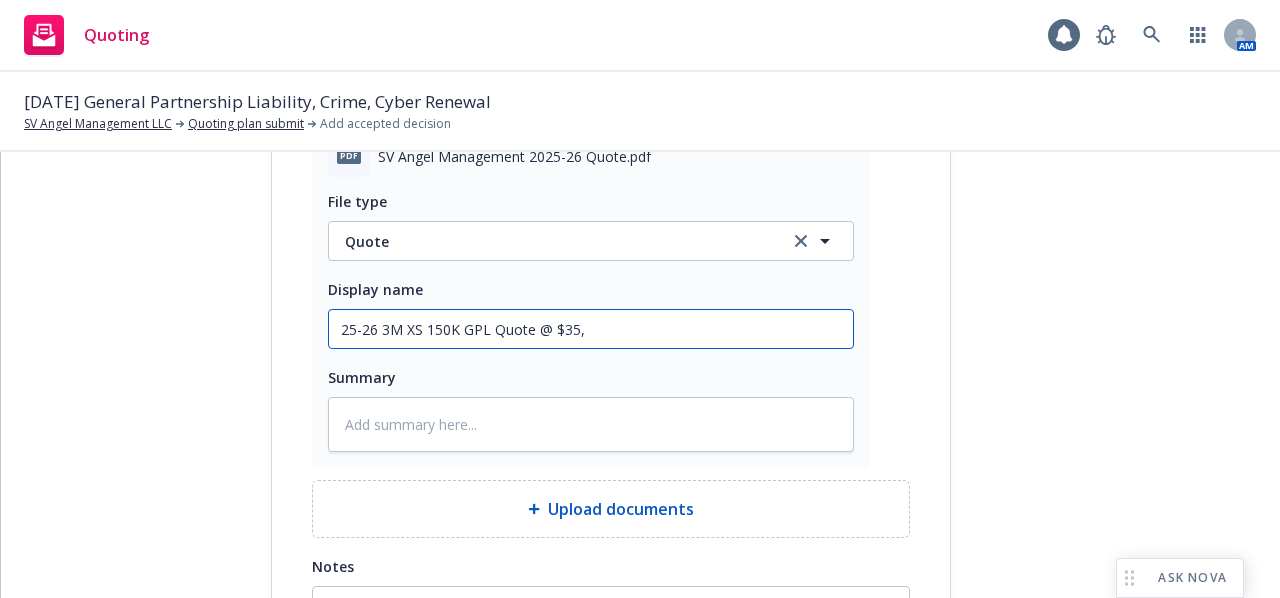 type on "x" 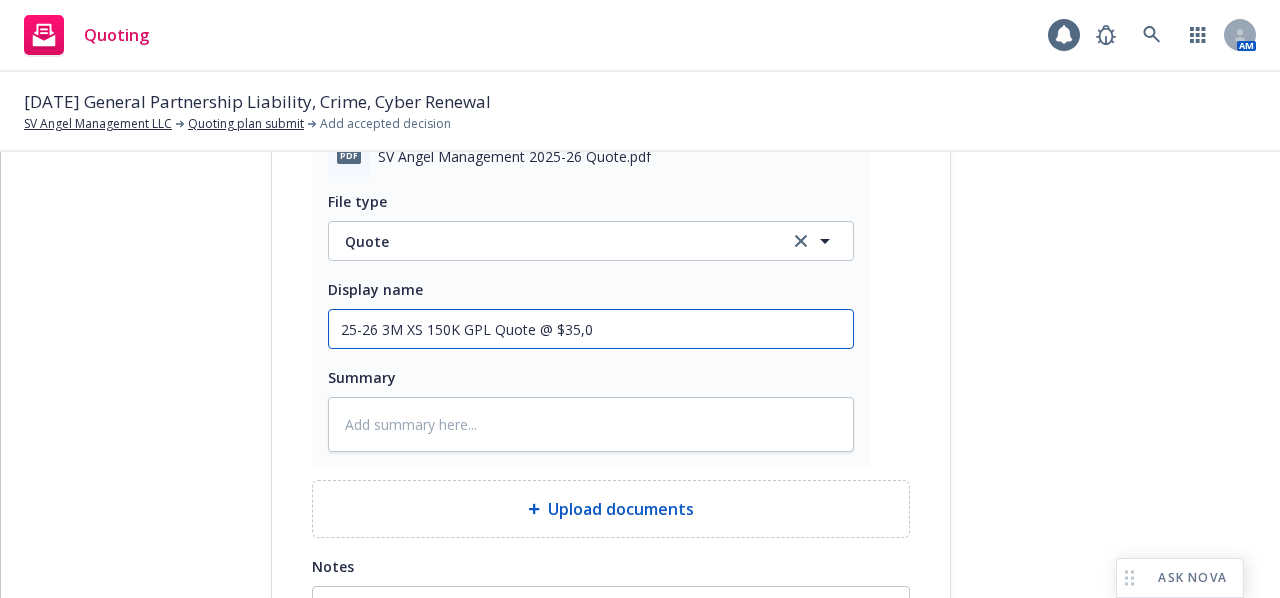 type on "x" 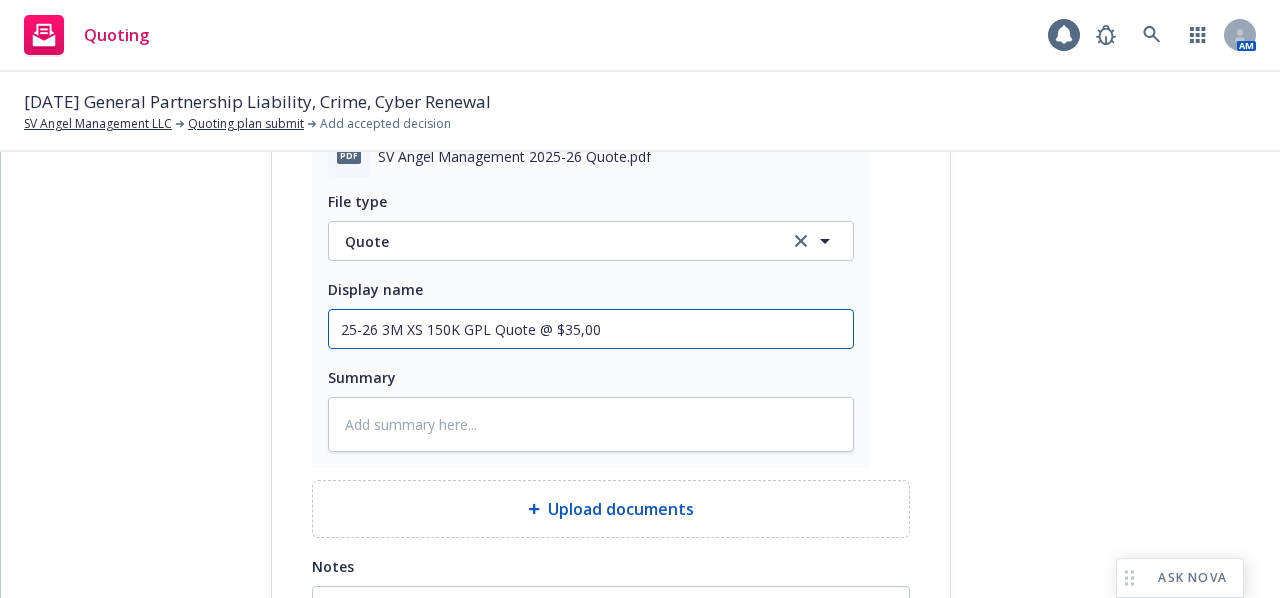 type on "x" 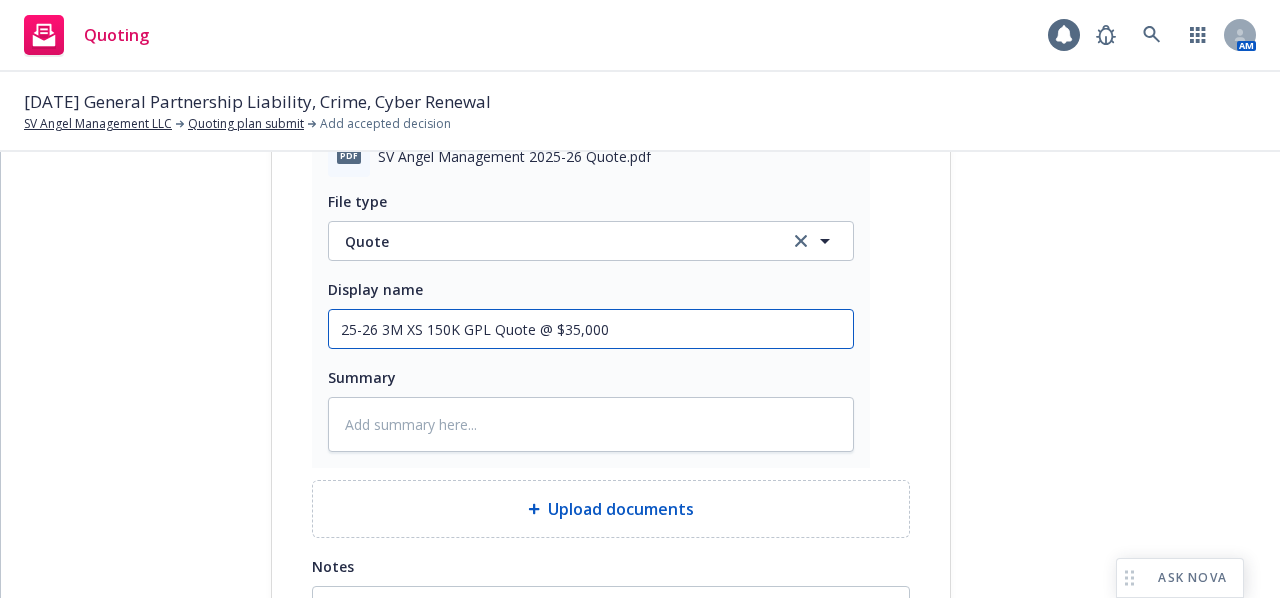 type on "x" 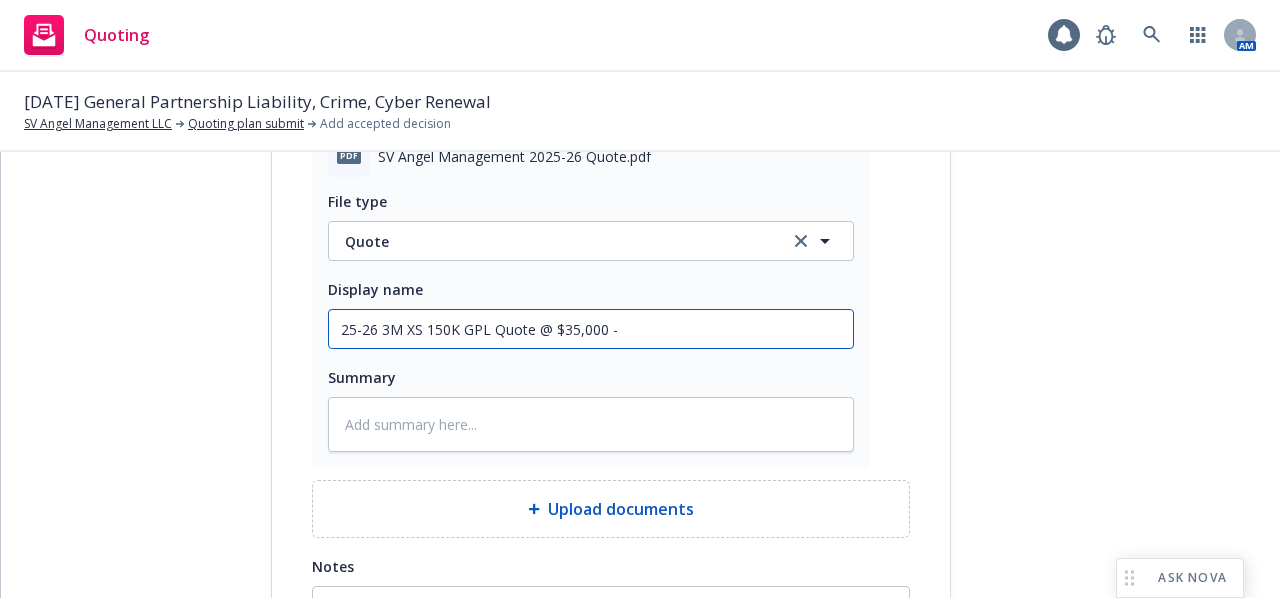 type on "25-26 3M XS 150K GPL Quote @ $35,000 -" 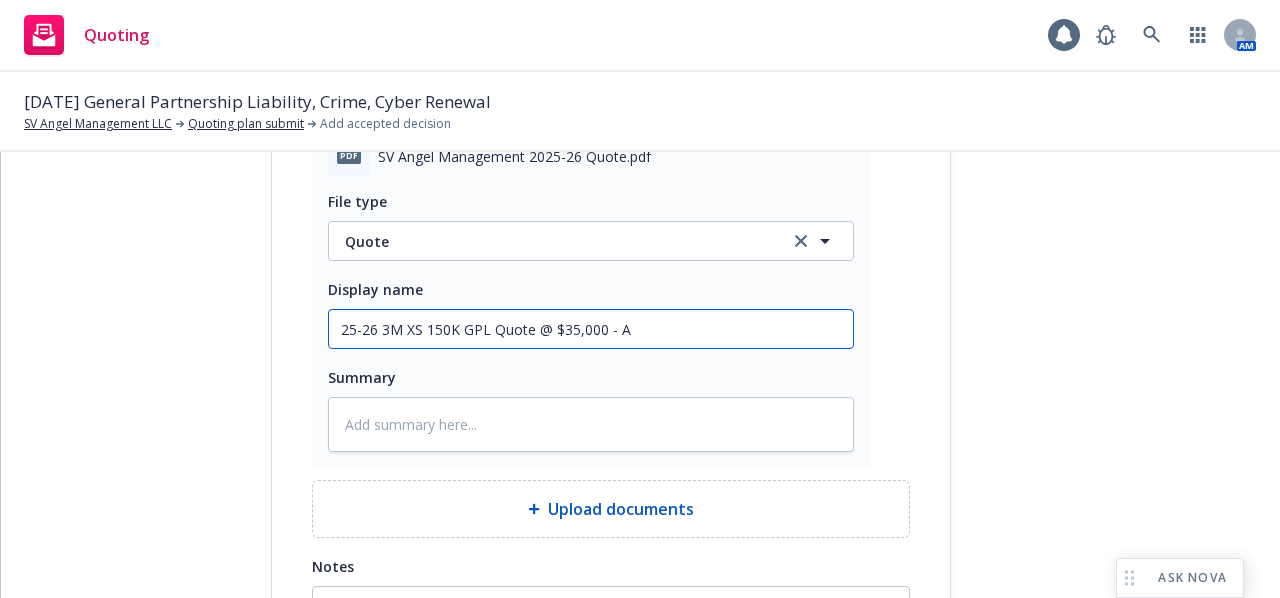 type on "x" 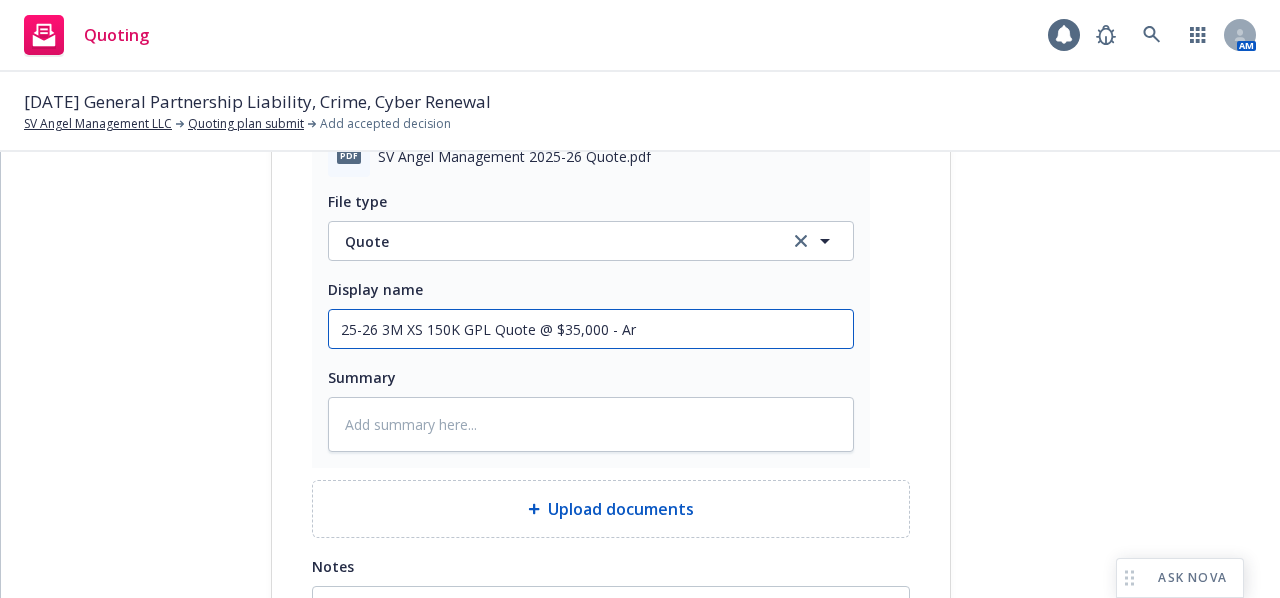type on "x" 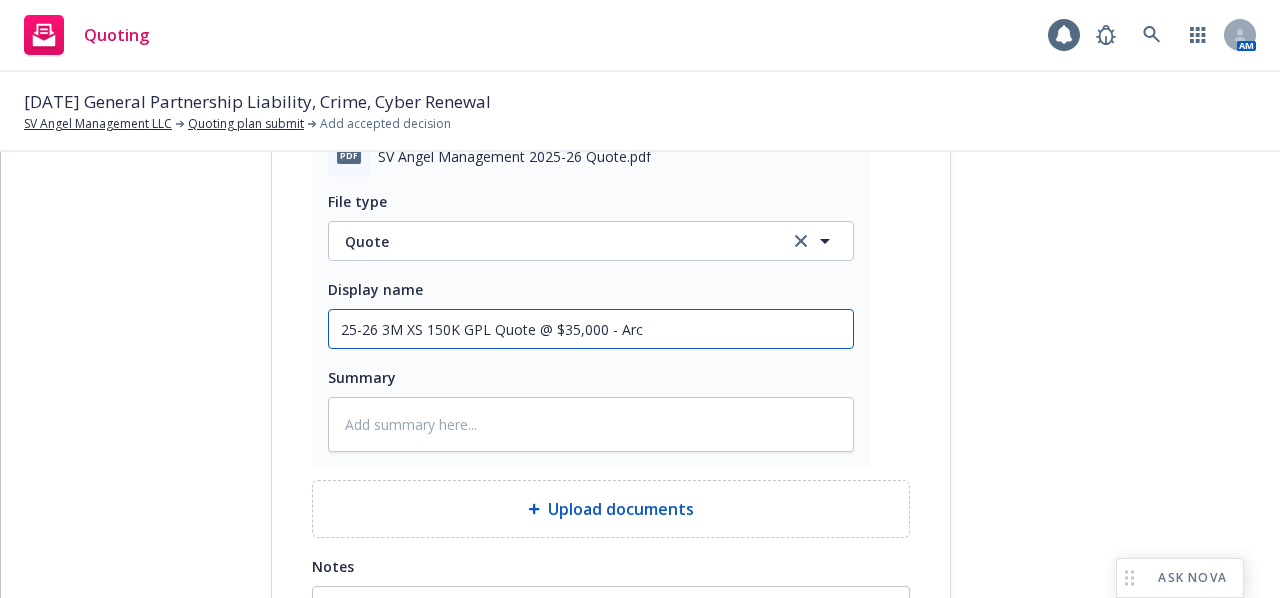 type on "x" 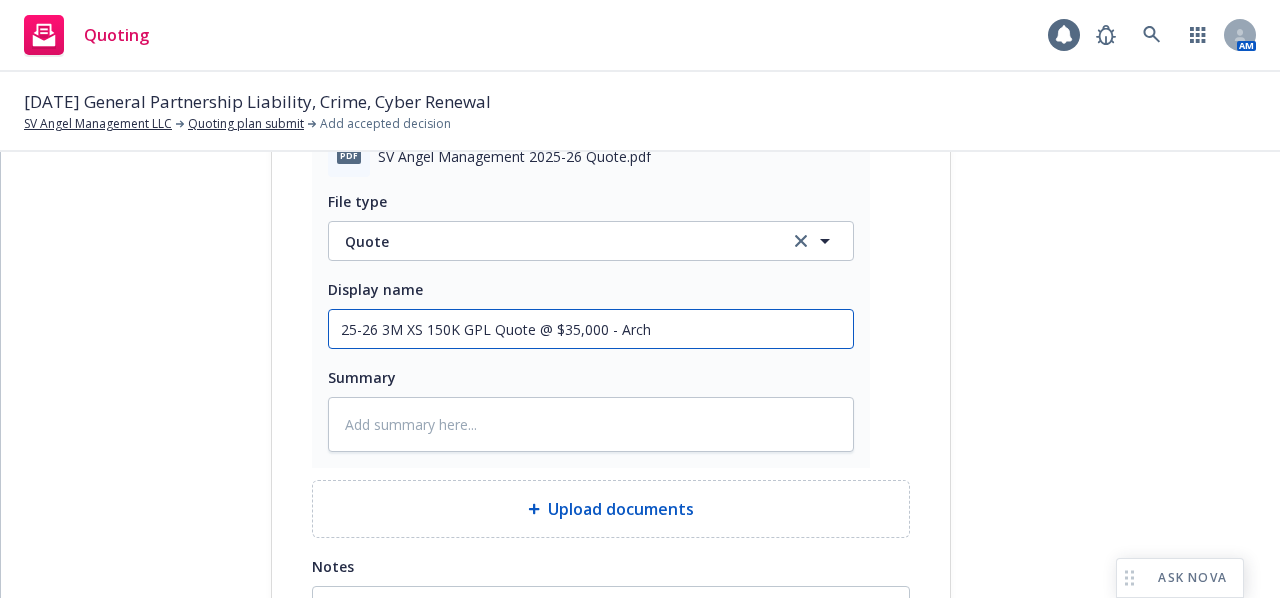 type on "25-26 3M XS 150K GPL Quote @ $35,000 - Arch" 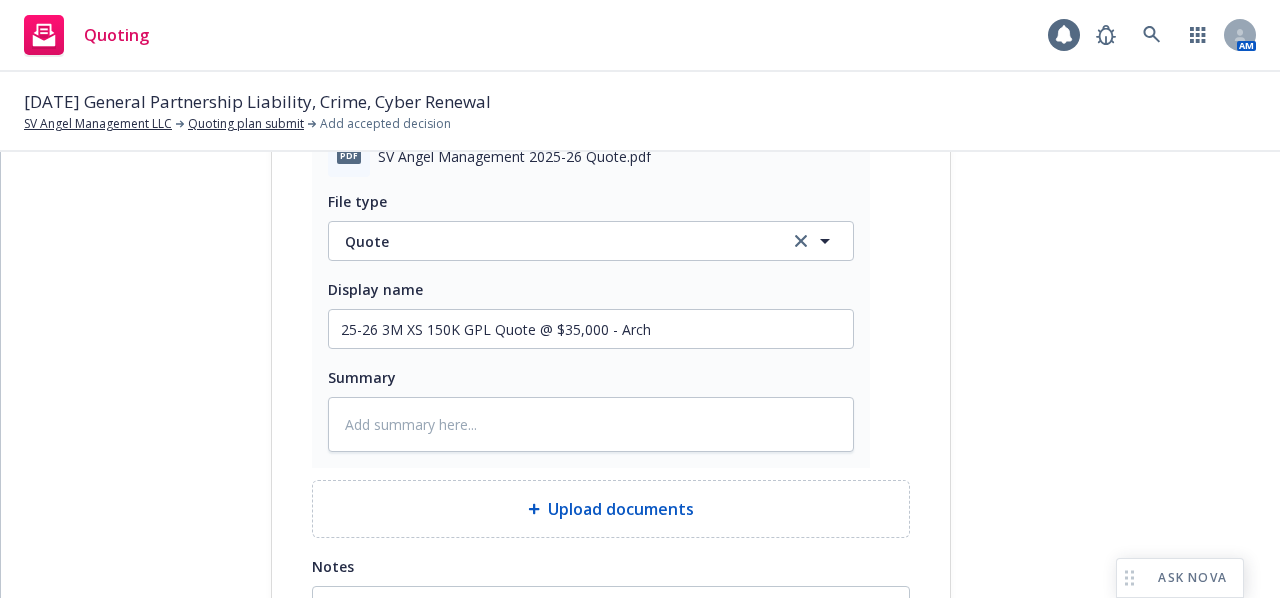 click on "submission Carrier Arch Insurance Company Last updated 7/11, 10:40 AM" at bounding box center (1131, -210) 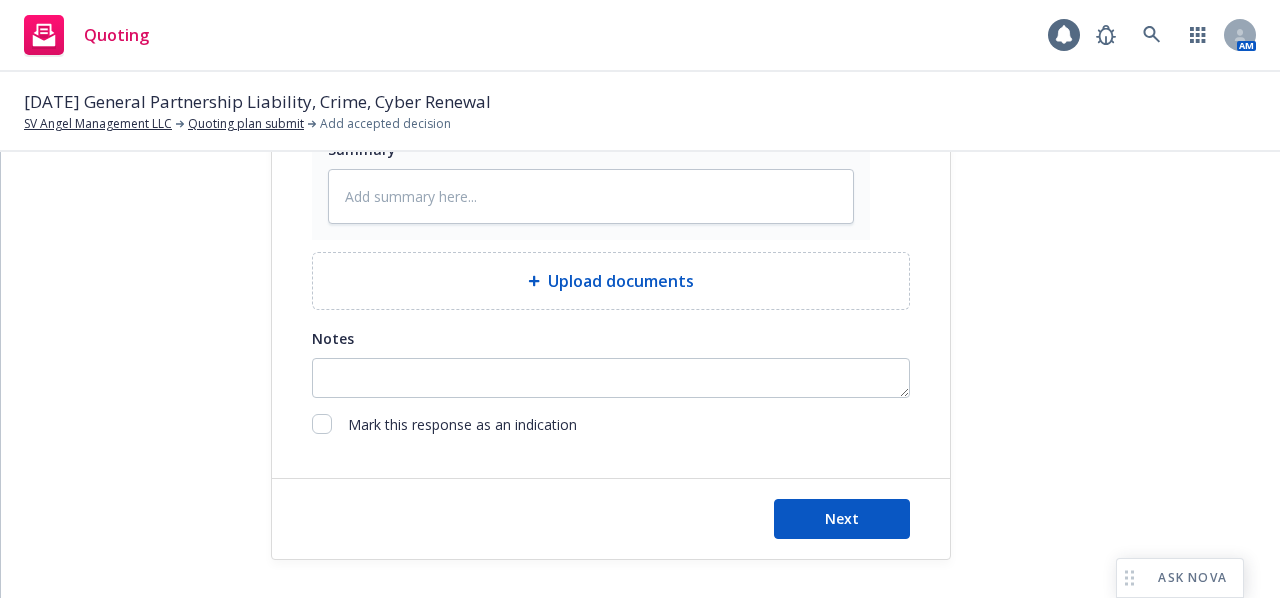 scroll, scrollTop: 1630, scrollLeft: 0, axis: vertical 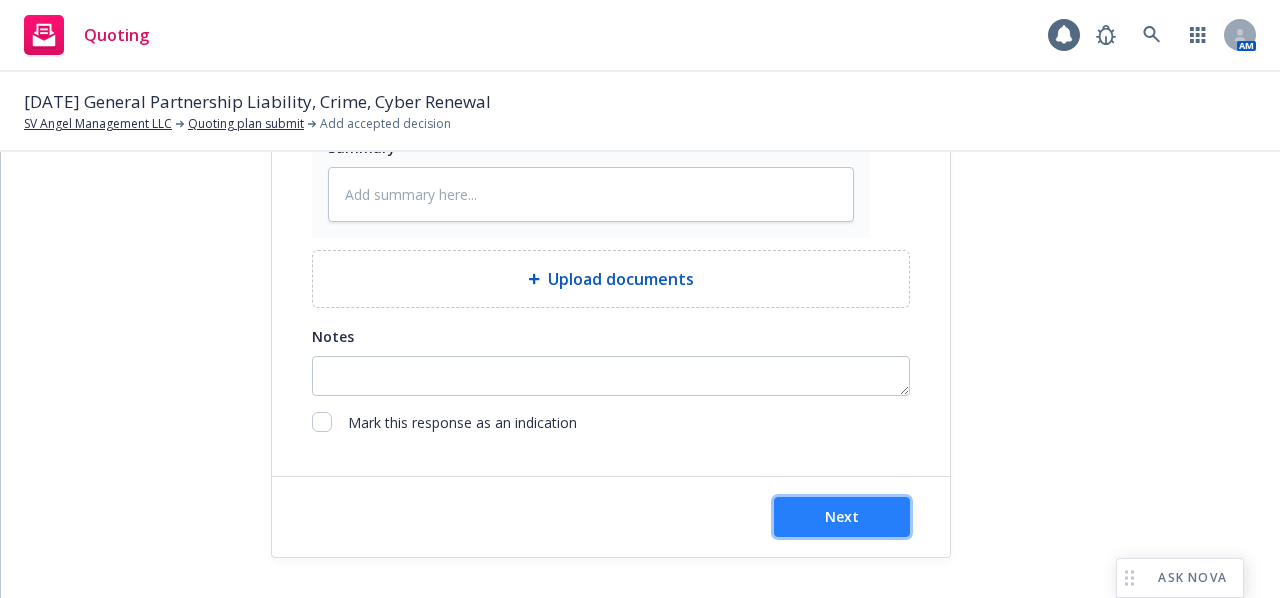 click on "Next" at bounding box center (842, 516) 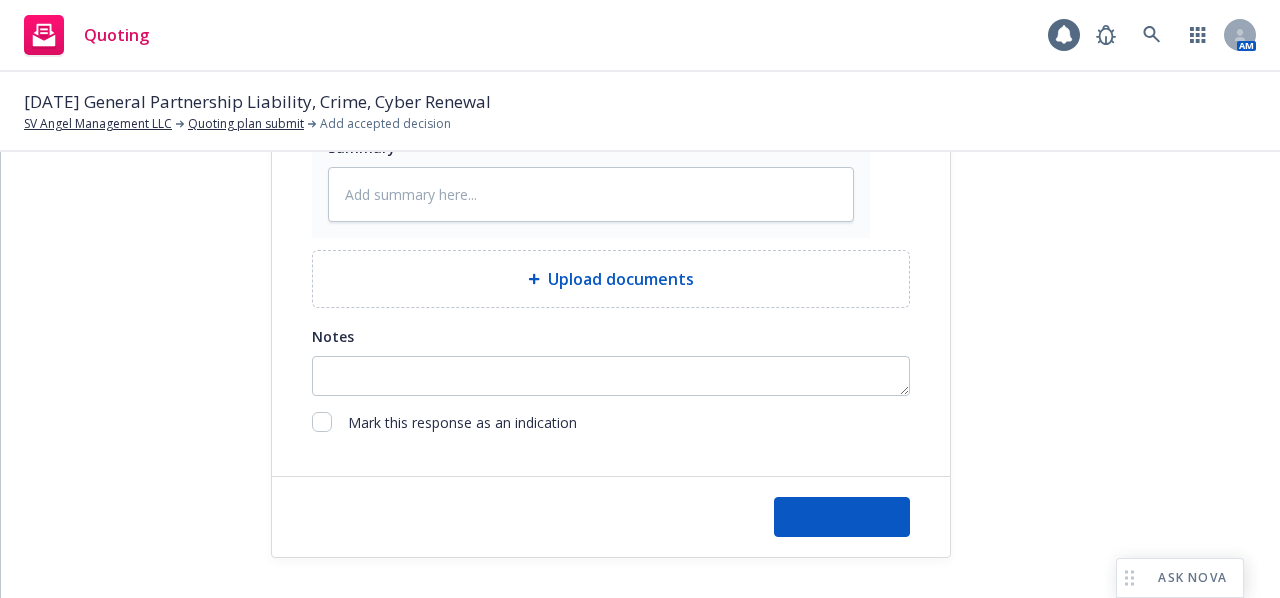 type on "x" 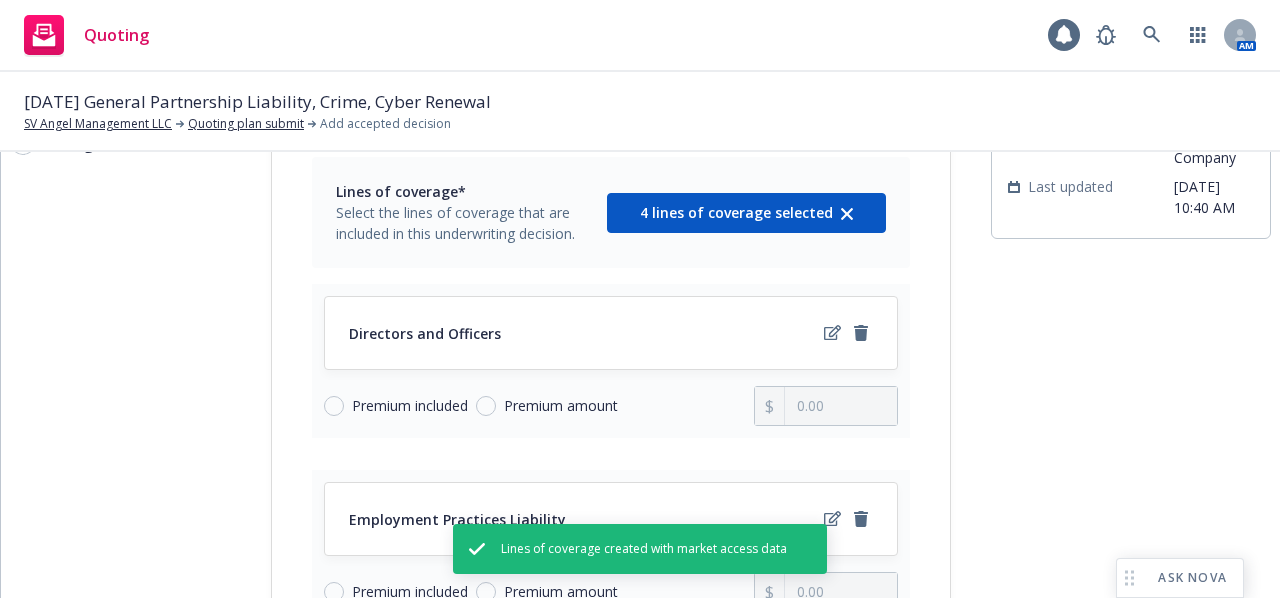 scroll, scrollTop: 200, scrollLeft: 0, axis: vertical 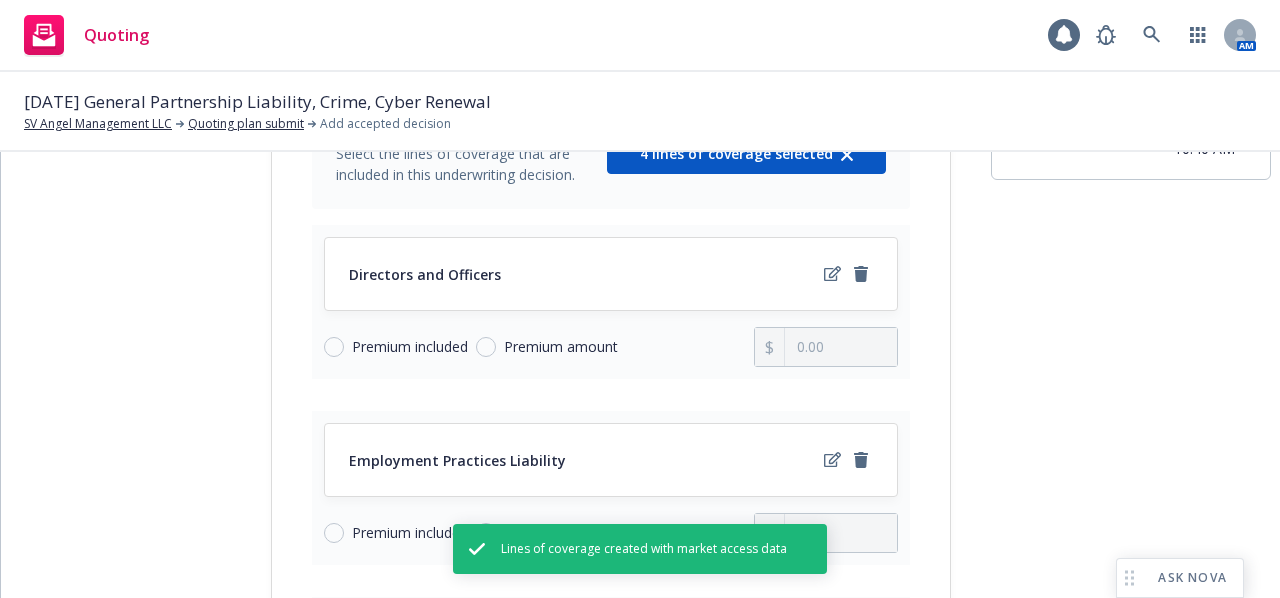 drag, startPoint x: 558, startPoint y: 345, endPoint x: 642, endPoint y: 351, distance: 84.21401 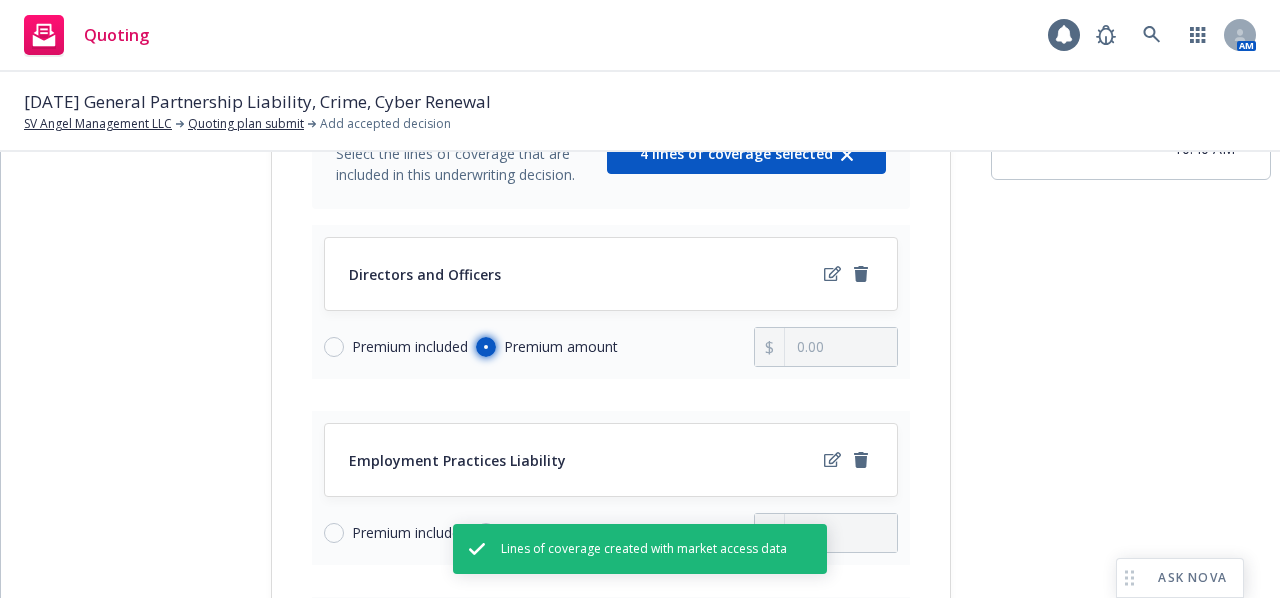 radio on "true" 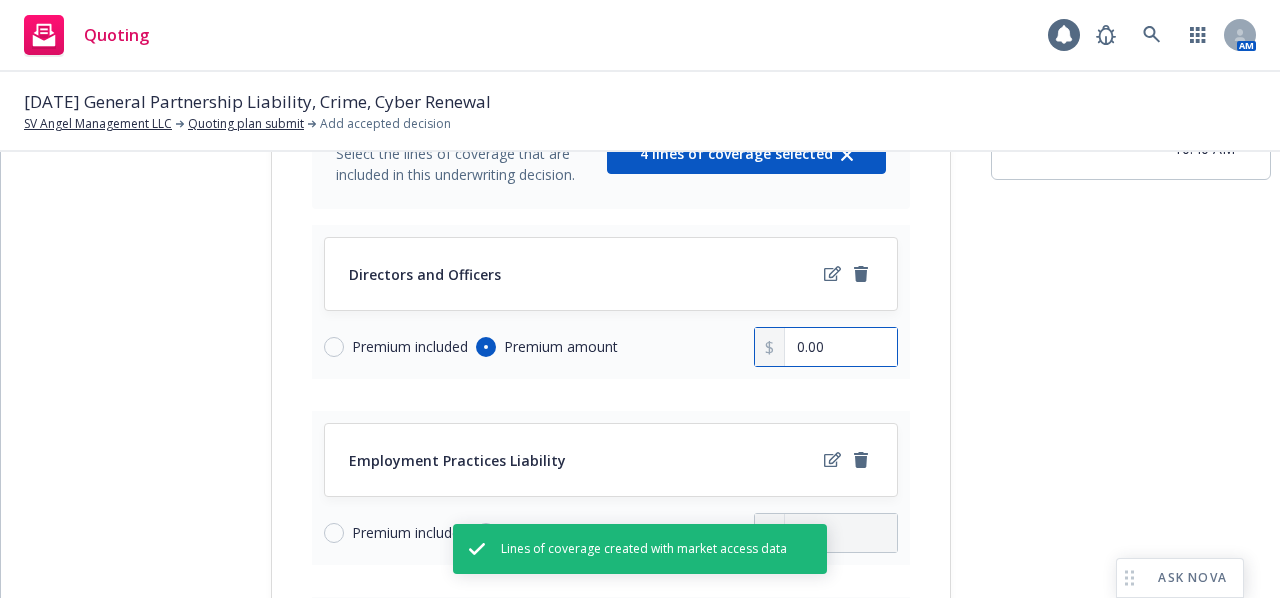 drag, startPoint x: 857, startPoint y: 350, endPoint x: 763, endPoint y: 354, distance: 94.08507 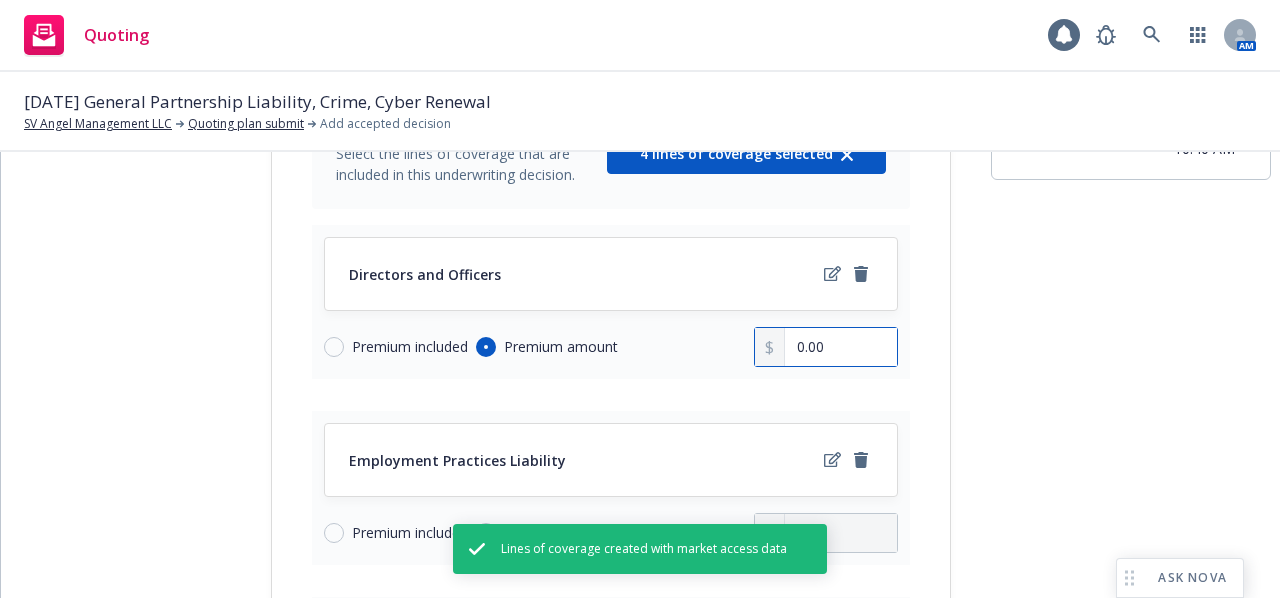 click on "0.00" at bounding box center [826, 347] 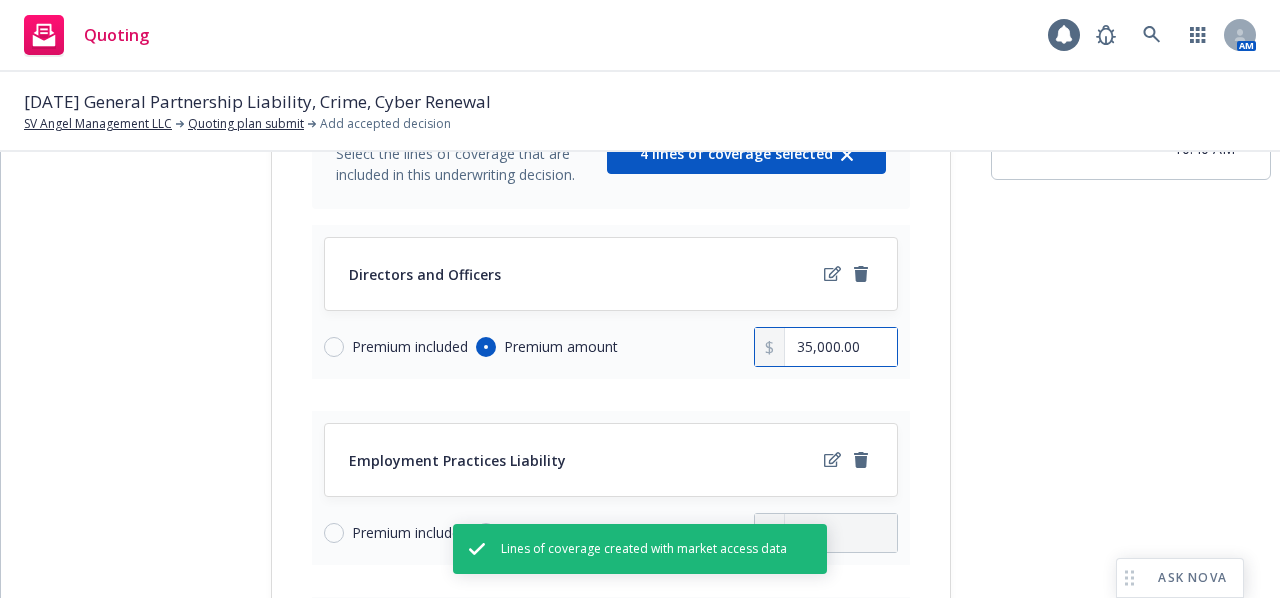 scroll, scrollTop: 400, scrollLeft: 0, axis: vertical 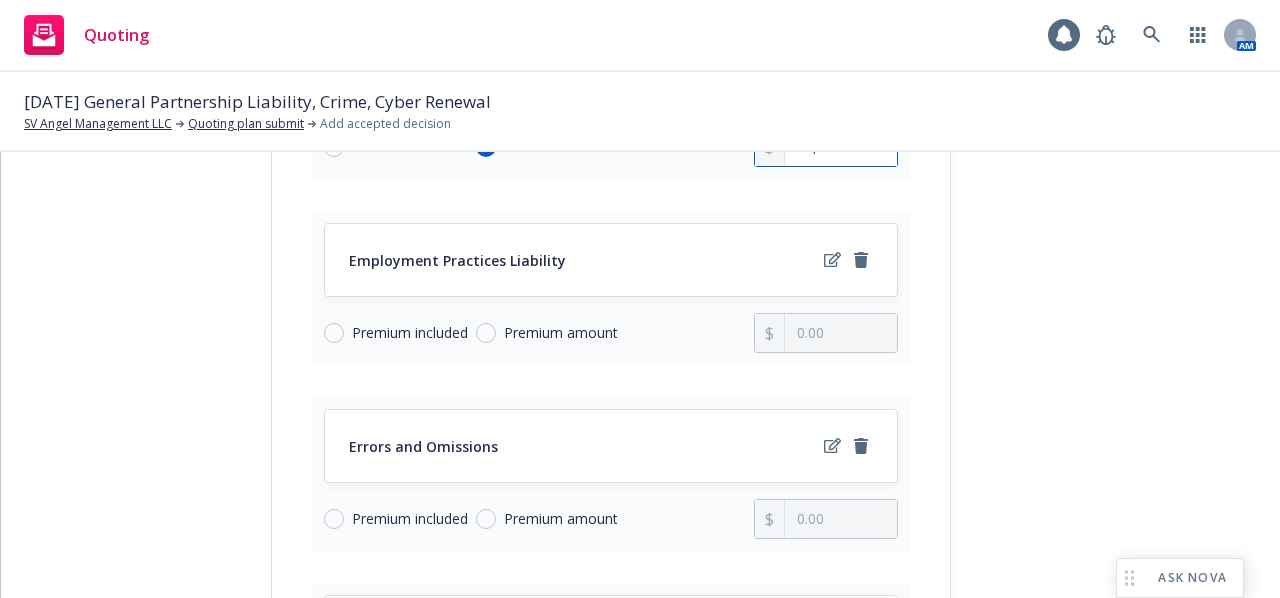 type on "35,000.00" 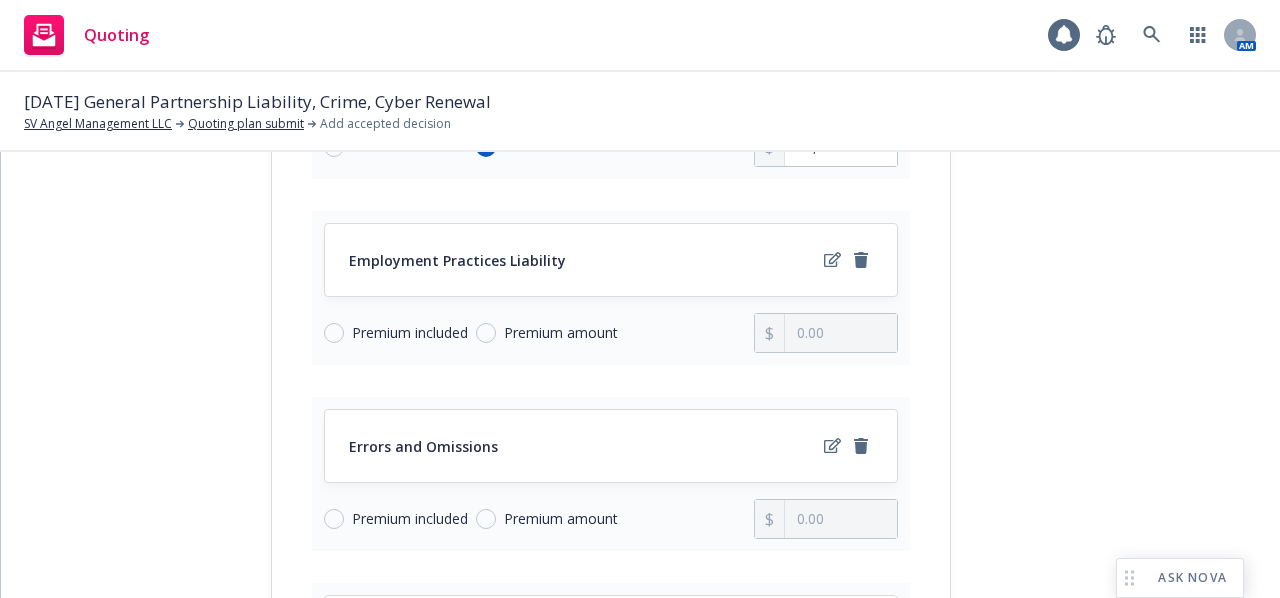 click on "Premium included" at bounding box center (410, 333) 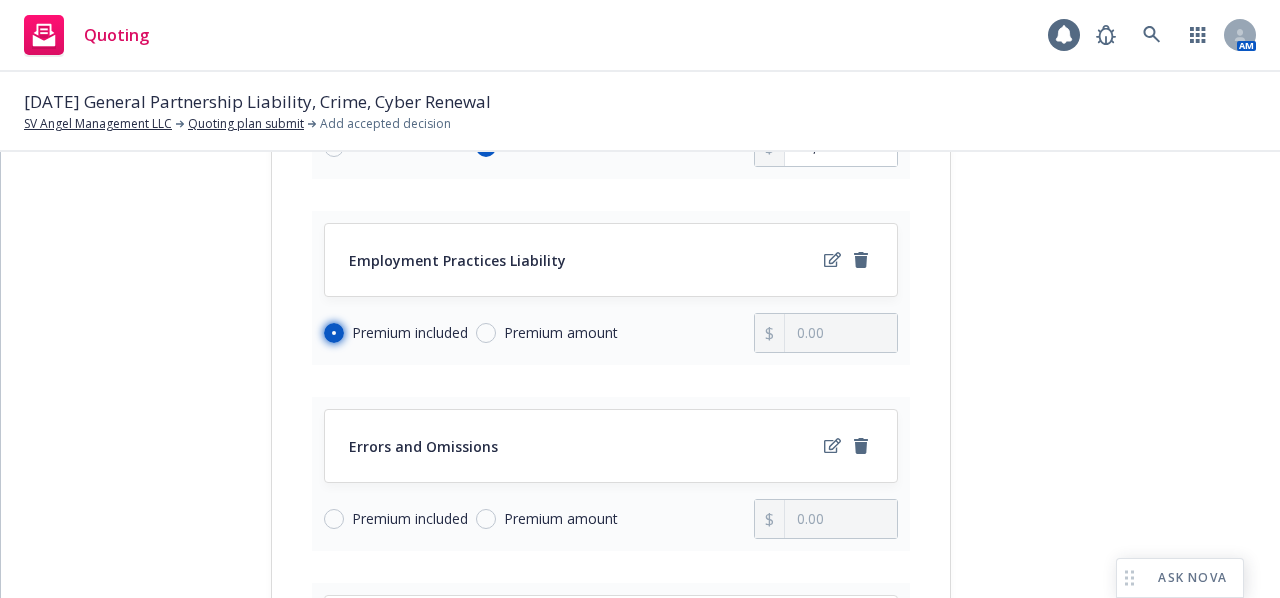 radio on "true" 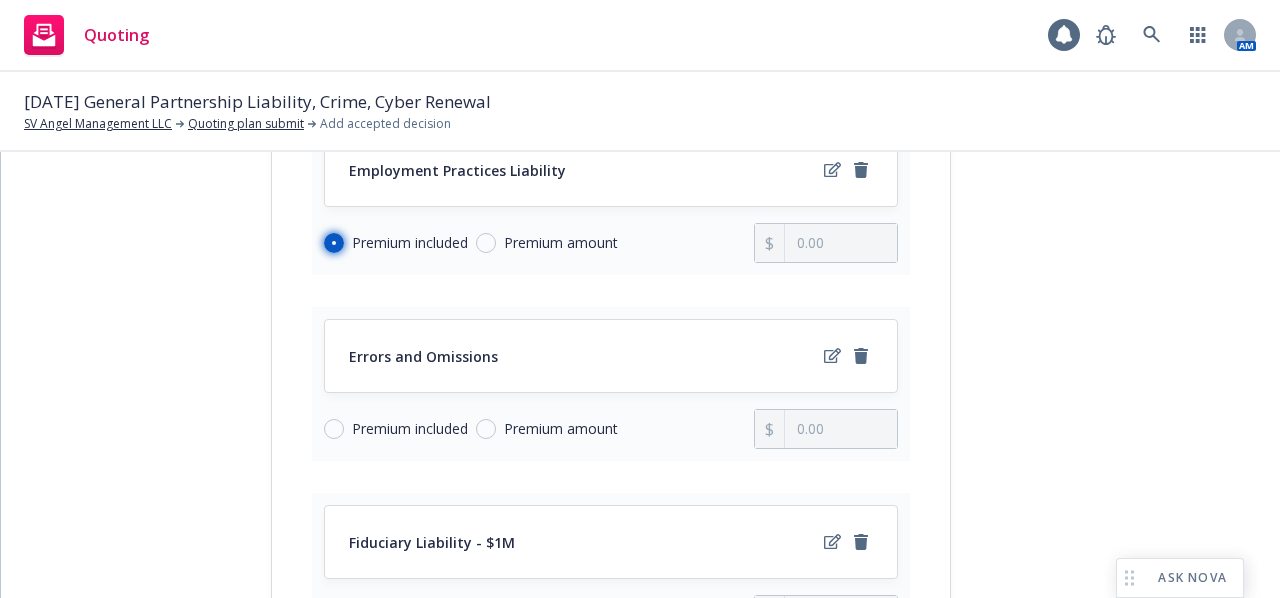 scroll, scrollTop: 500, scrollLeft: 0, axis: vertical 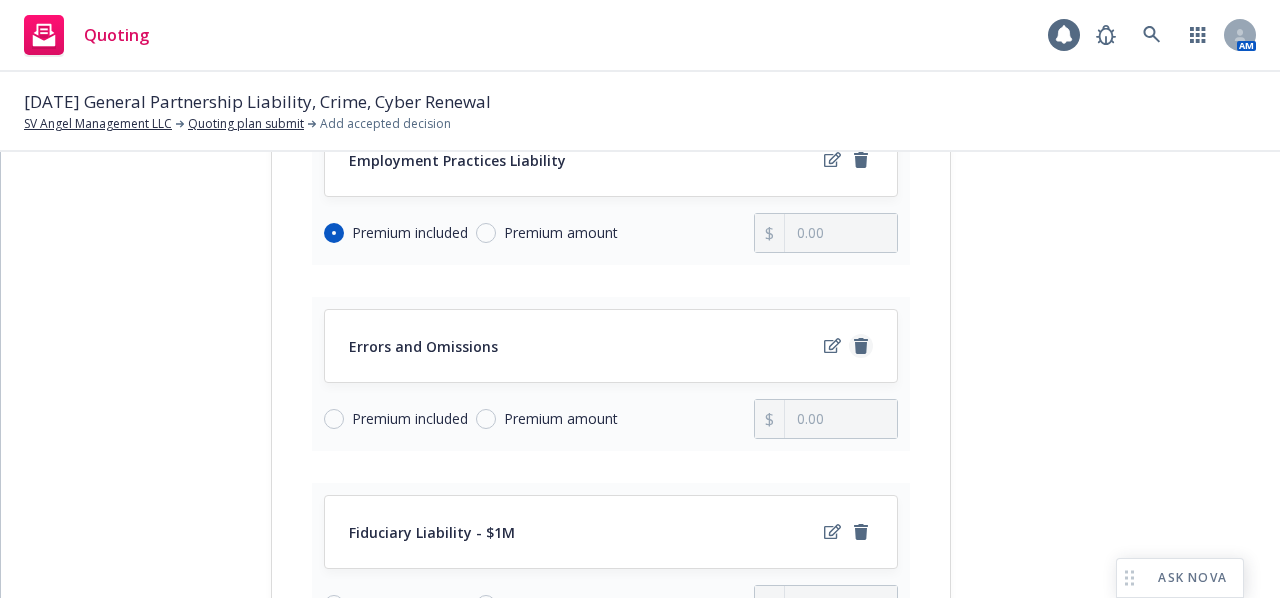 click 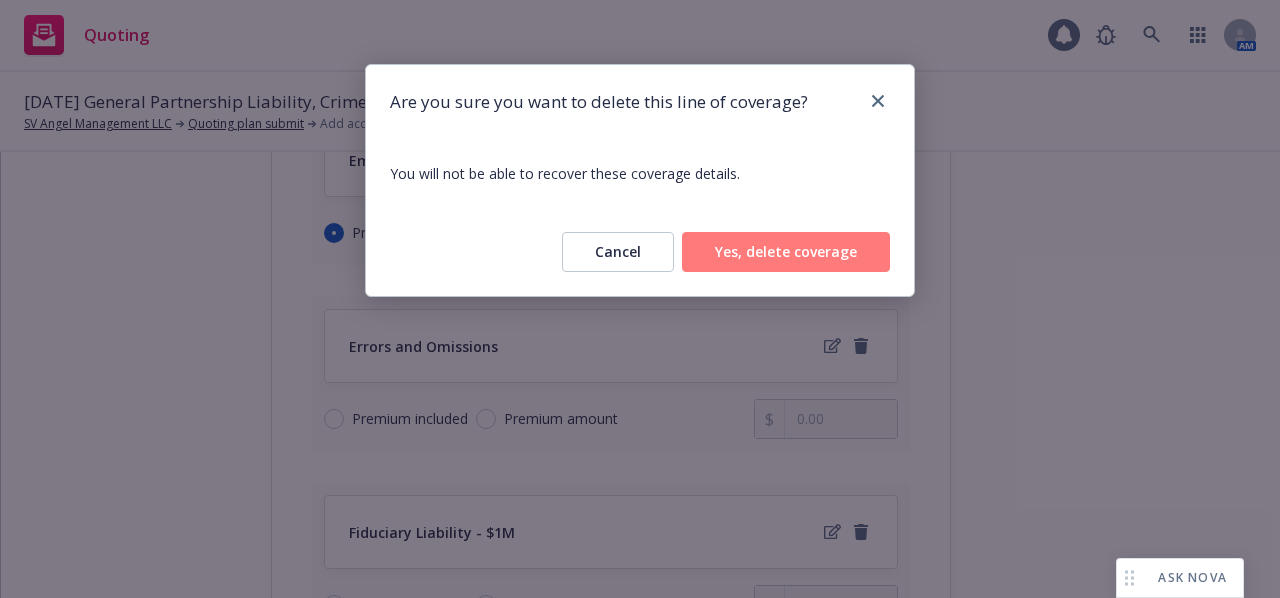 click on "Yes, delete coverage" at bounding box center [786, 252] 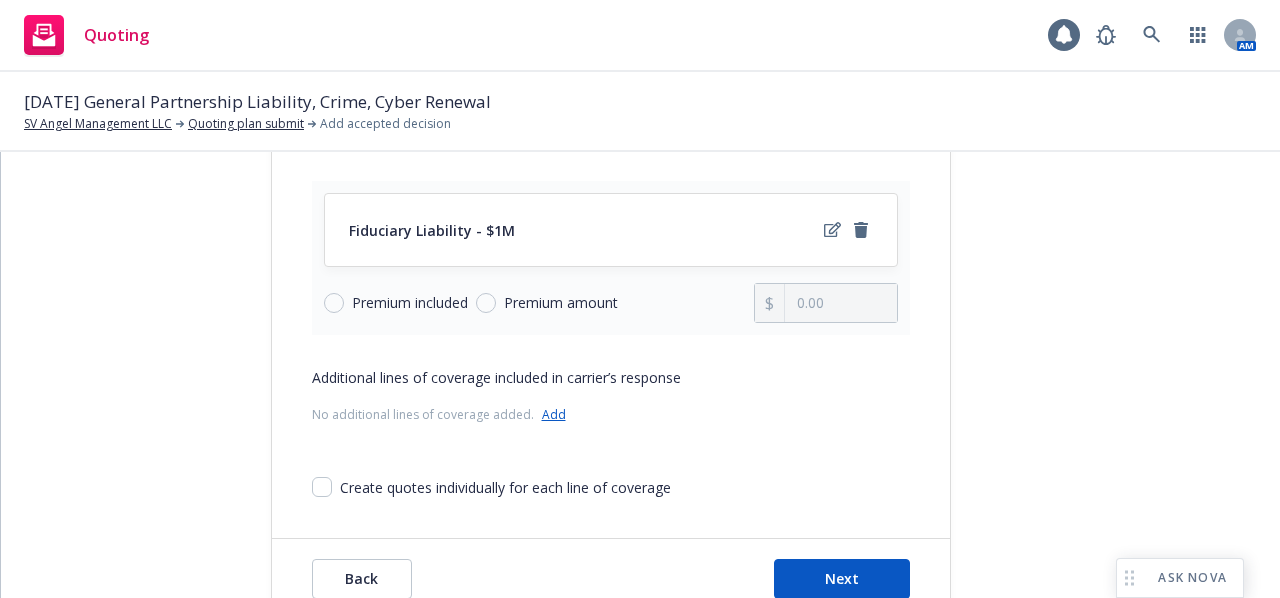 scroll, scrollTop: 678, scrollLeft: 0, axis: vertical 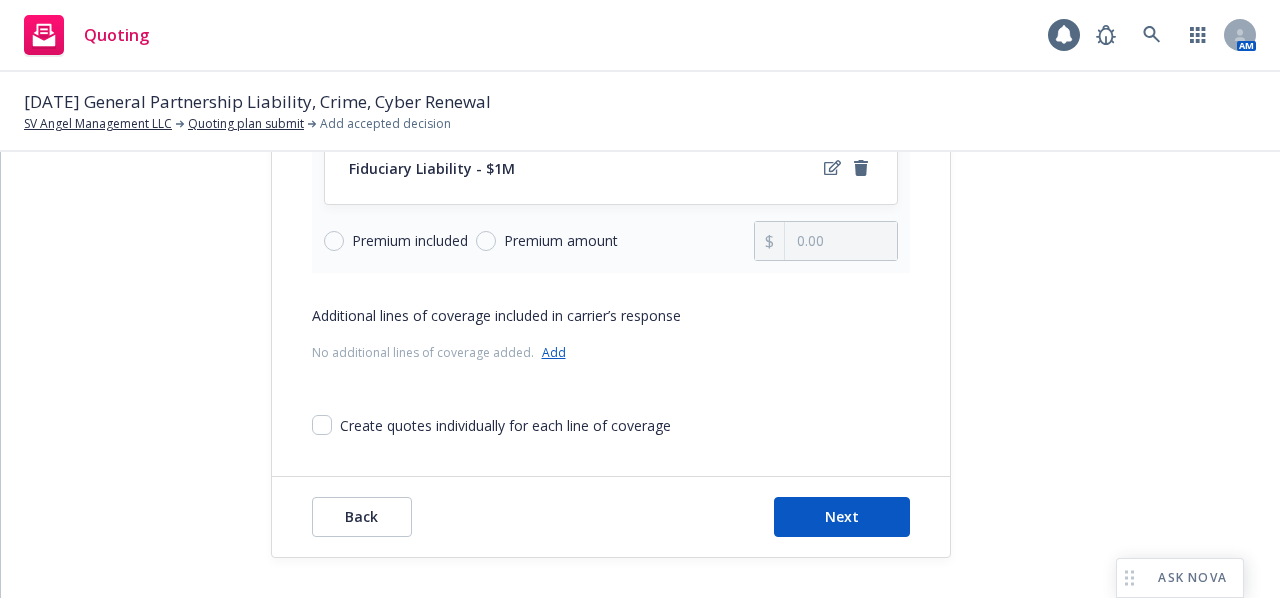 click on "Premium included" at bounding box center [410, 241] 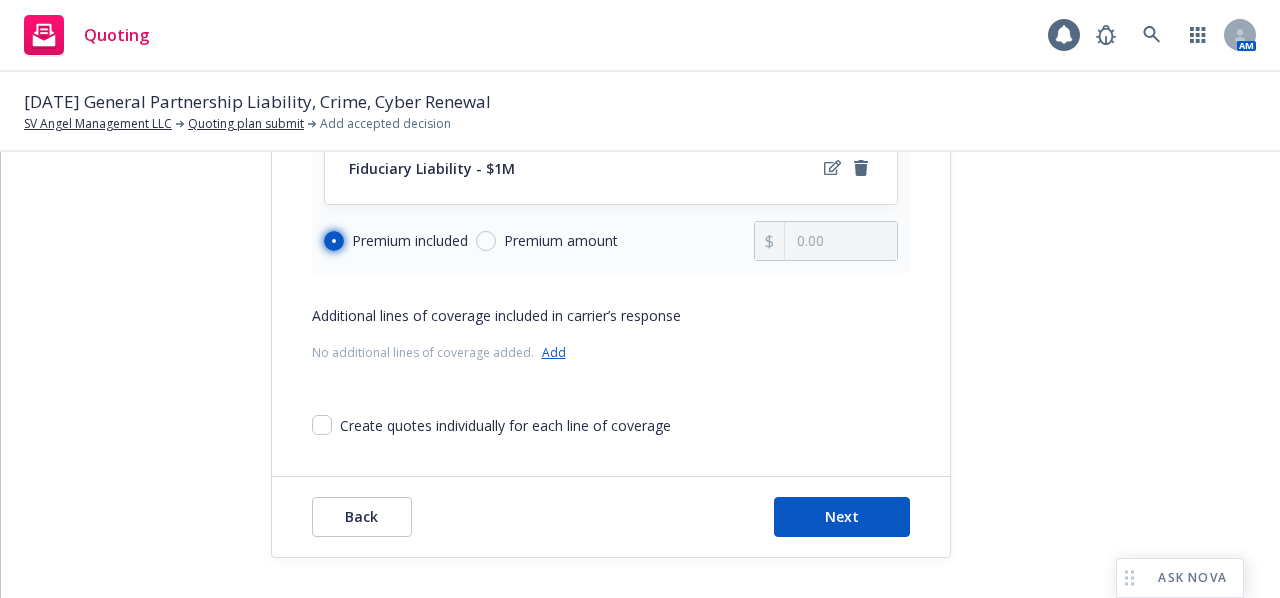 radio on "true" 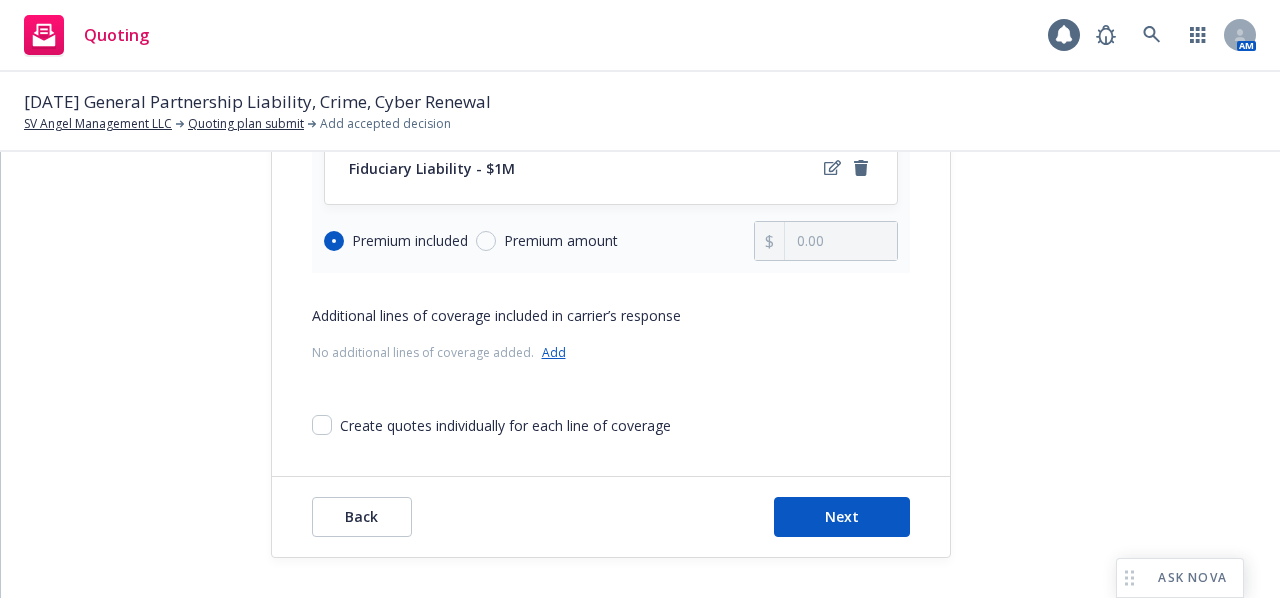 click on "Add" at bounding box center (554, 352) 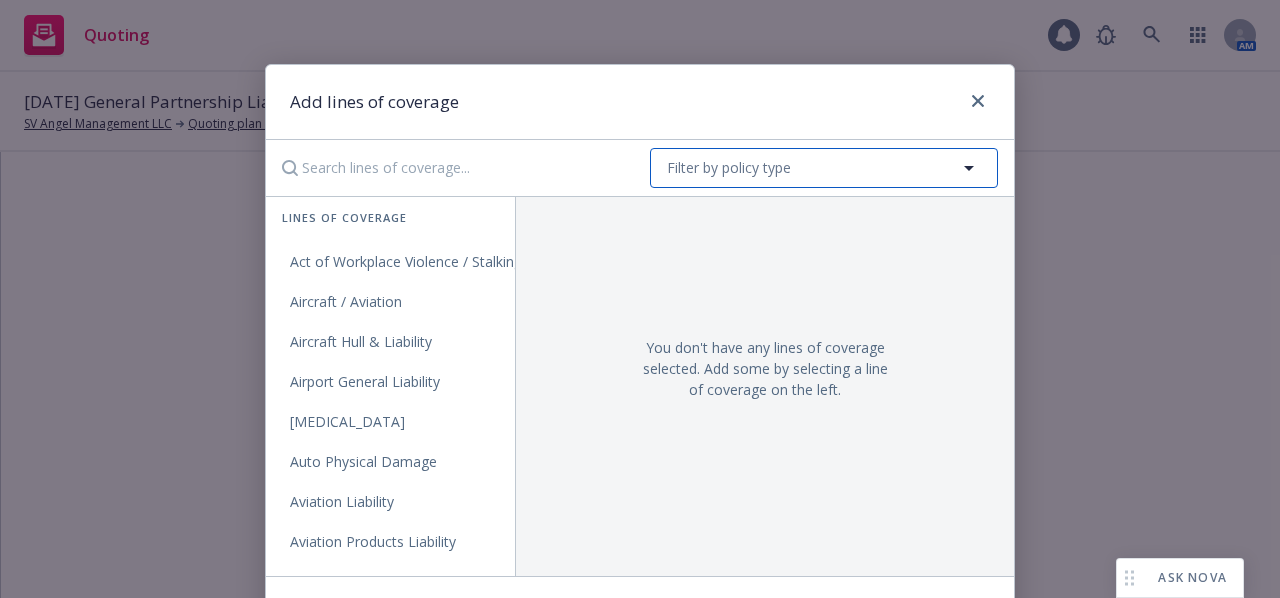click on "Filter by policy type" at bounding box center [729, 167] 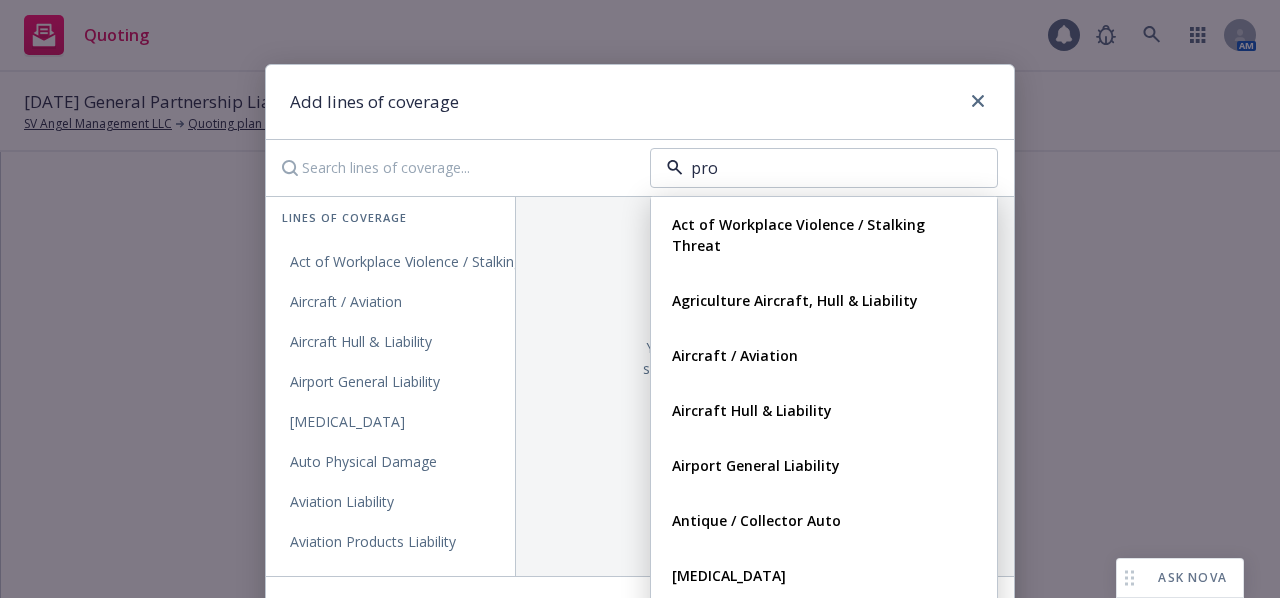 type on "prof" 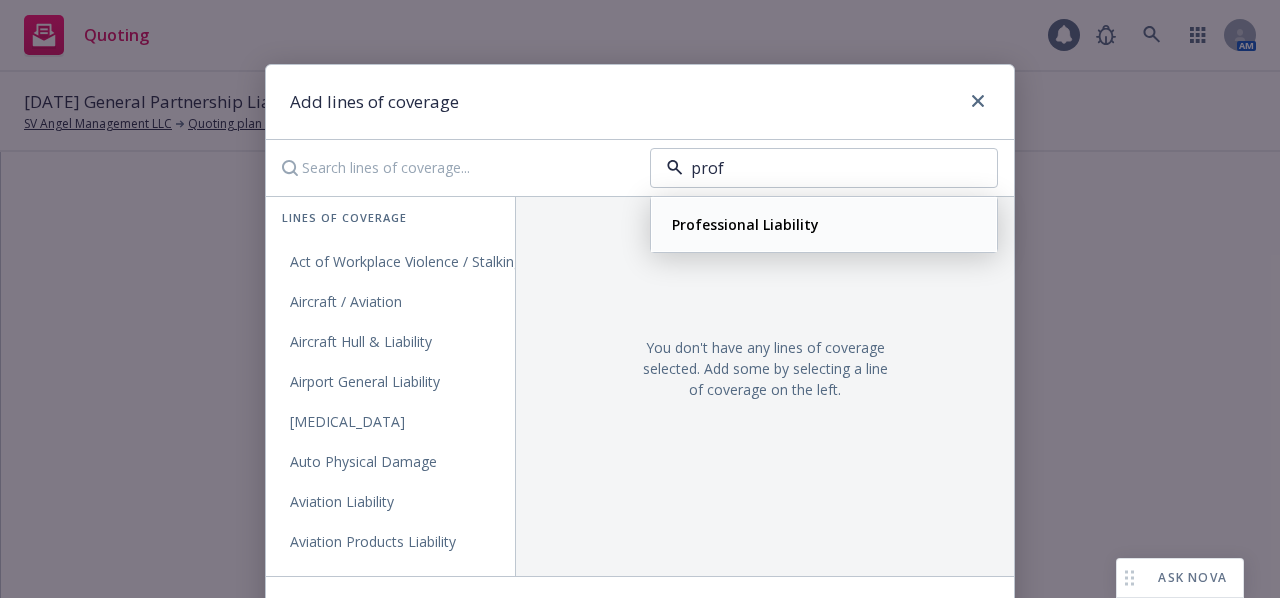 click on "Professional Liability" at bounding box center [745, 224] 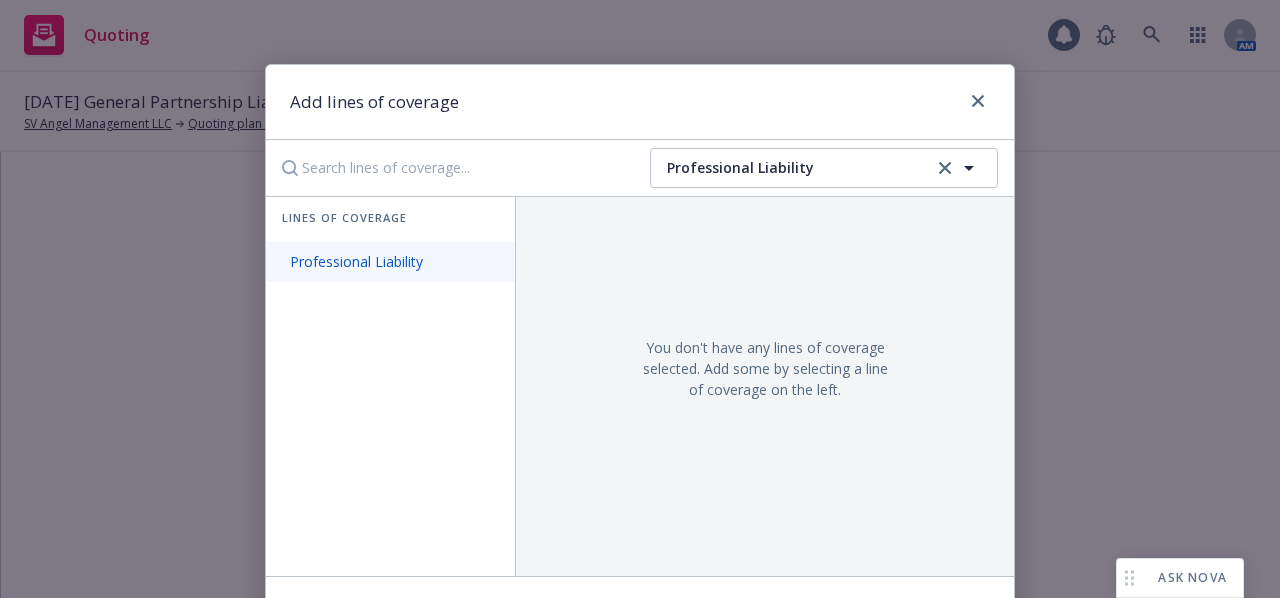 click on "Professional Liability" at bounding box center [390, 262] 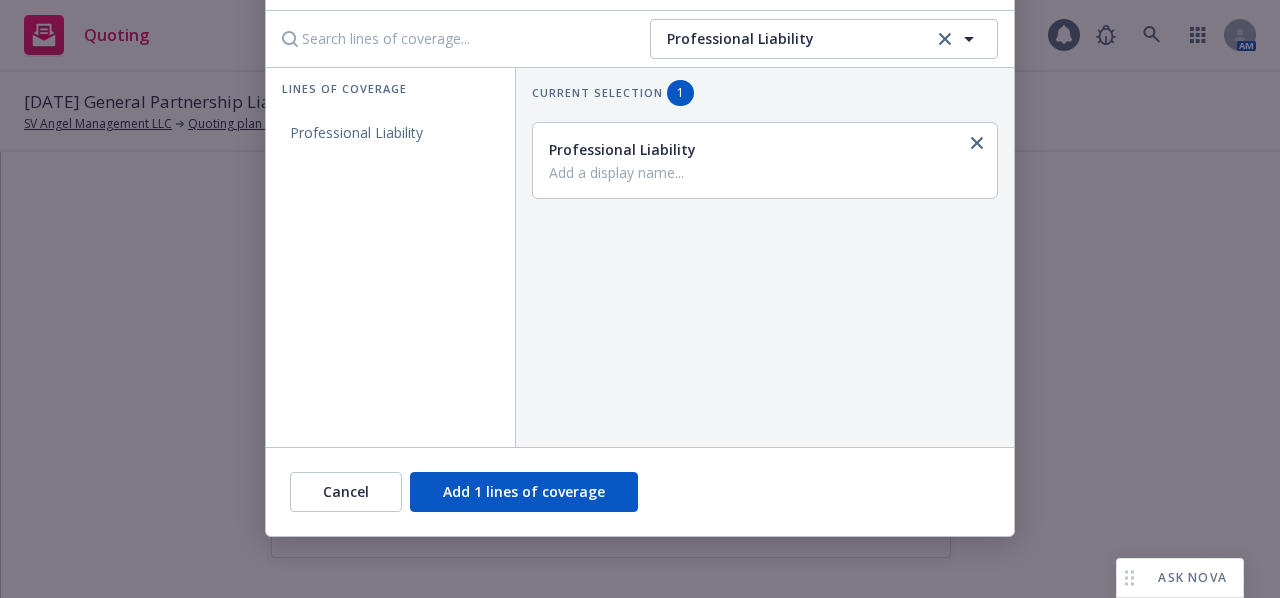 scroll, scrollTop: 131, scrollLeft: 0, axis: vertical 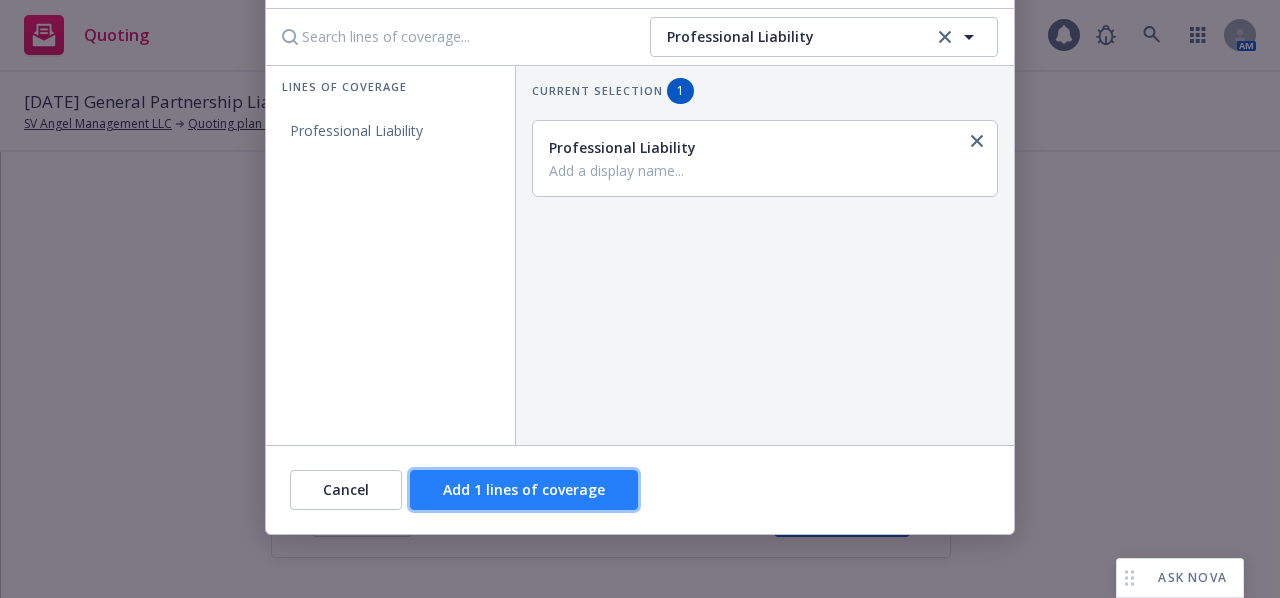 click on "Add 1 lines of coverage" at bounding box center [524, 489] 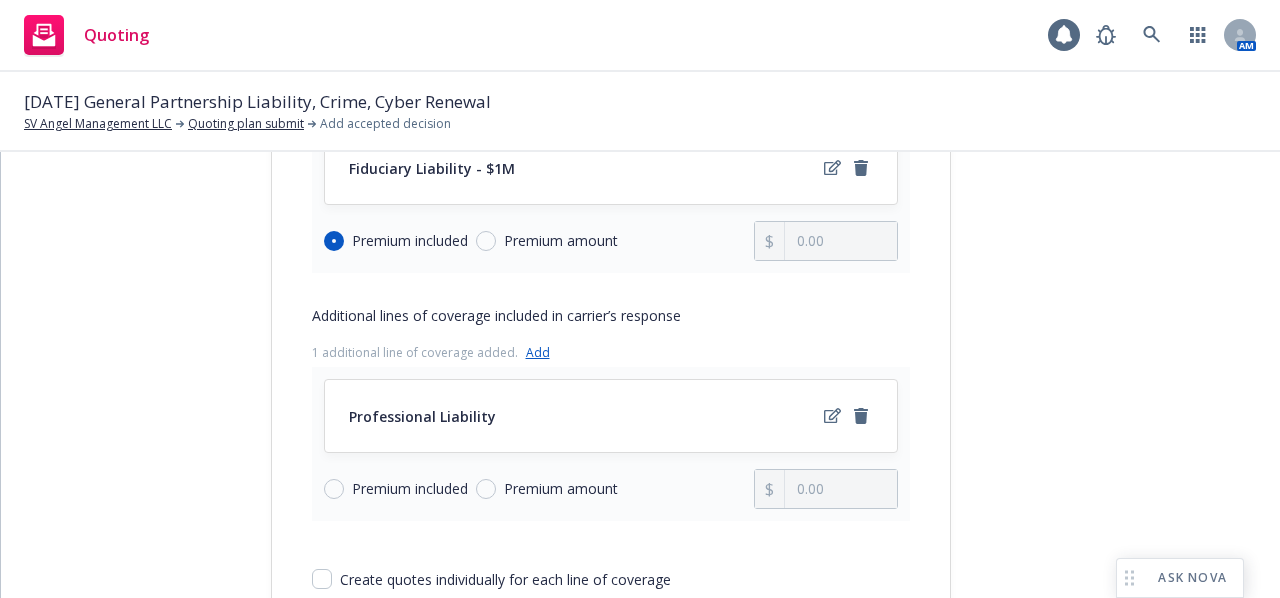 click on "Premium included" at bounding box center (410, 489) 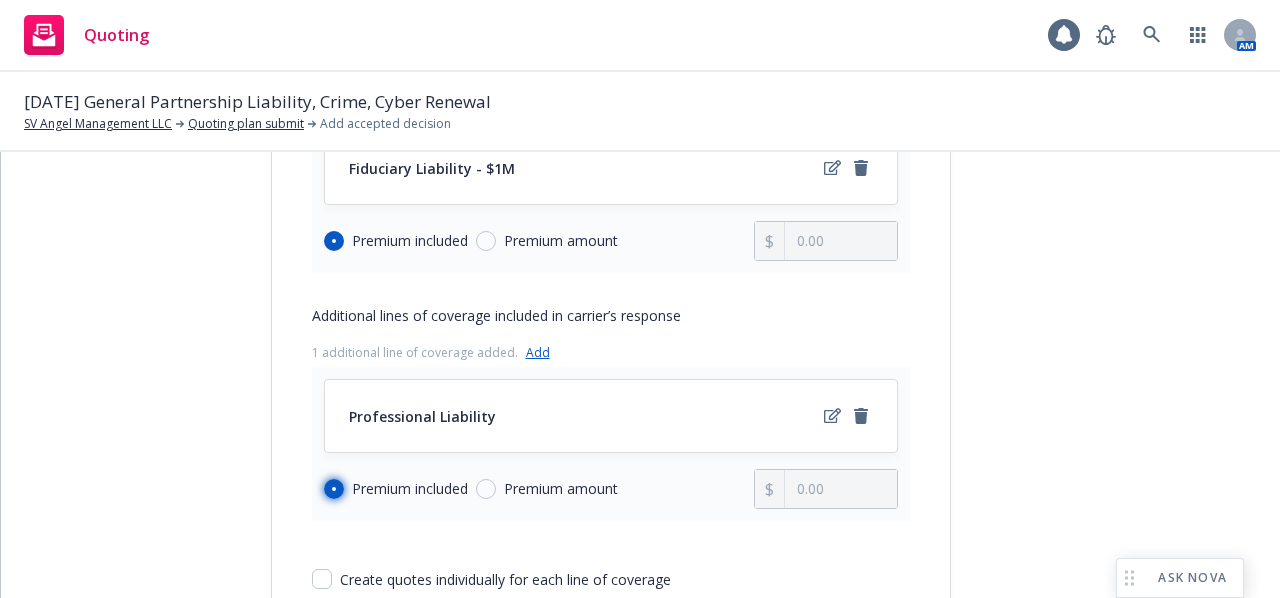 radio on "true" 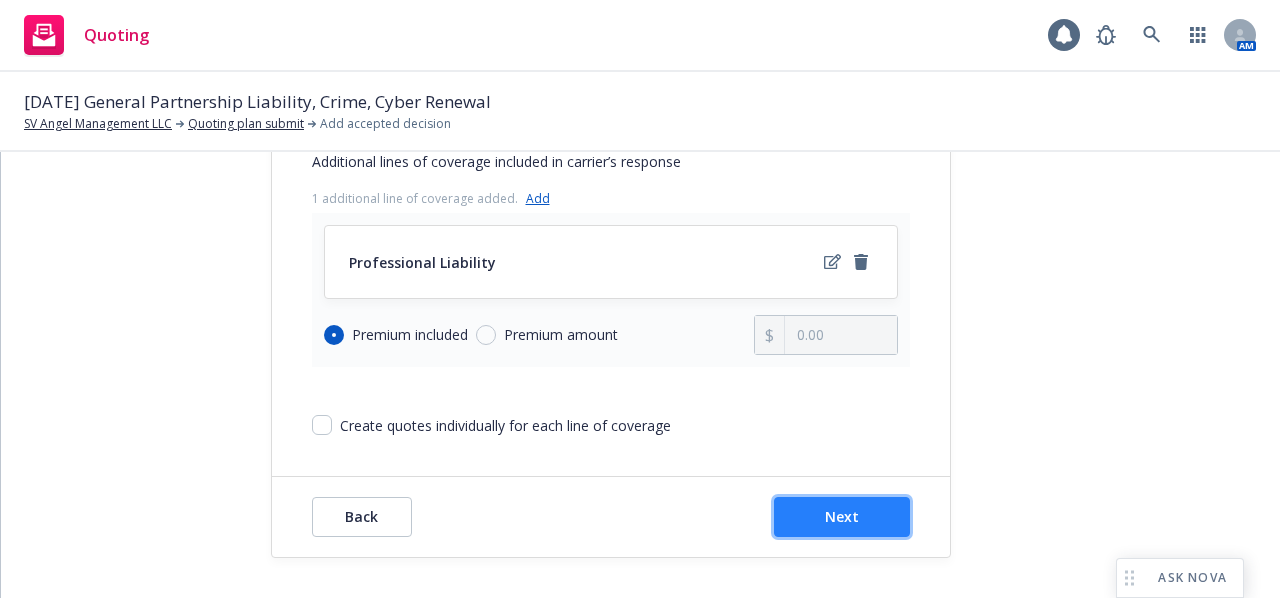 click on "Next" at bounding box center [842, 516] 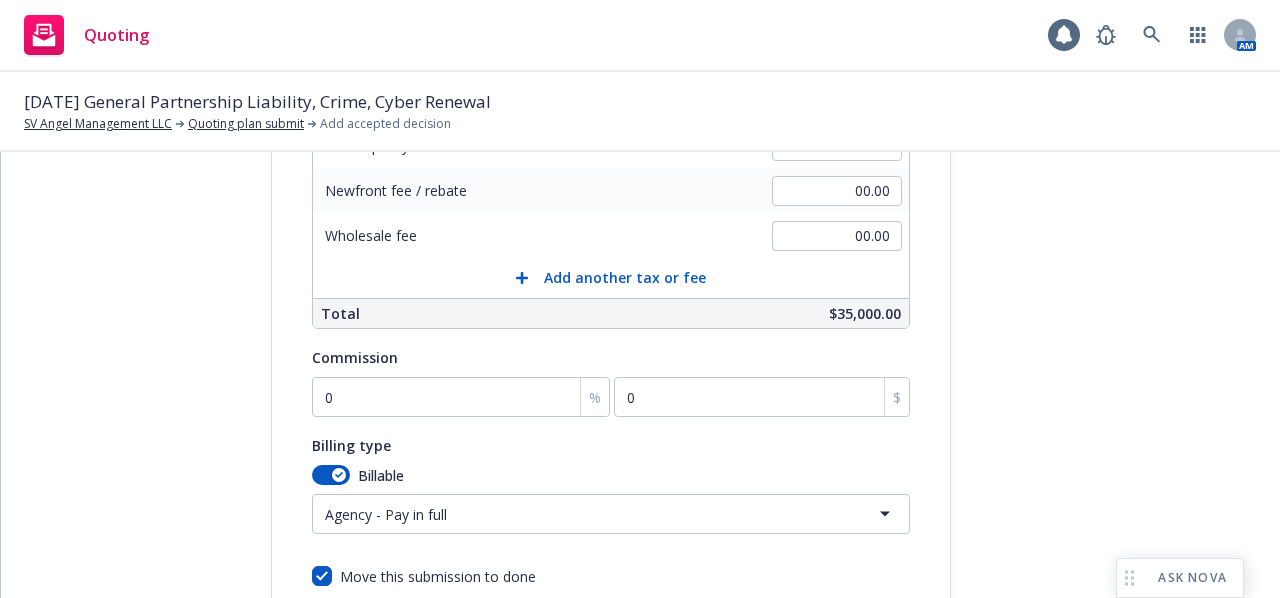 scroll, scrollTop: 600, scrollLeft: 0, axis: vertical 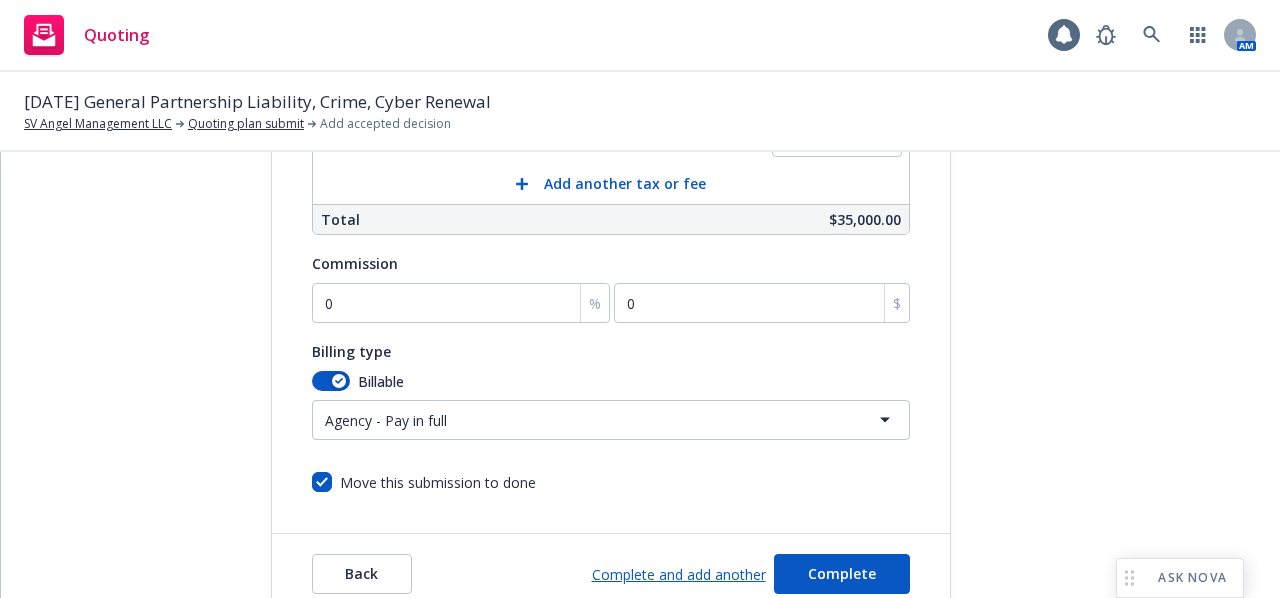 click on "submission Carrier Arch Insurance Company Last updated 7/11, 10:40 AM" at bounding box center [1131, 103] 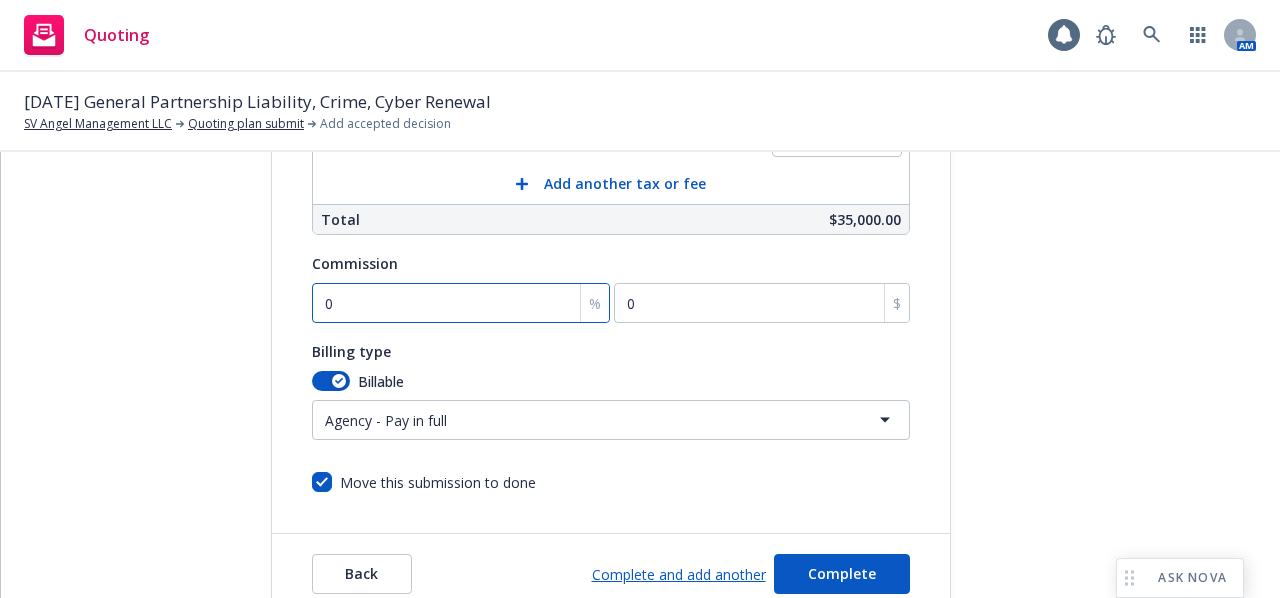 click on "0" at bounding box center (461, 303) 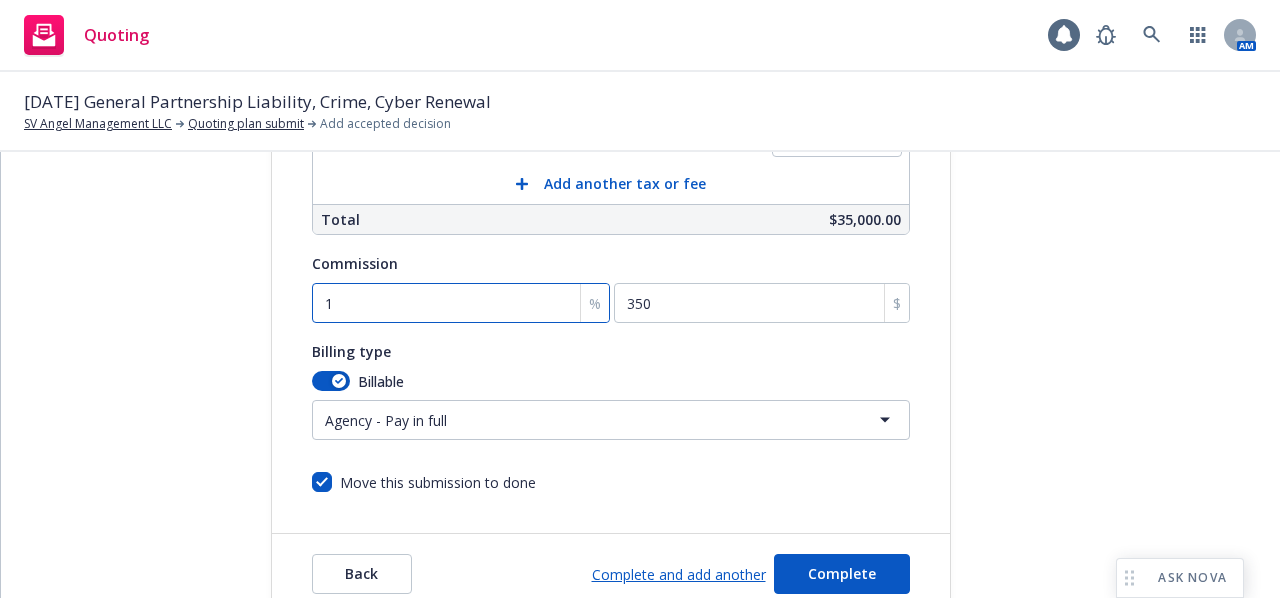 type on "17" 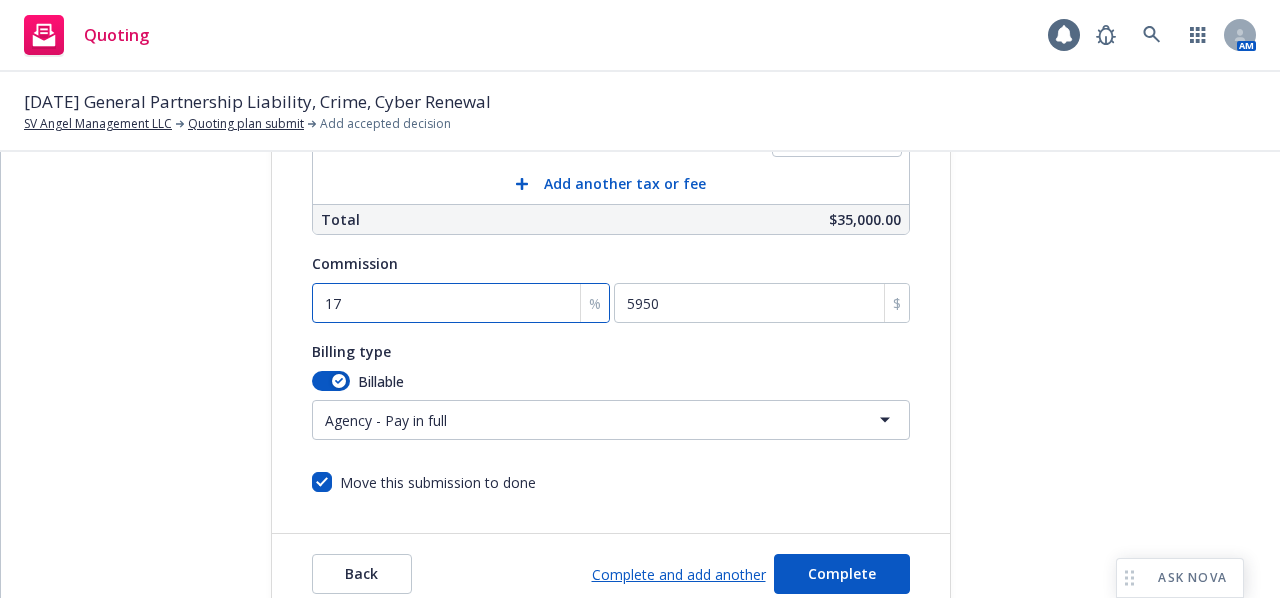 type on "17.5" 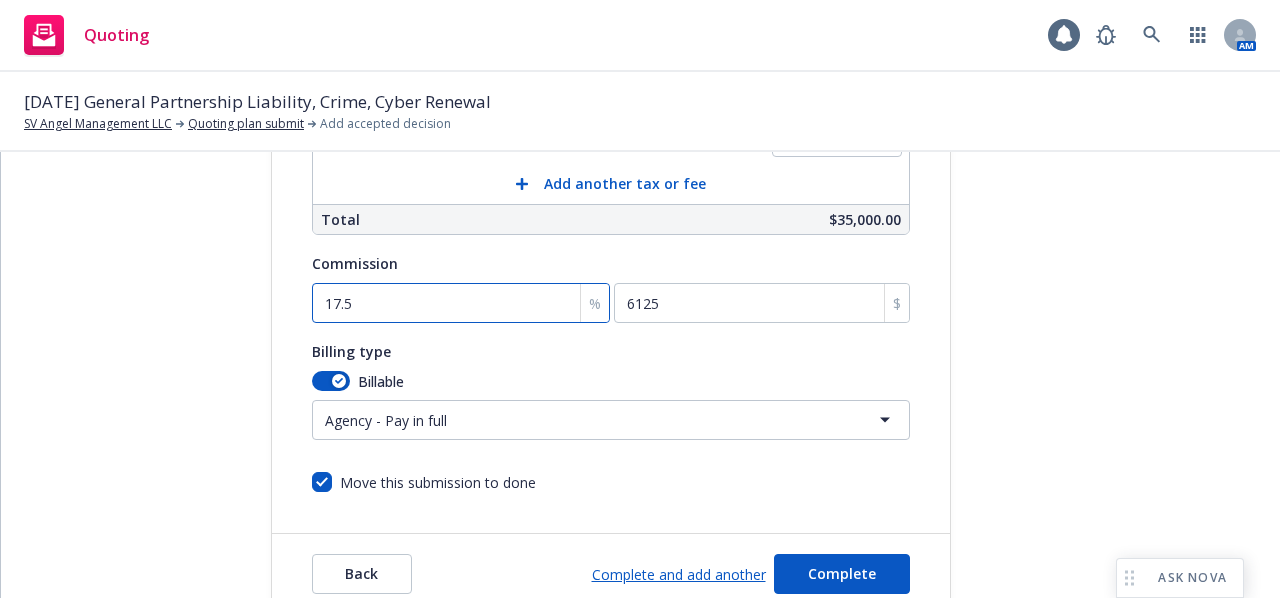 type on "17.5" 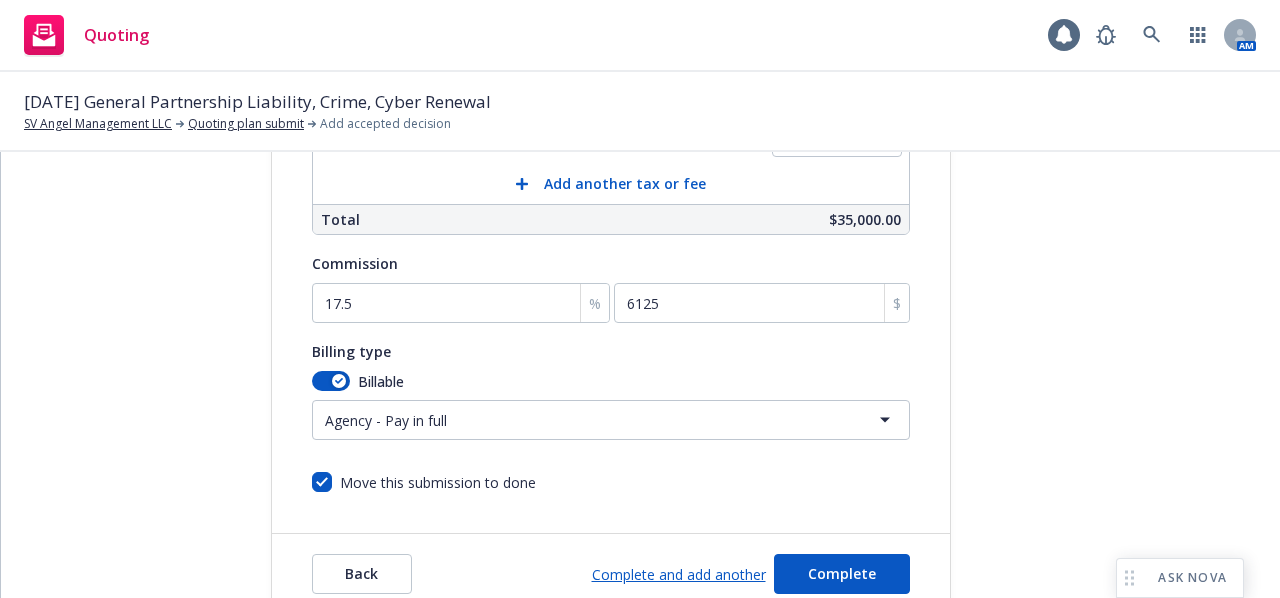 click on "Billing type Billable Agency - Pay in full Agency - Financed Agency - Installments Agency - Monthly reporting Agency - Multi-entity Agency - Pay in full Direct Direct - Financed Direct - Installments Direct - Monthly reporting Direct - Multi-entity" at bounding box center [611, 389] 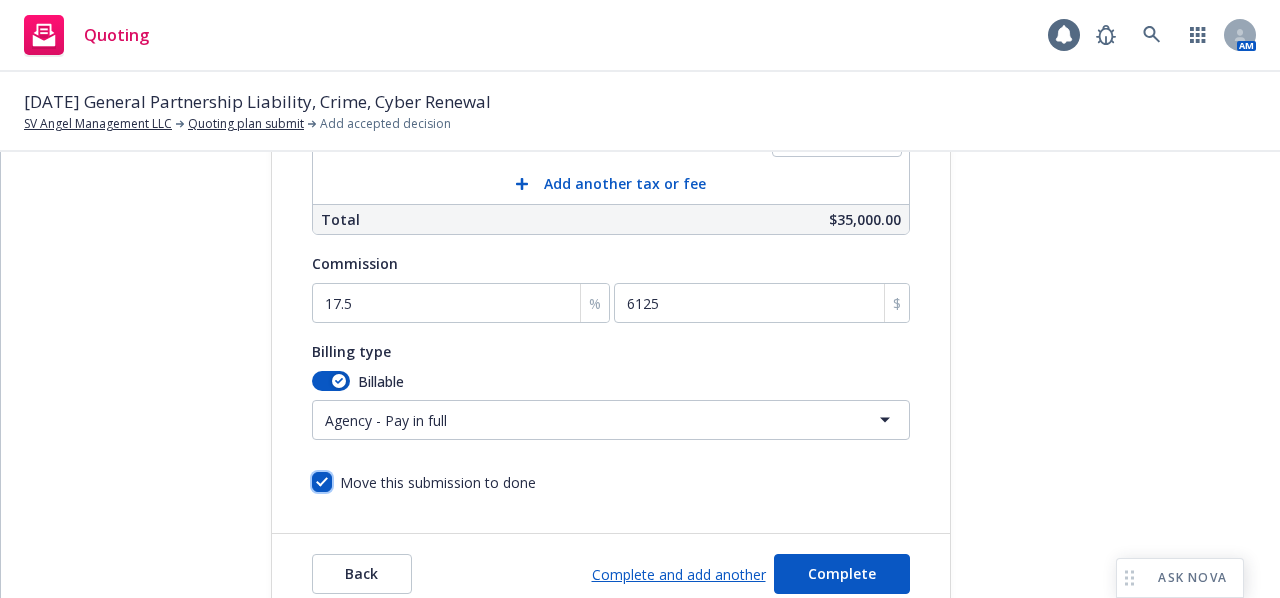 click on "Move this submission to done" at bounding box center (322, 482) 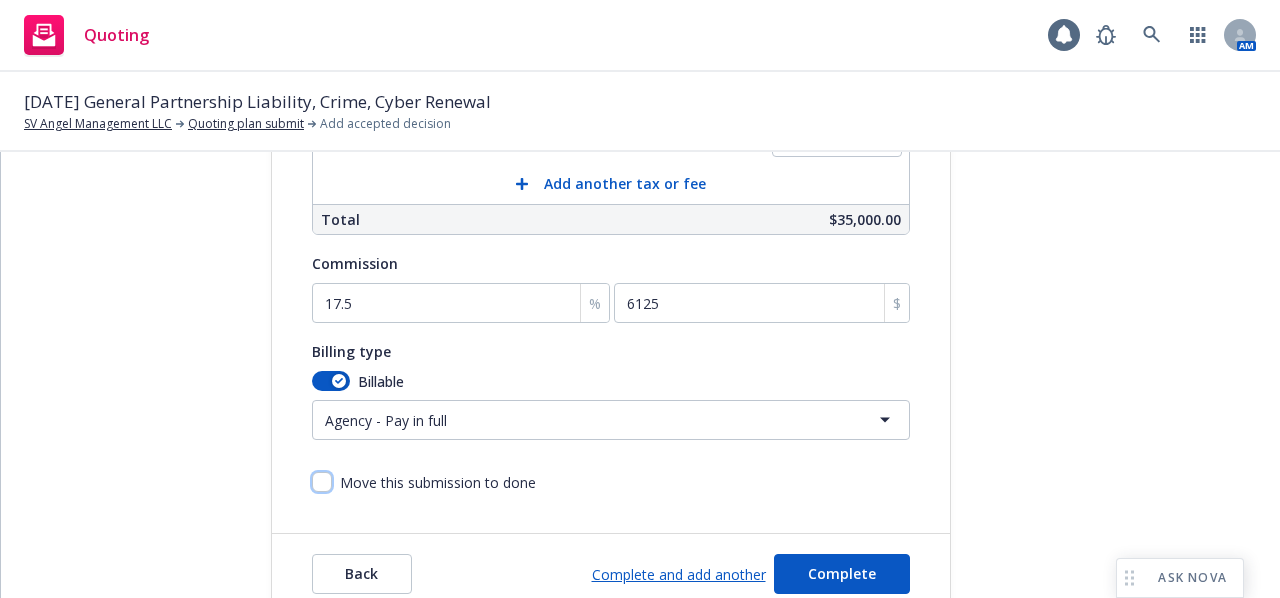 scroll, scrollTop: 672, scrollLeft: 0, axis: vertical 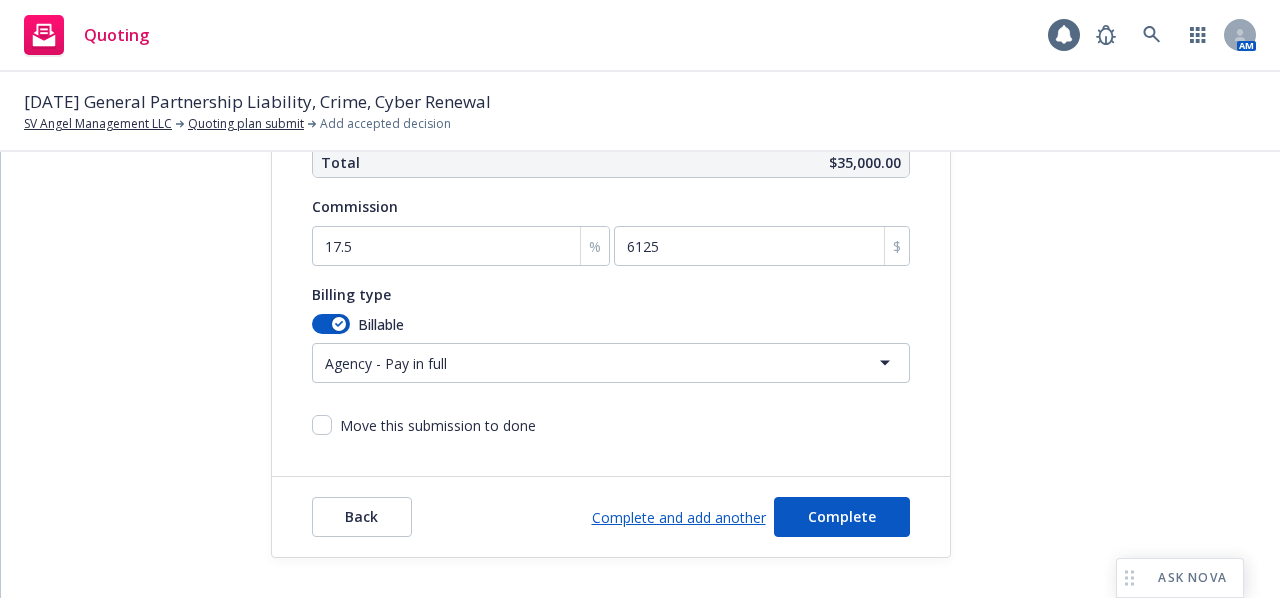 click on "Complete and add another" at bounding box center [679, 517] 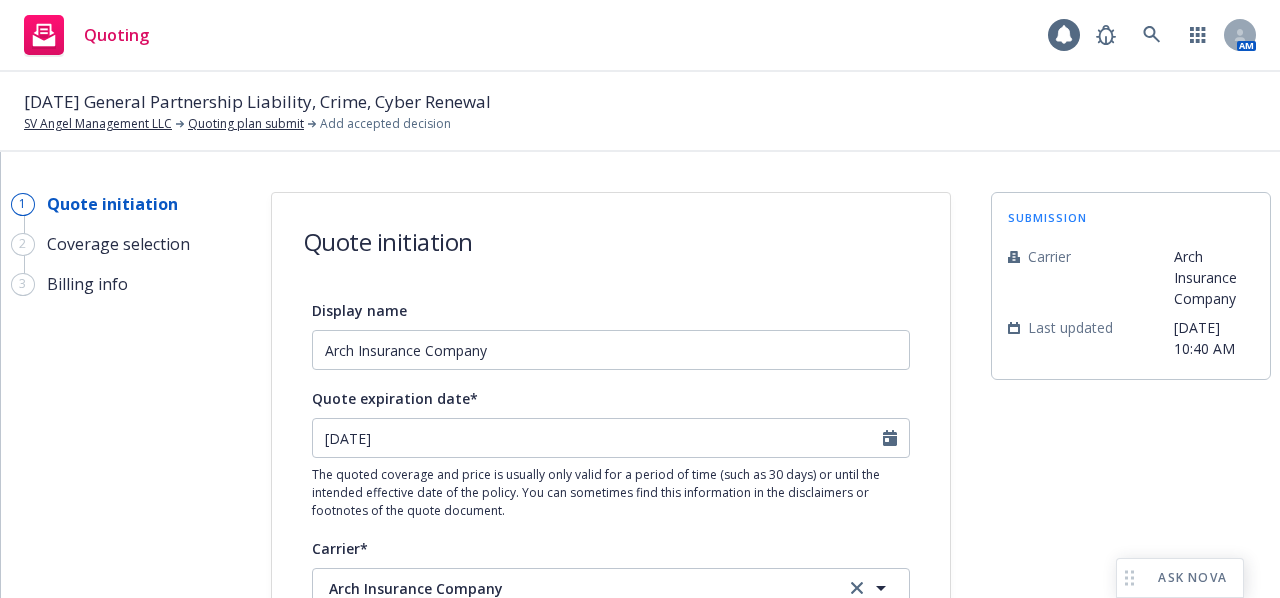 select on "12" 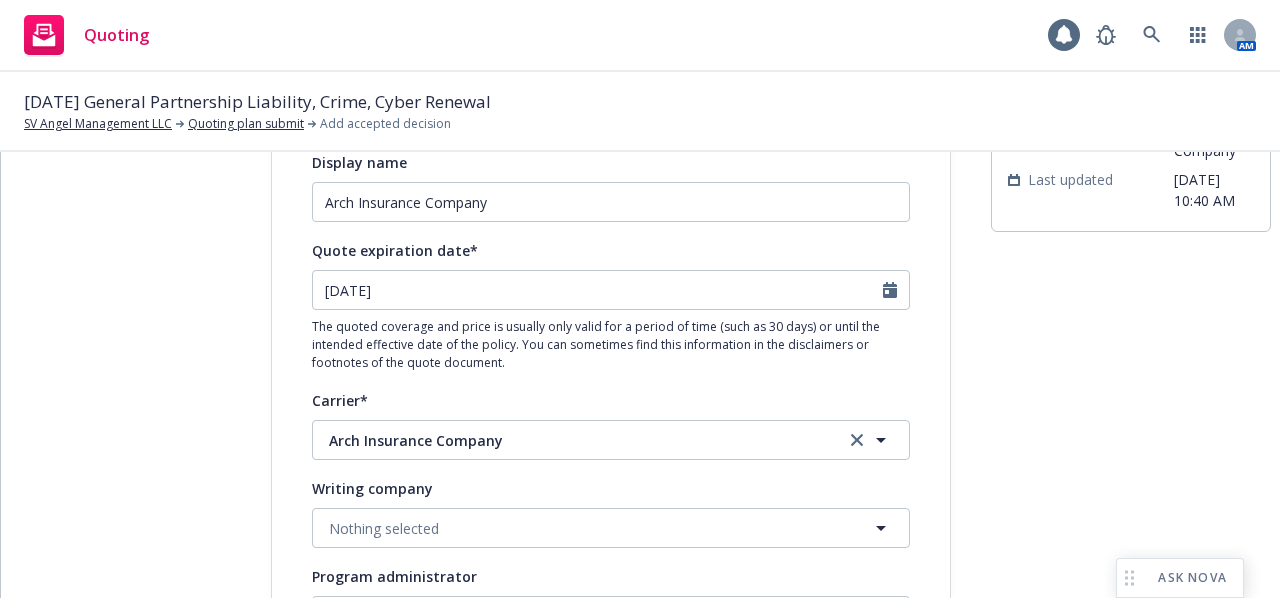 scroll, scrollTop: 200, scrollLeft: 0, axis: vertical 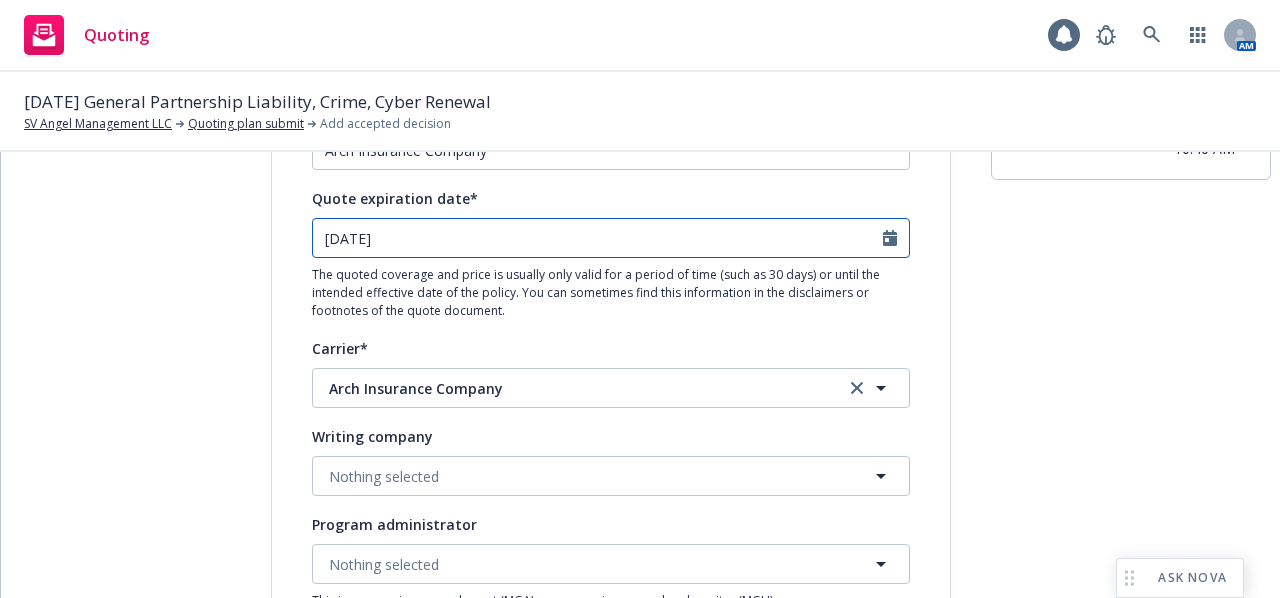 click on "08/16/2025" at bounding box center [598, 238] 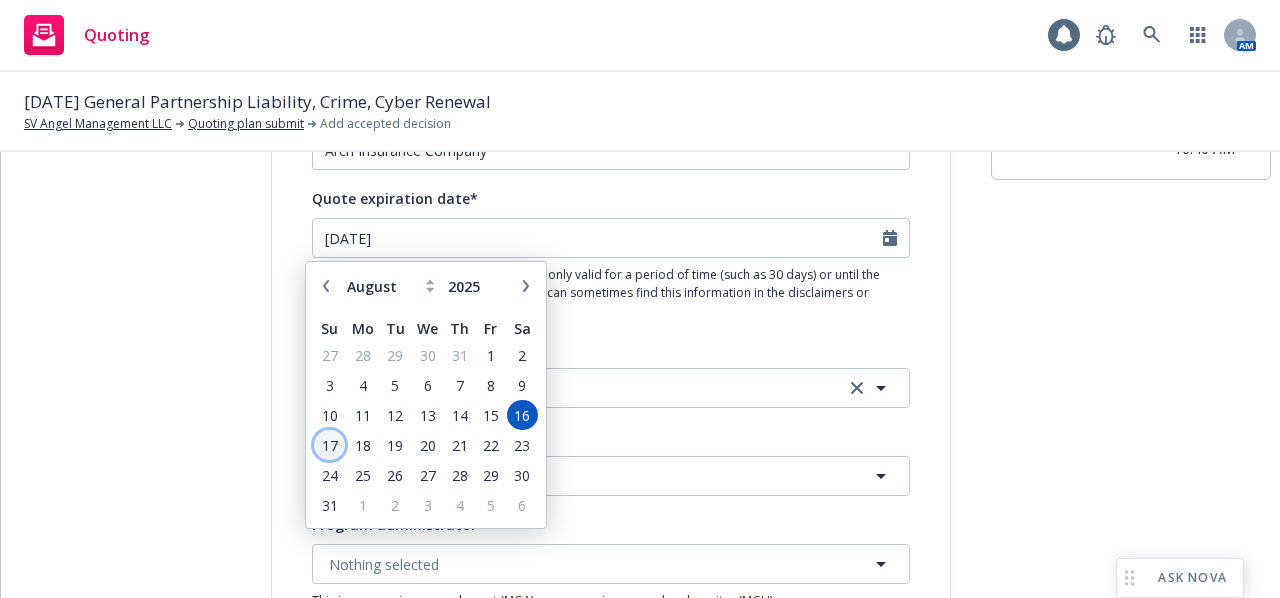 click on "17" at bounding box center (329, 445) 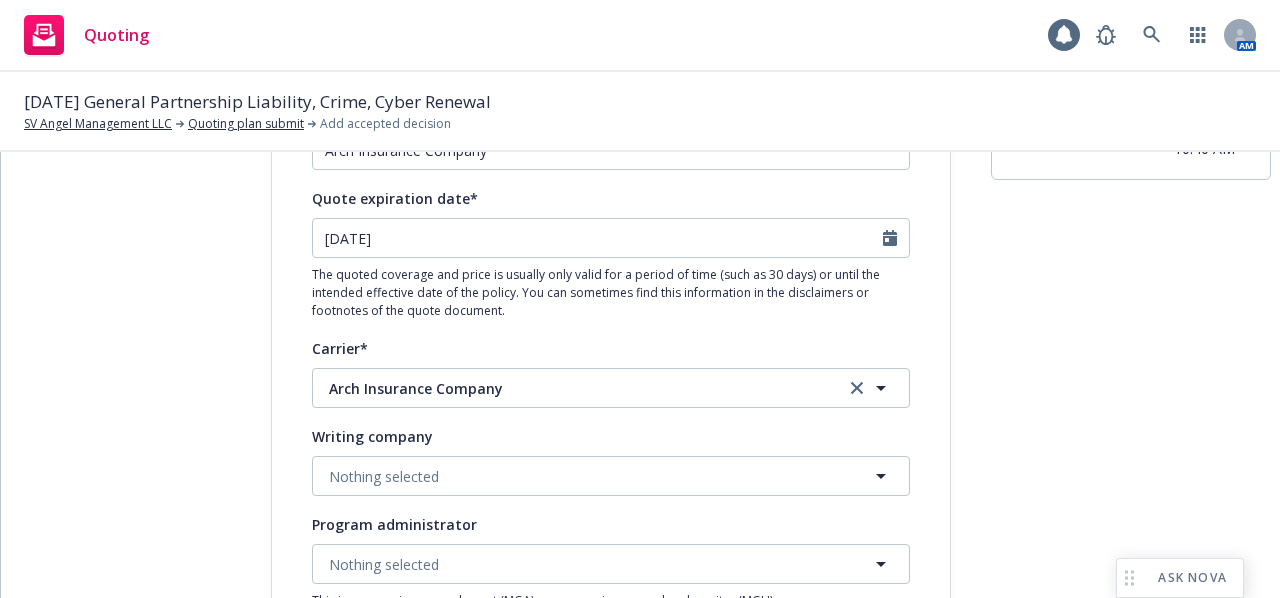 type on "08/17/2025" 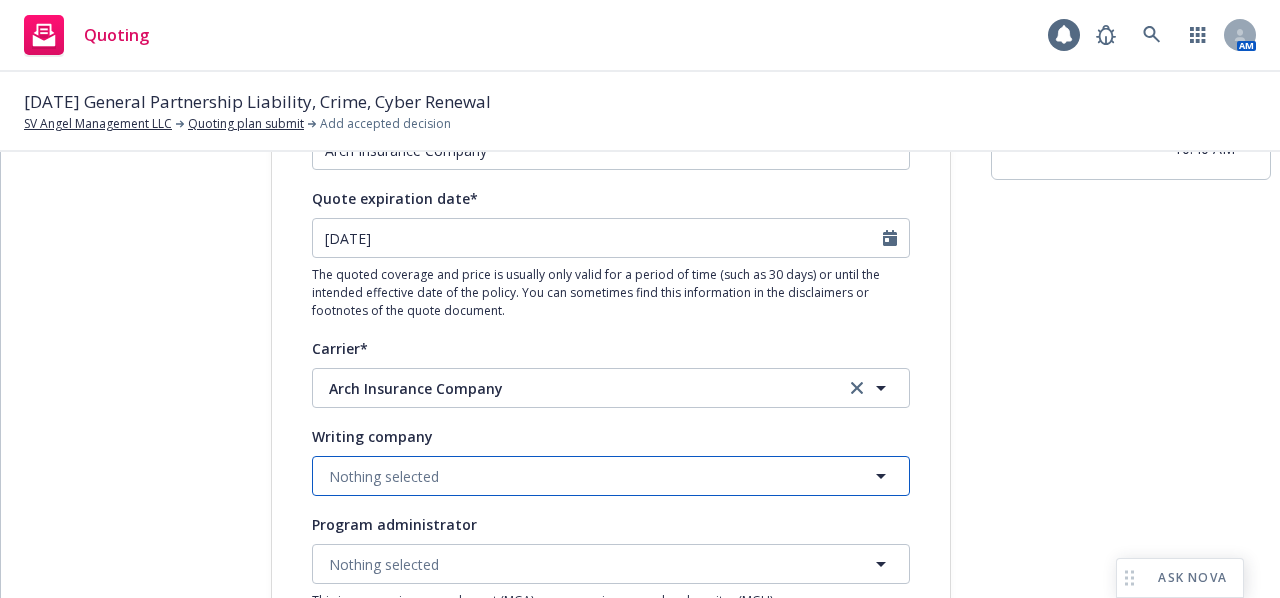 click on "Nothing selected" at bounding box center (384, 476) 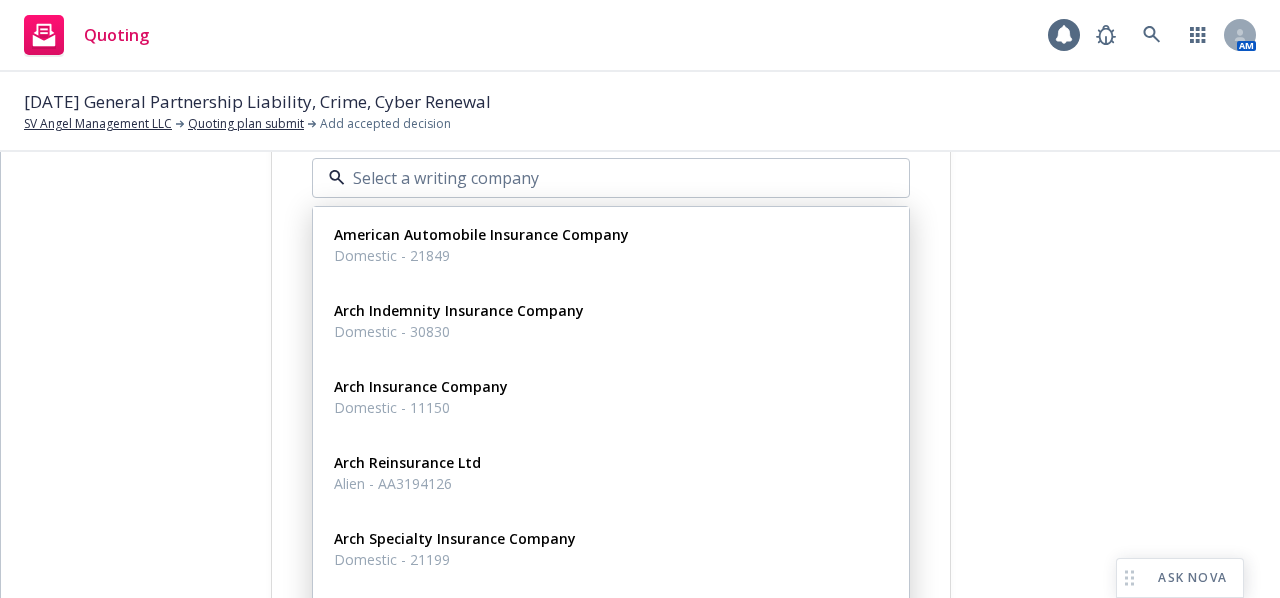 scroll, scrollTop: 500, scrollLeft: 0, axis: vertical 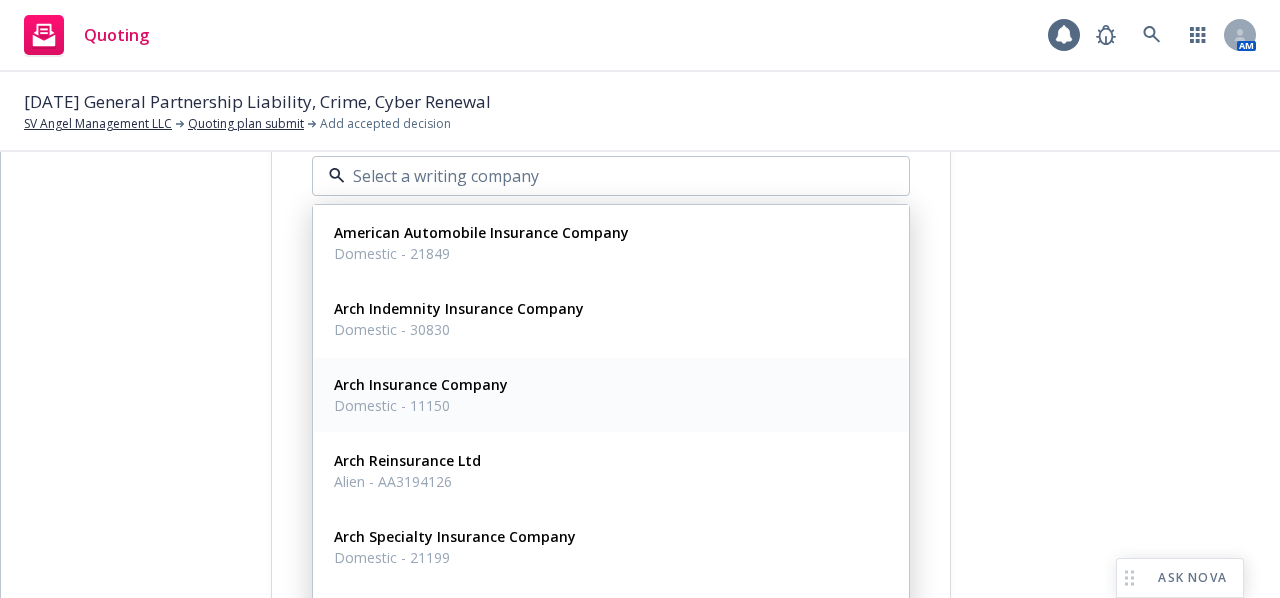 click on "Domestic - 11150" at bounding box center [421, 405] 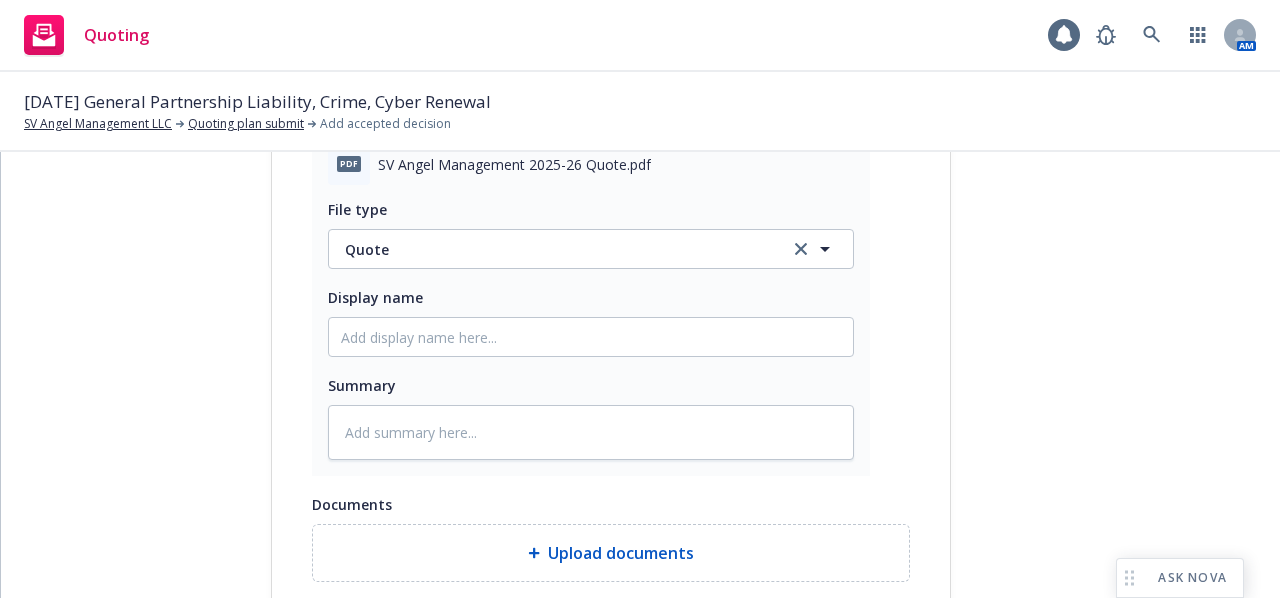scroll, scrollTop: 1000, scrollLeft: 0, axis: vertical 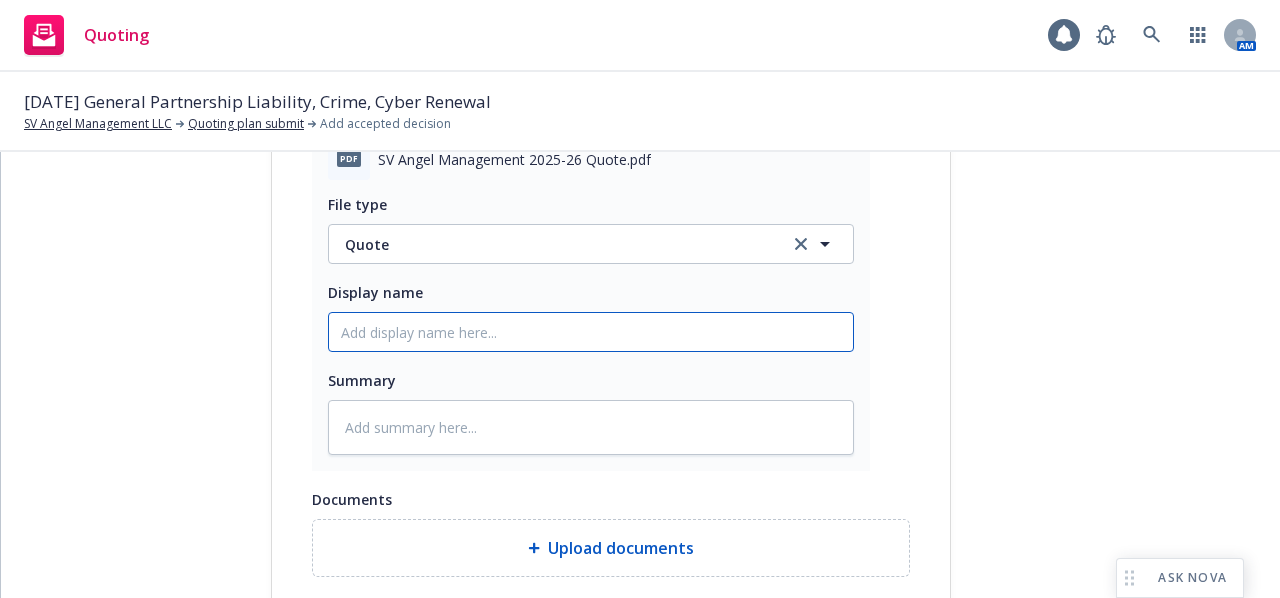 click on "Display name" at bounding box center (591, 332) 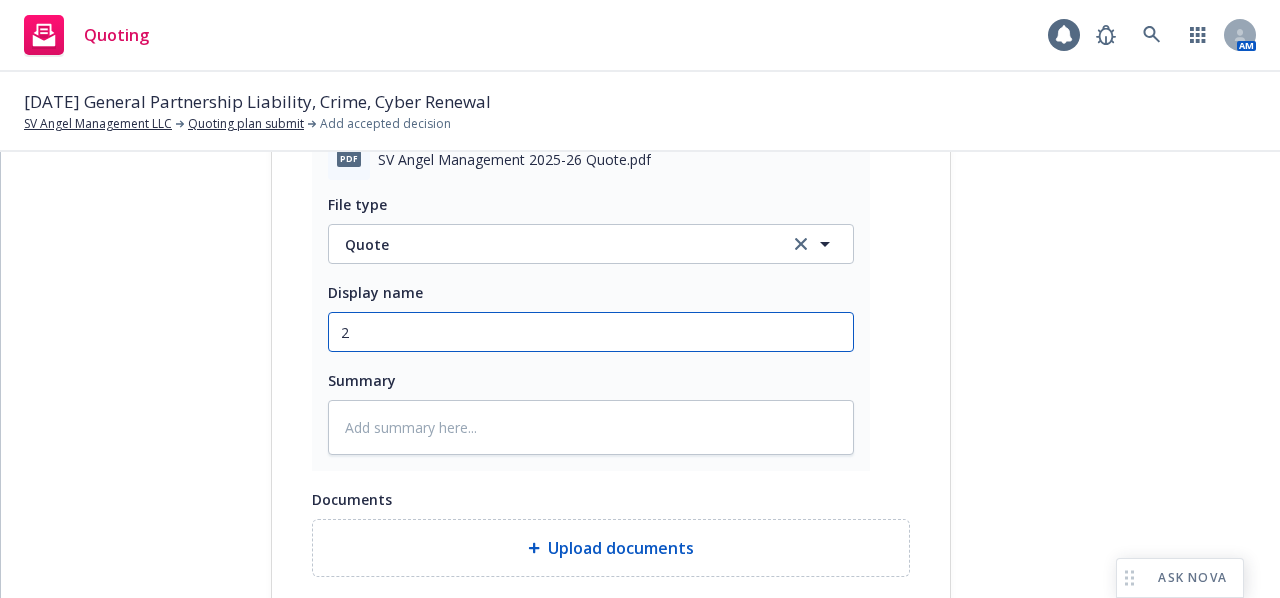 type on "x" 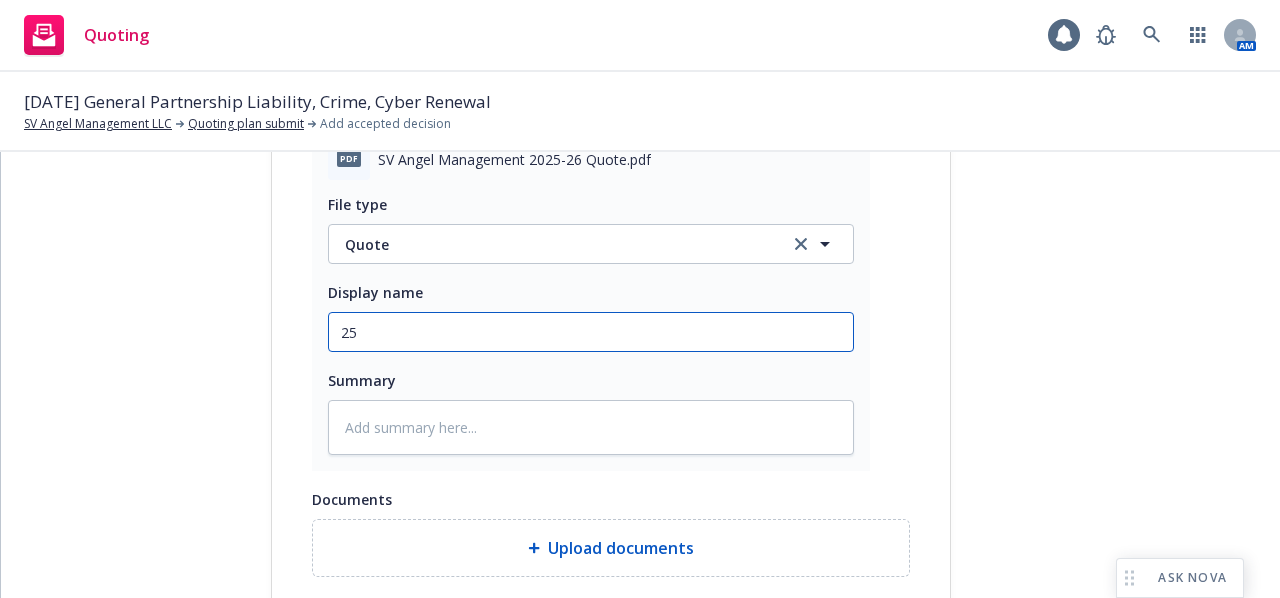 type on "x" 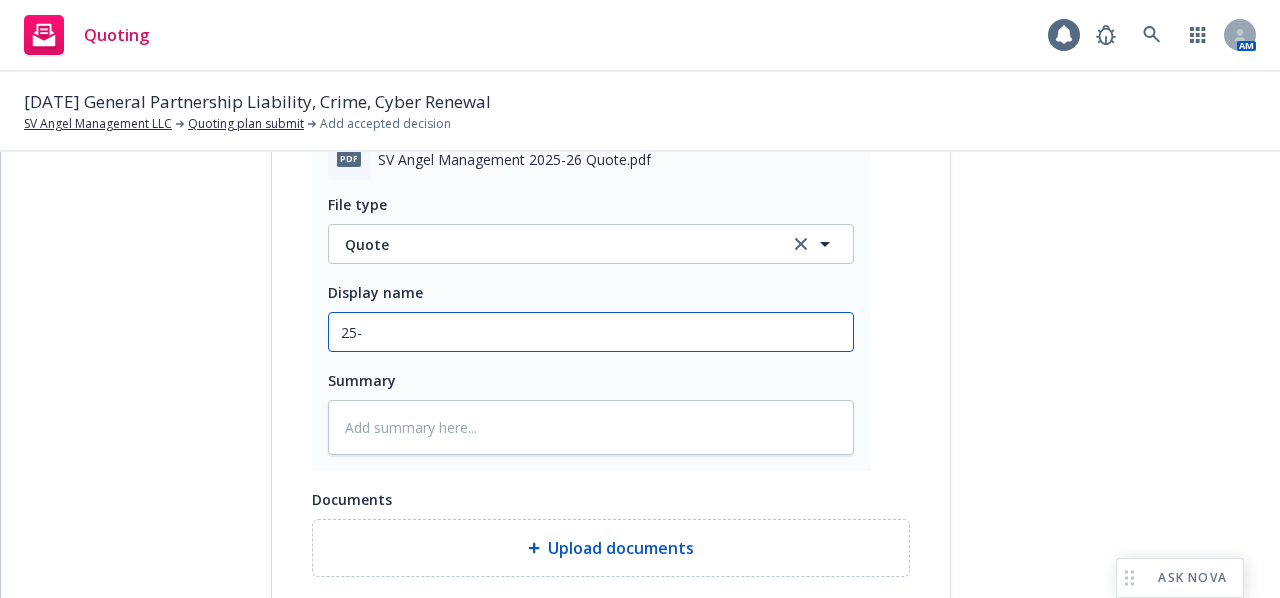 type on "x" 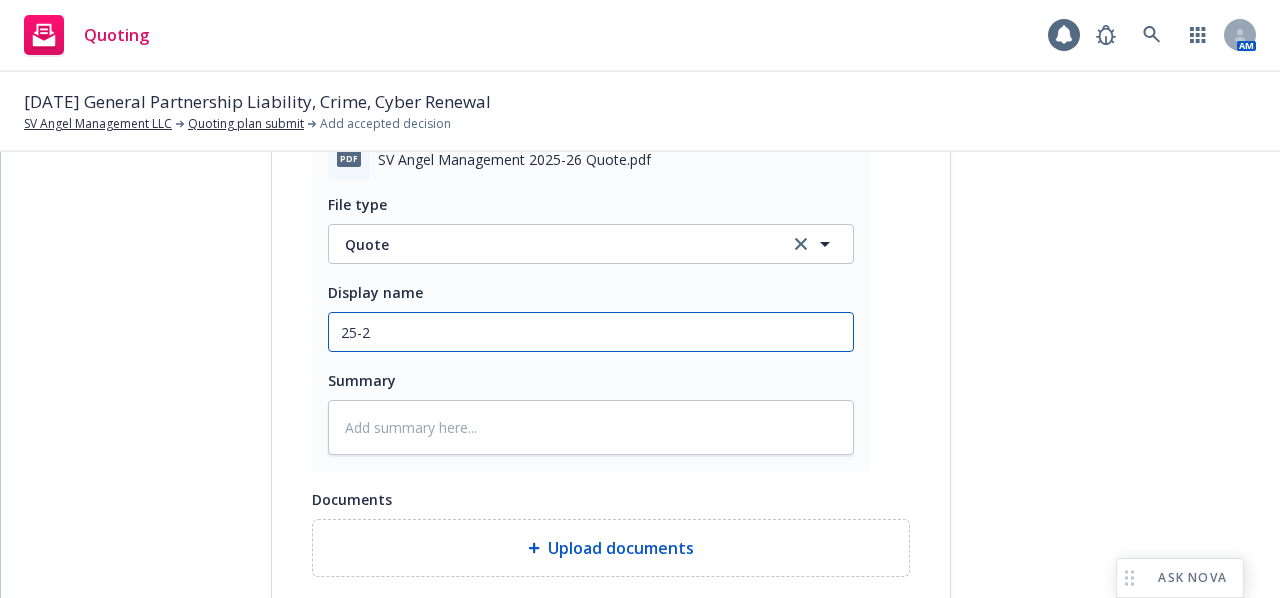 type on "x" 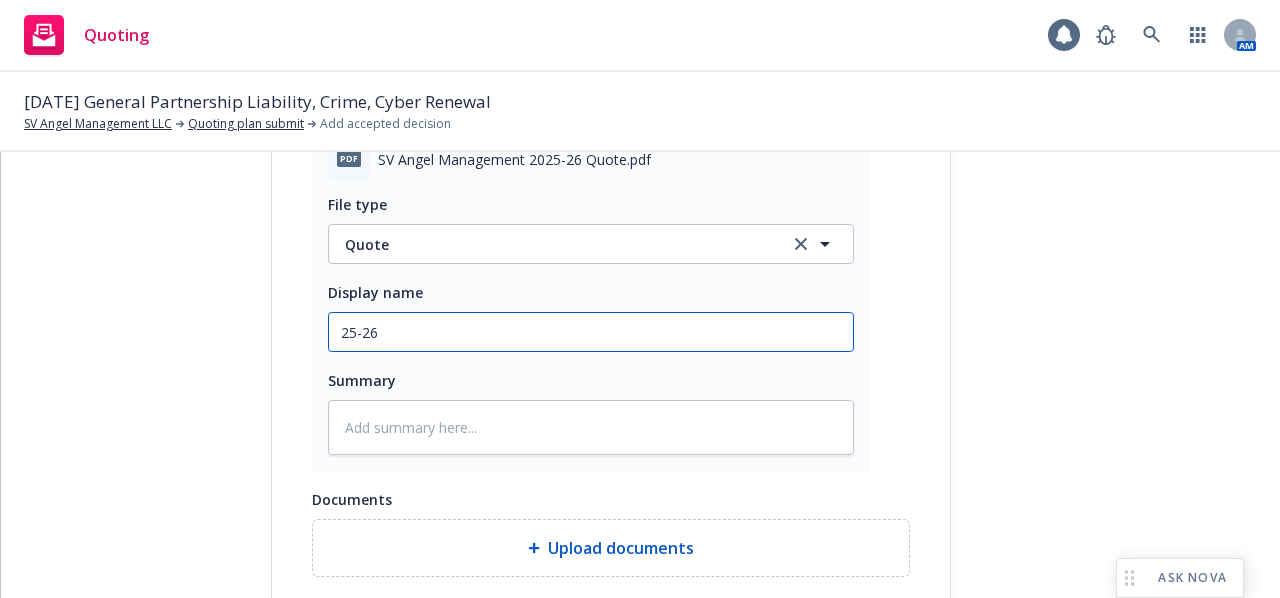 type on "x" 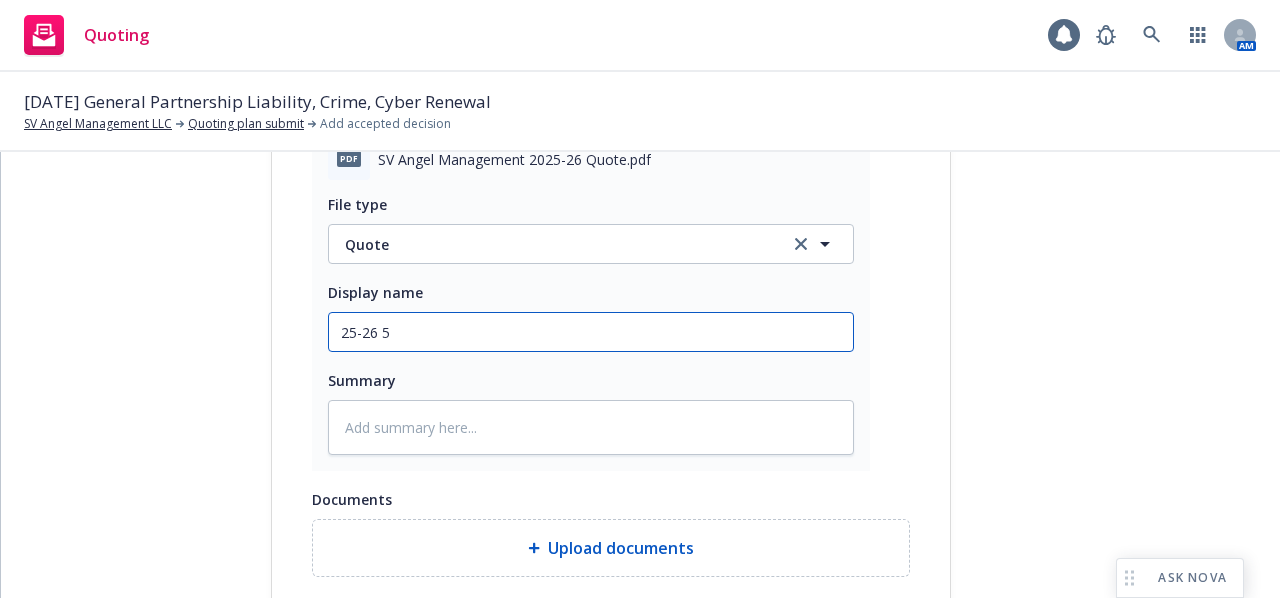 type on "x" 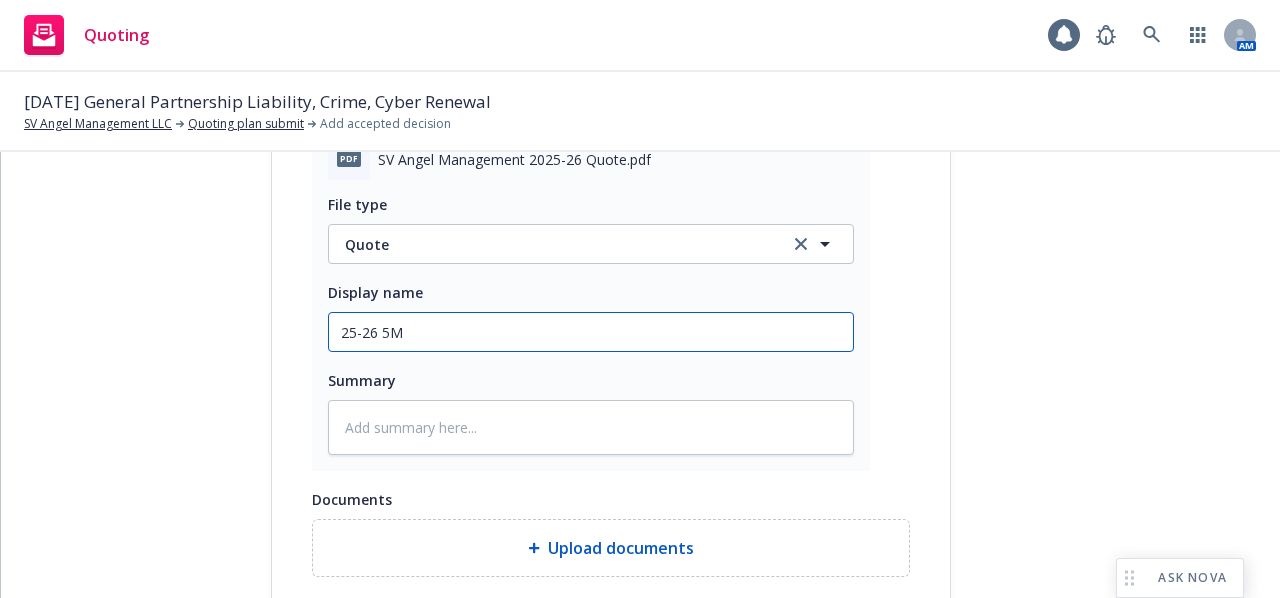 type on "25-26 5M" 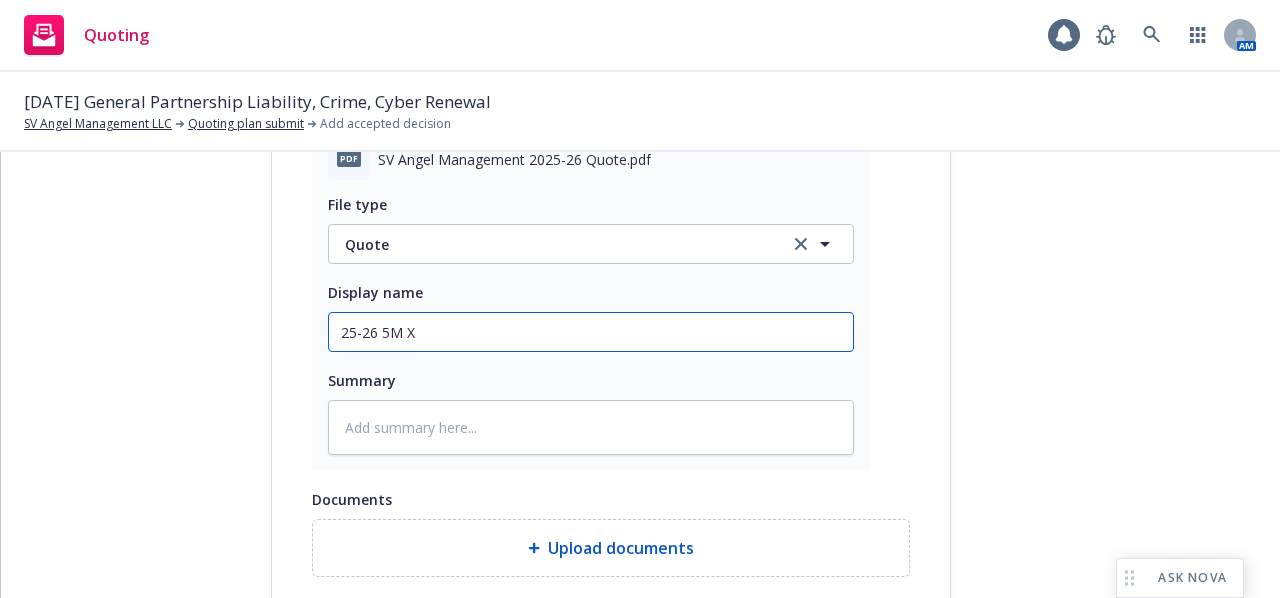 type on "x" 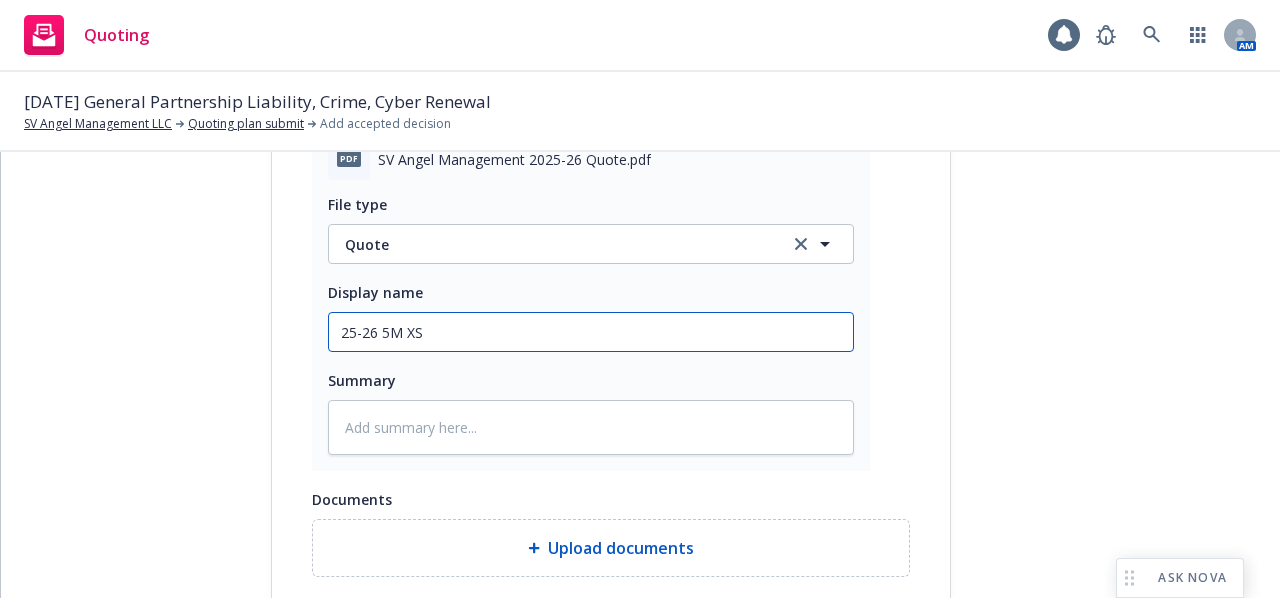 type on "25-26 5M XS" 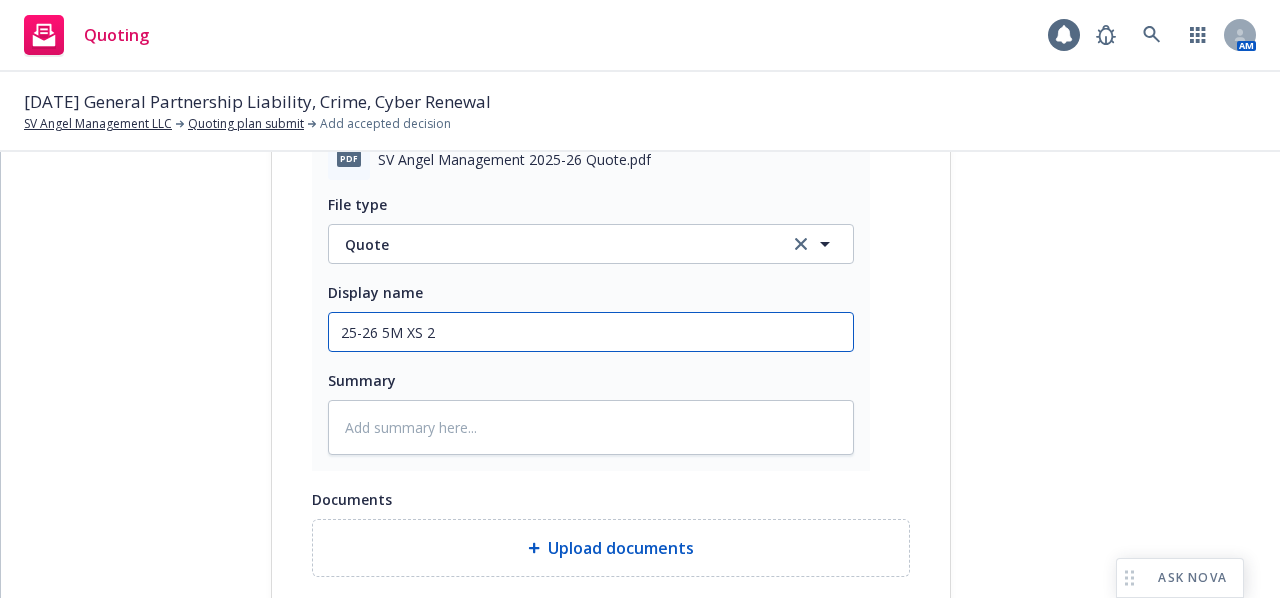 type on "x" 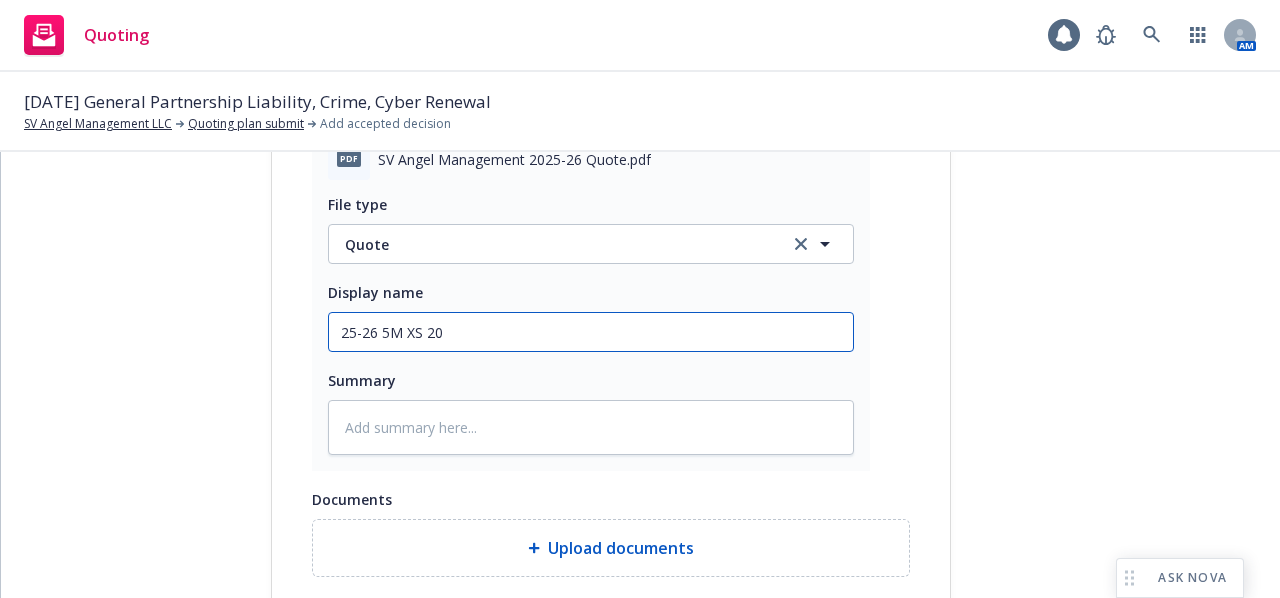 type on "x" 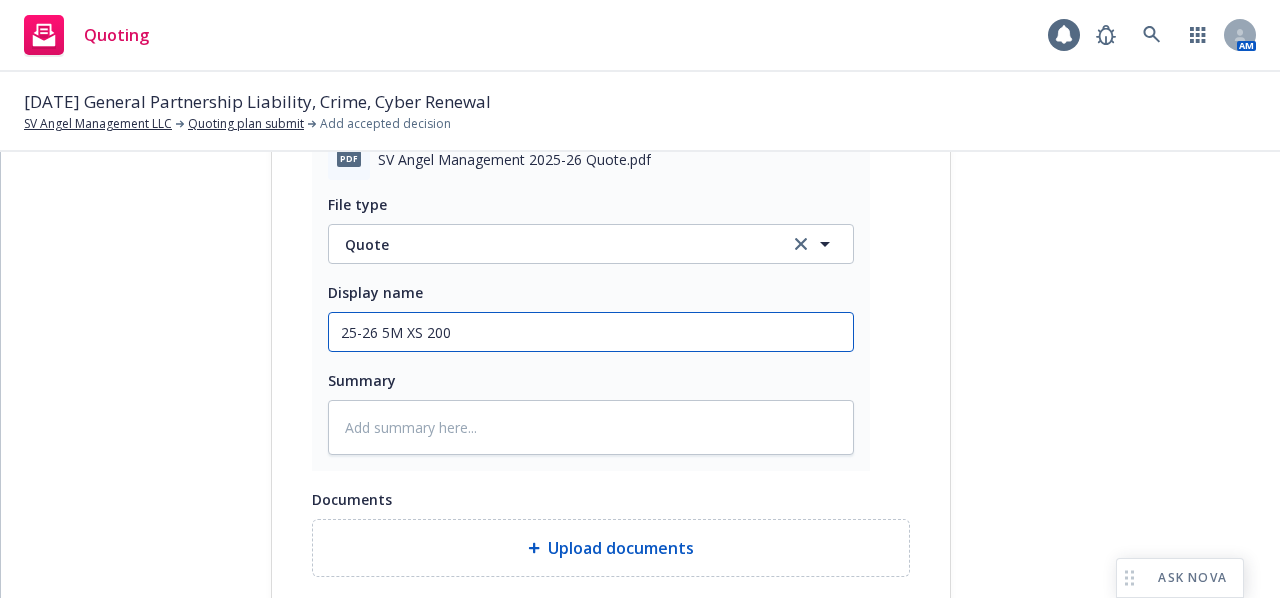 type on "x" 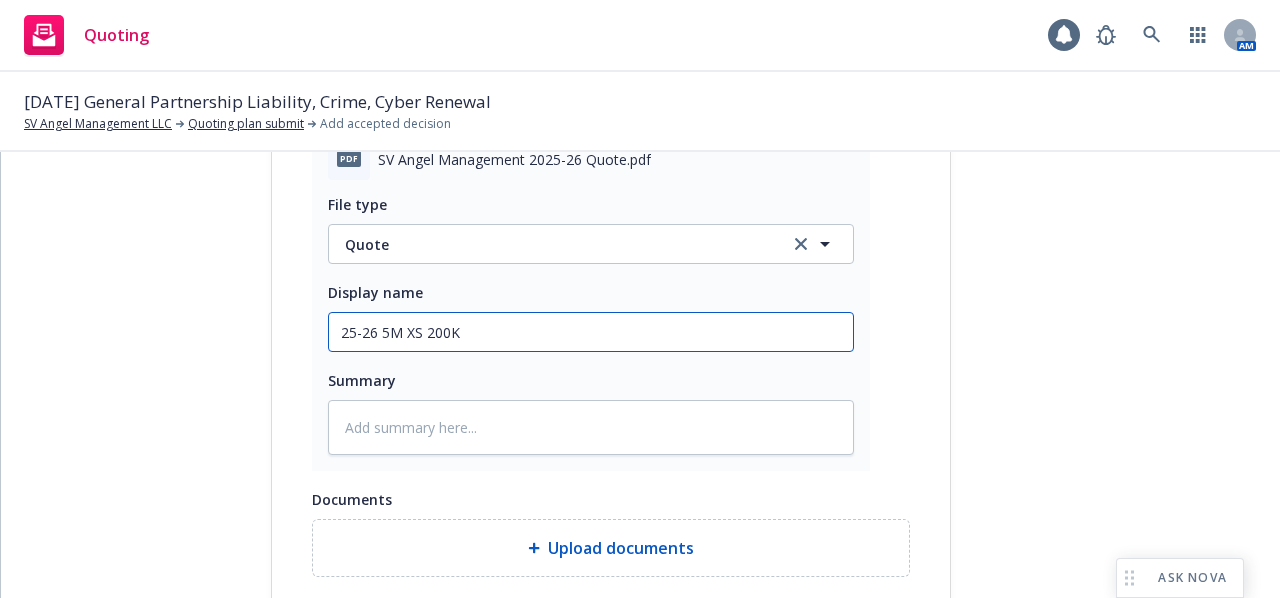 type on "25-26 5M XS 200K" 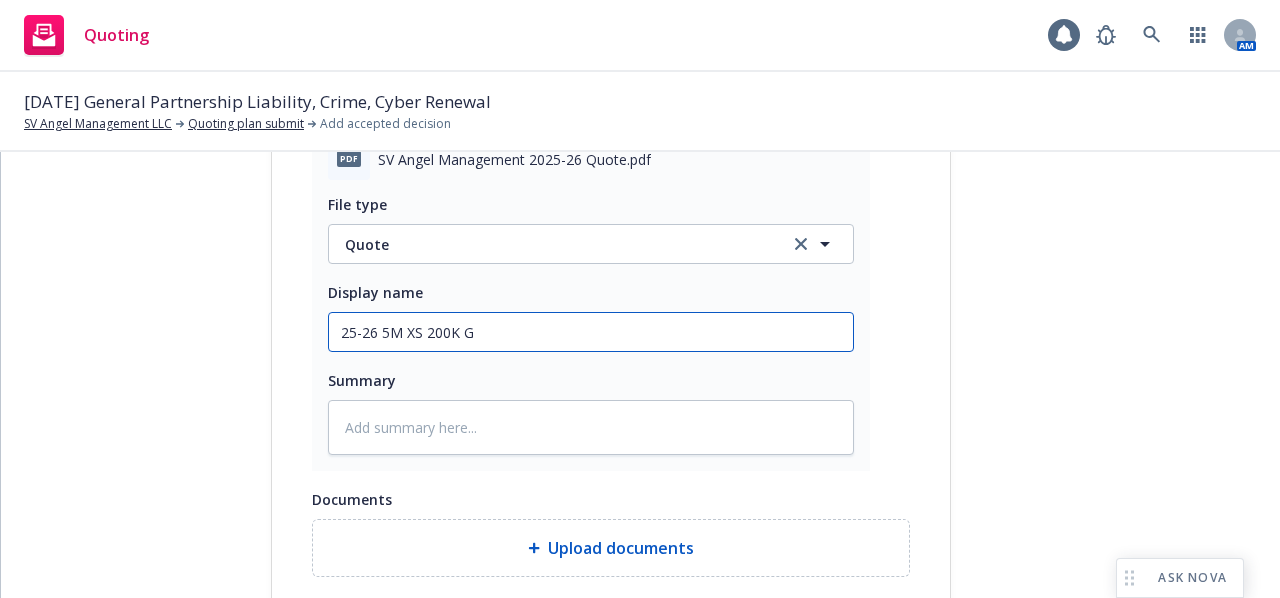 type on "x" 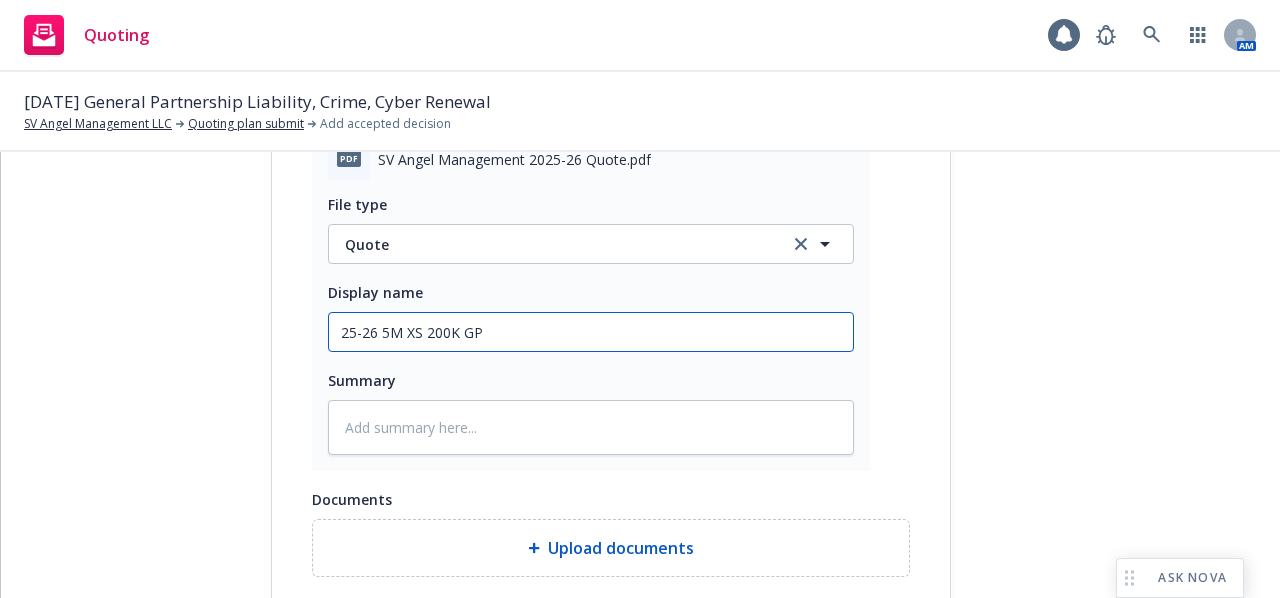 type on "x" 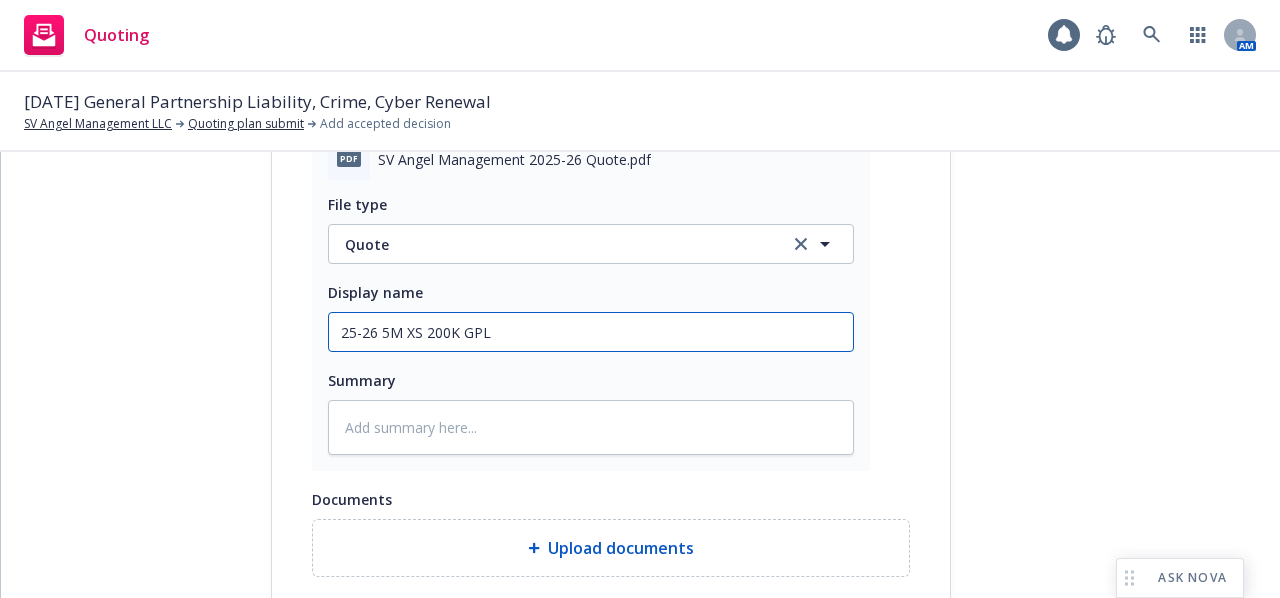 type on "25-26 5M XS 200K GPL" 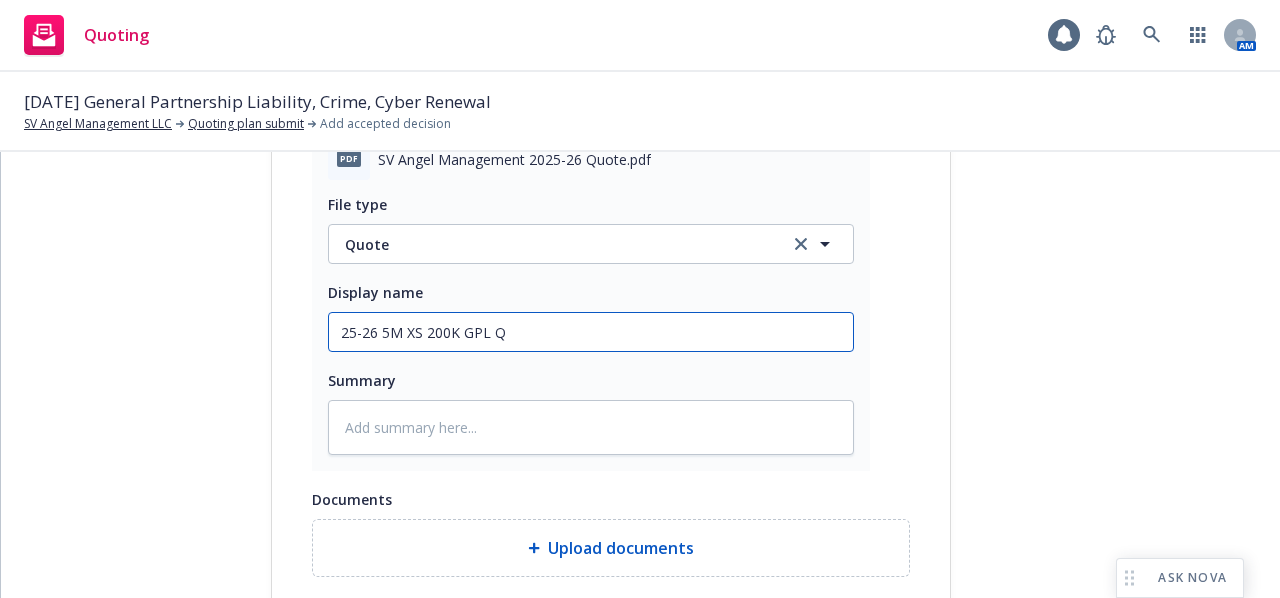 type on "x" 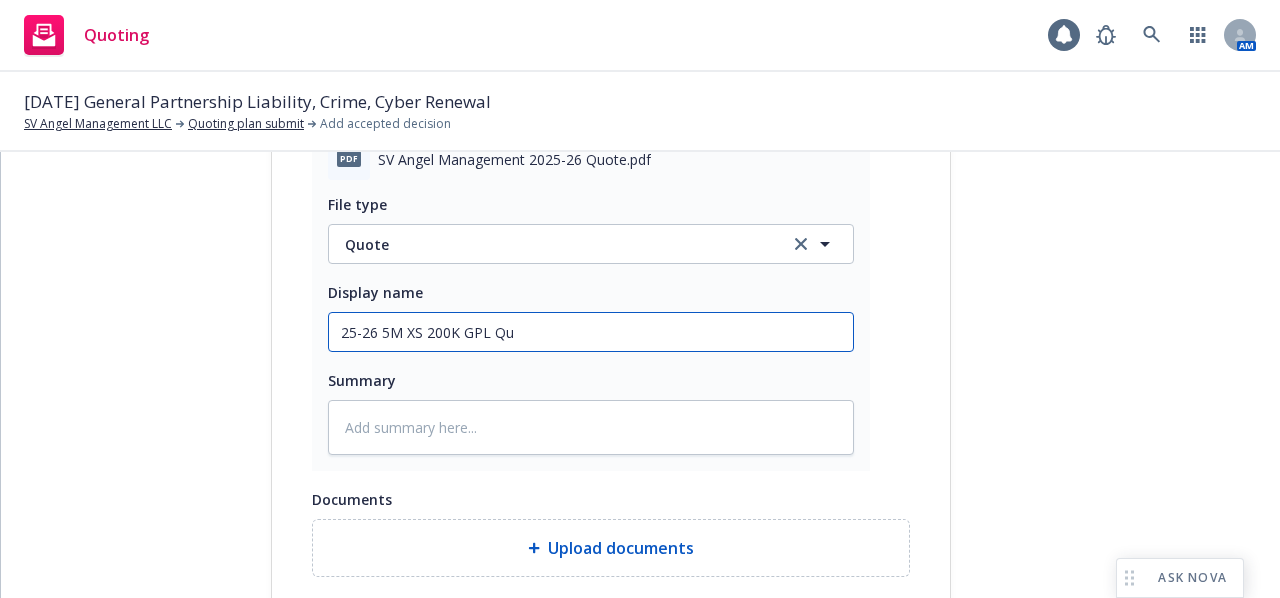 type on "x" 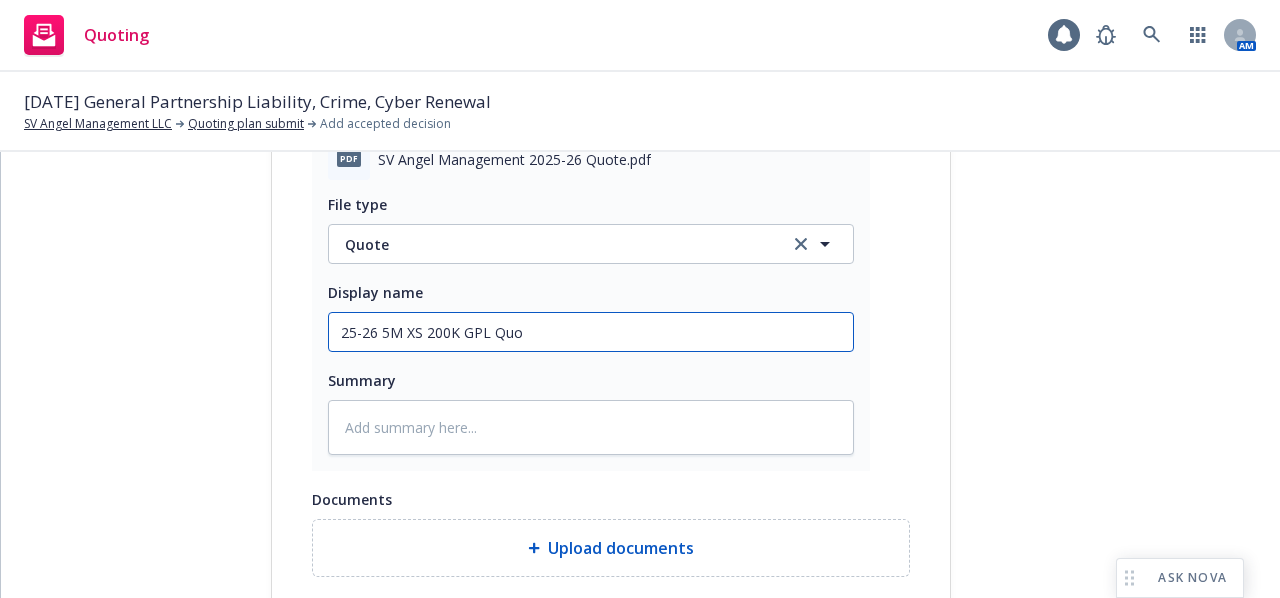 type on "x" 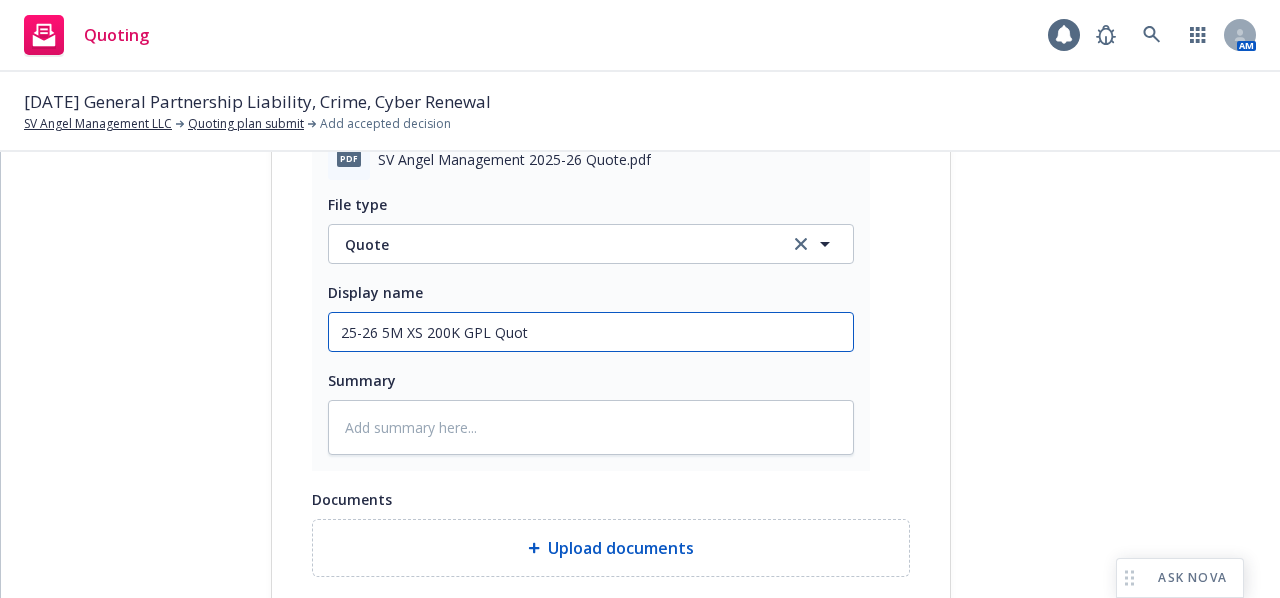 type on "x" 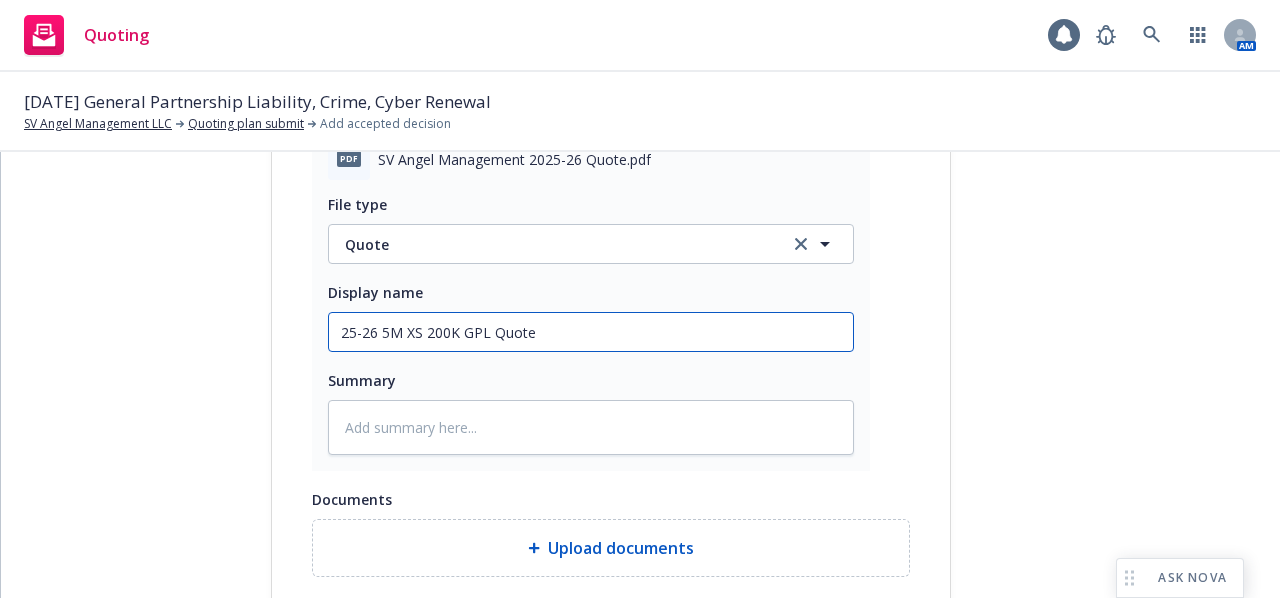 type on "x" 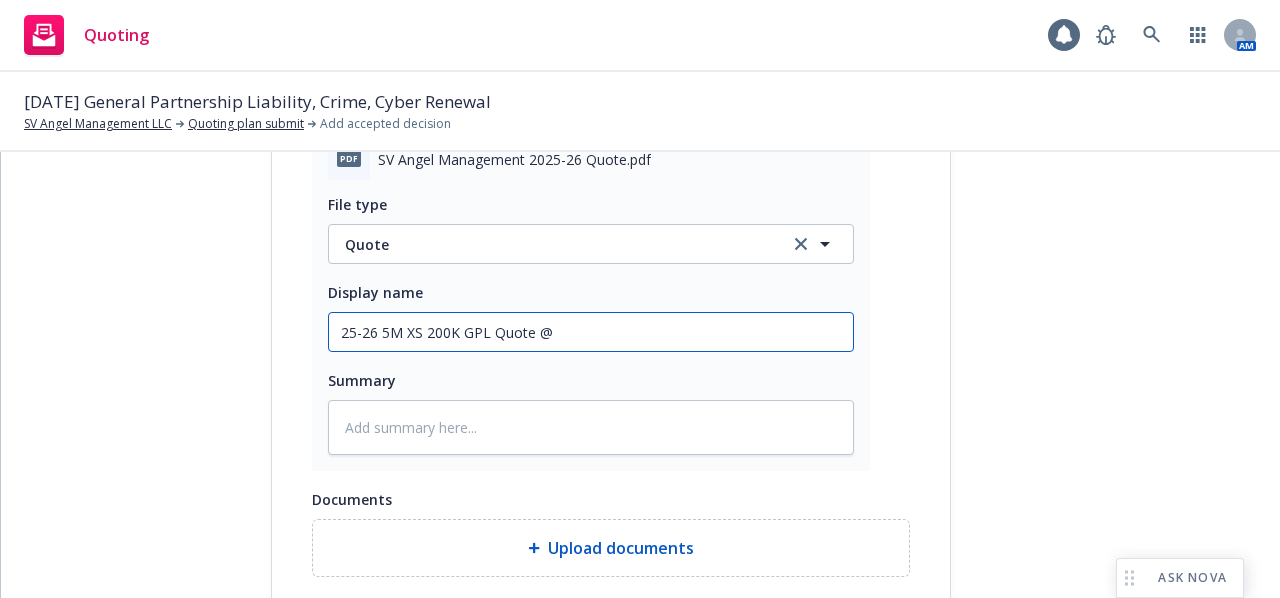 type on "x" 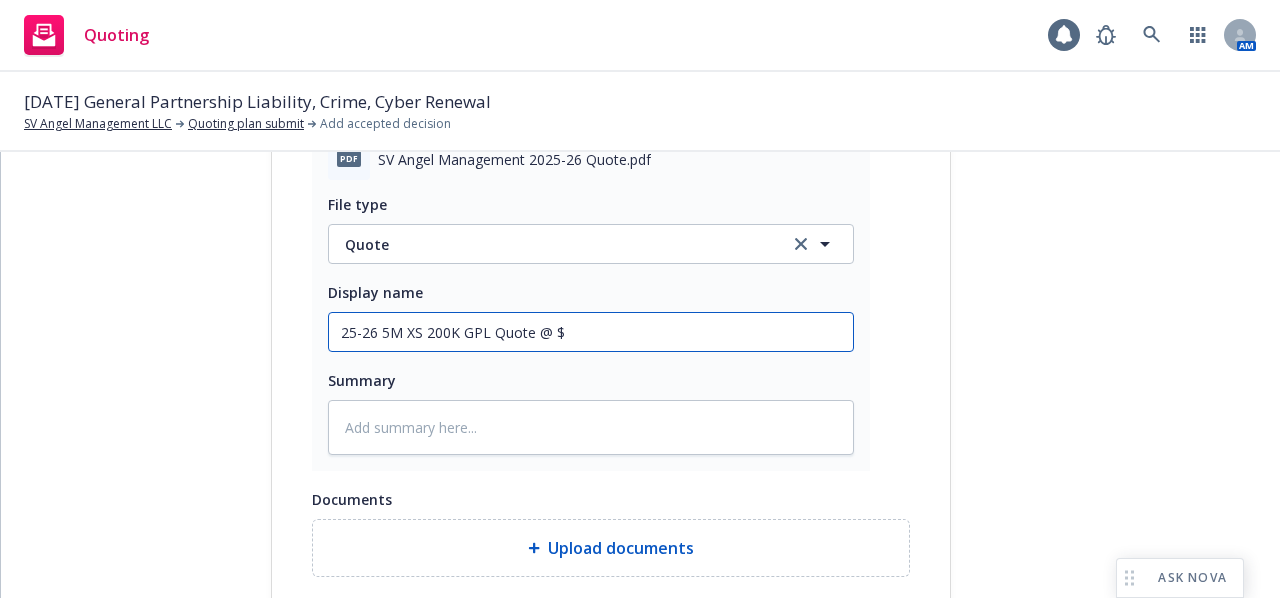 type on "x" 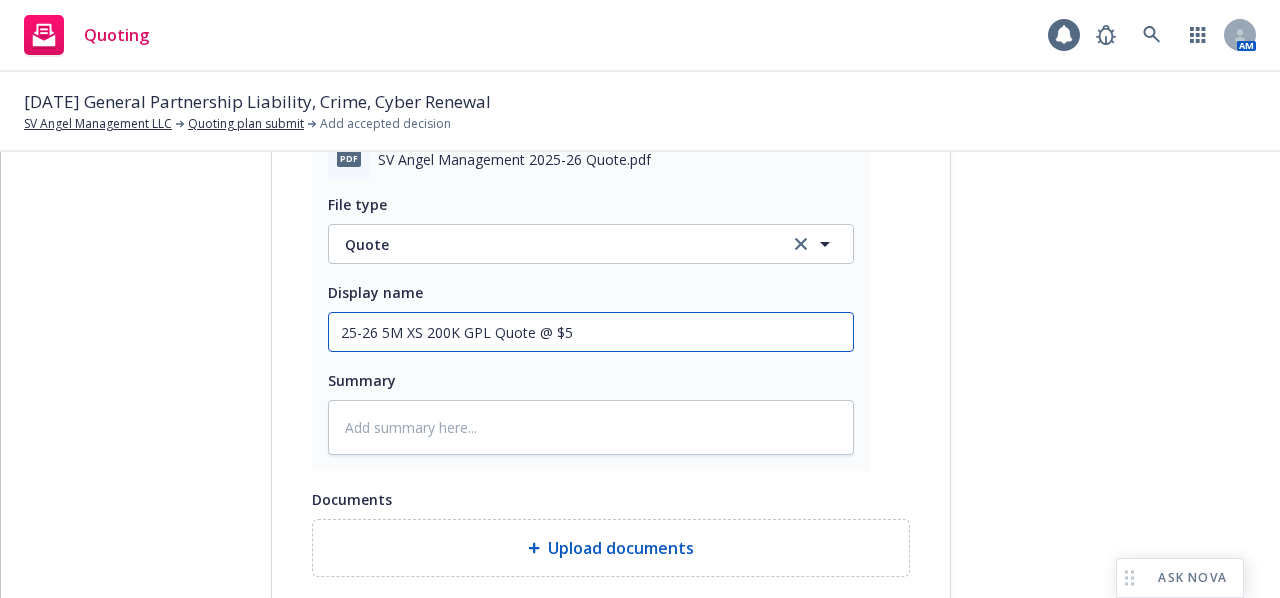 type on "x" 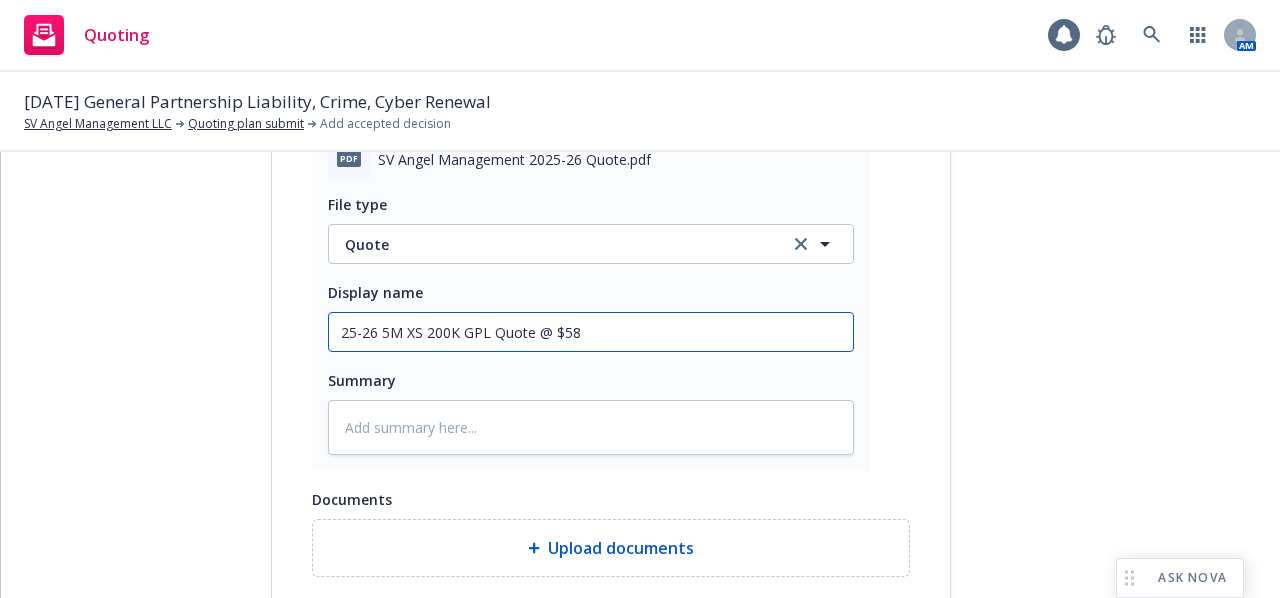 type on "x" 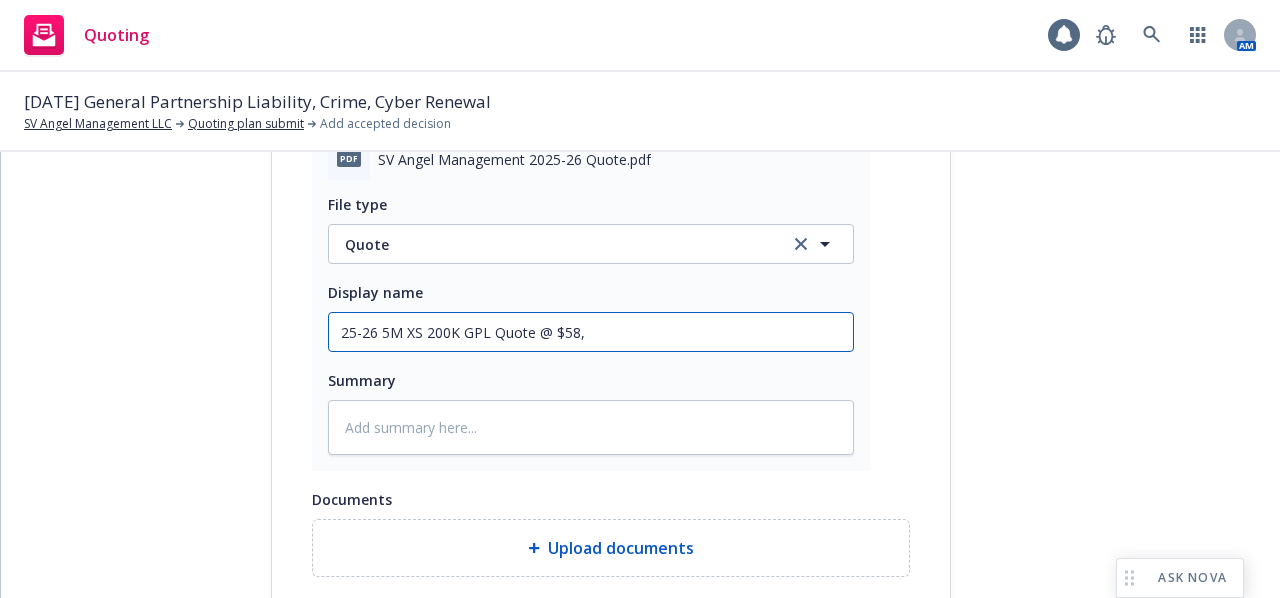 type on "x" 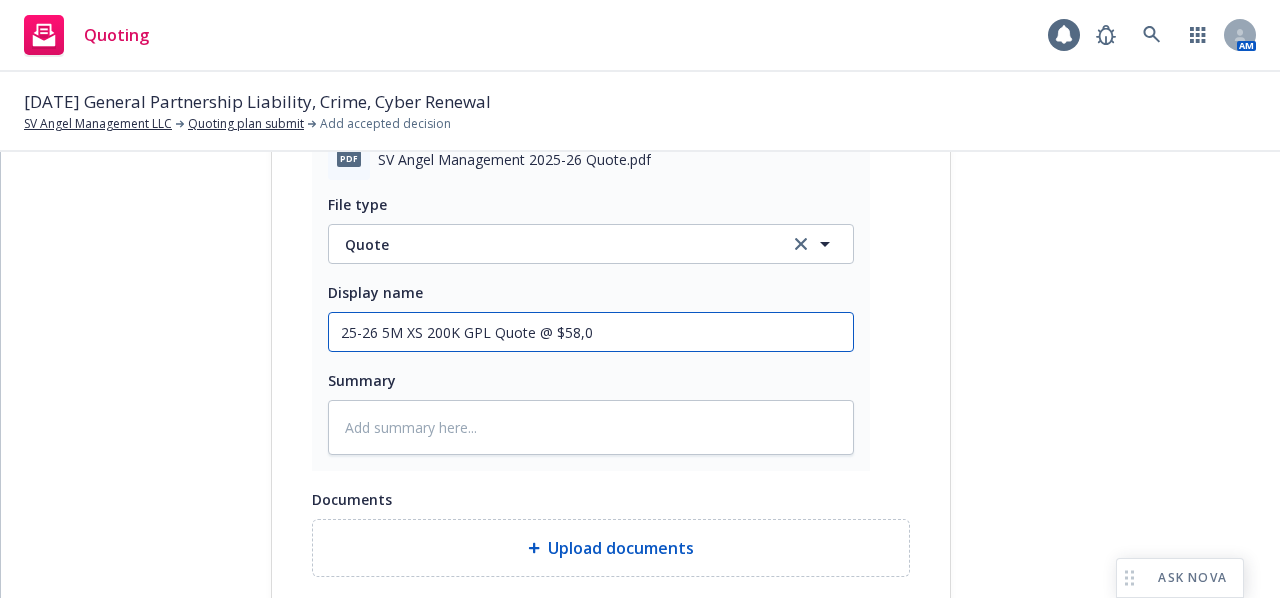 type on "x" 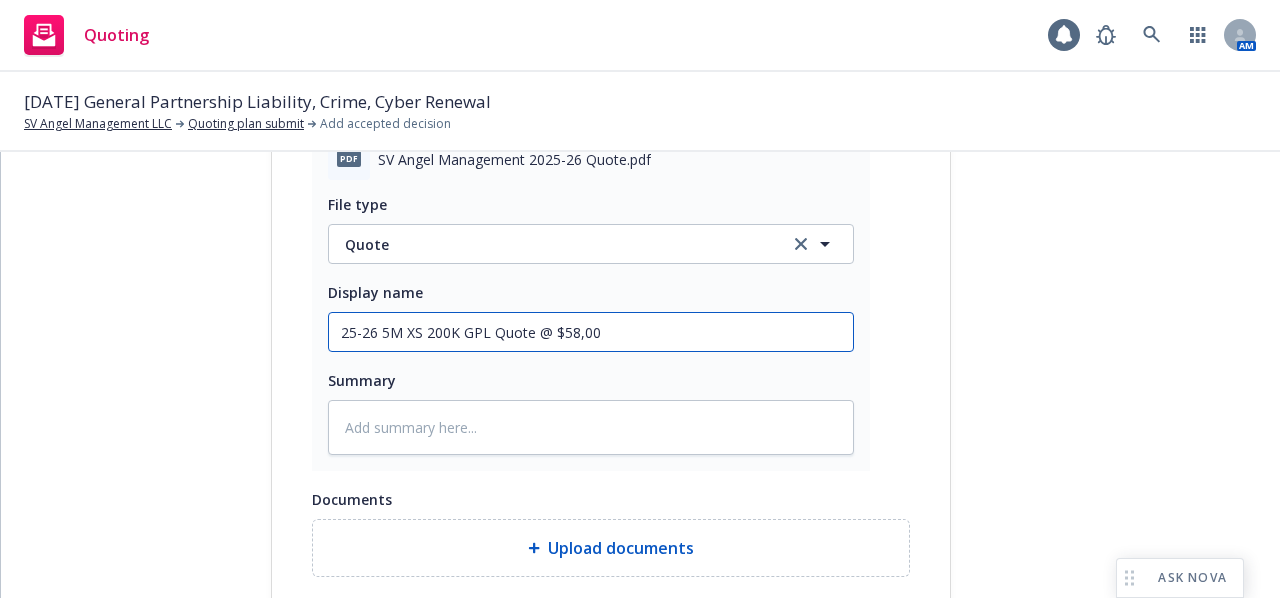 type on "x" 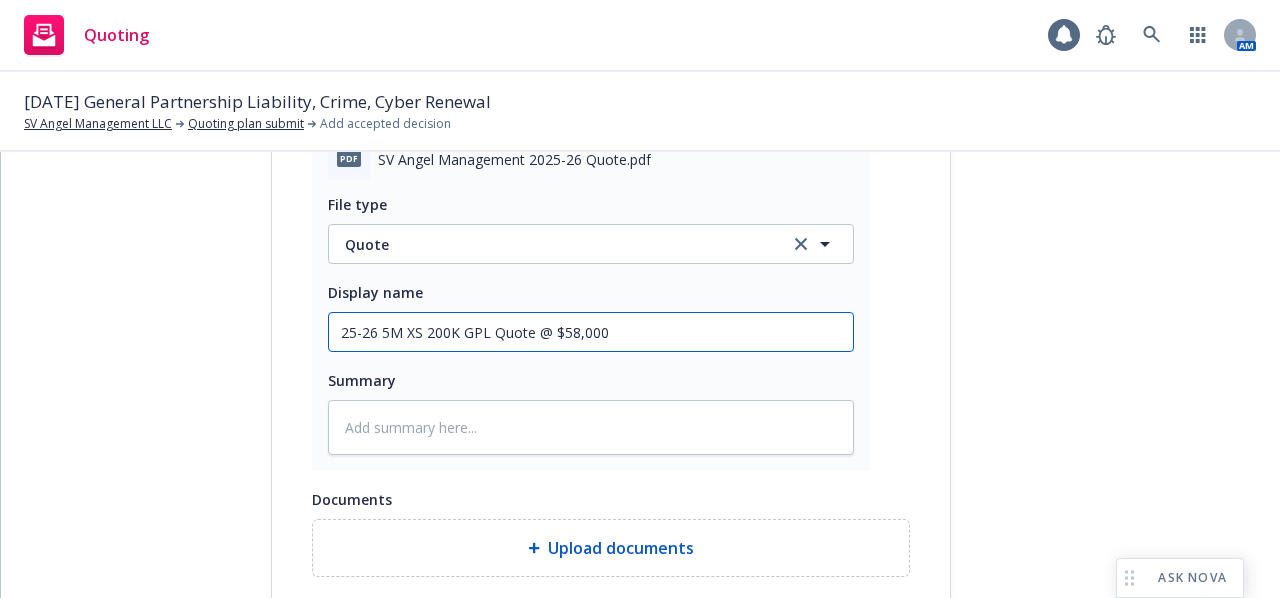 type on "x" 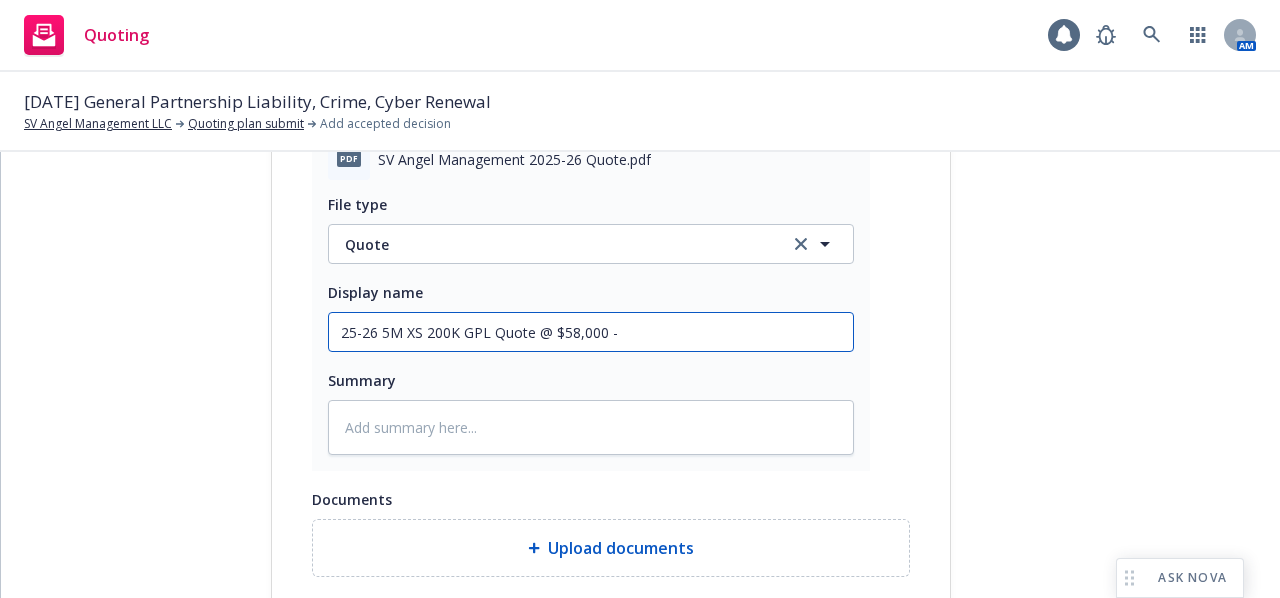 type on "x" 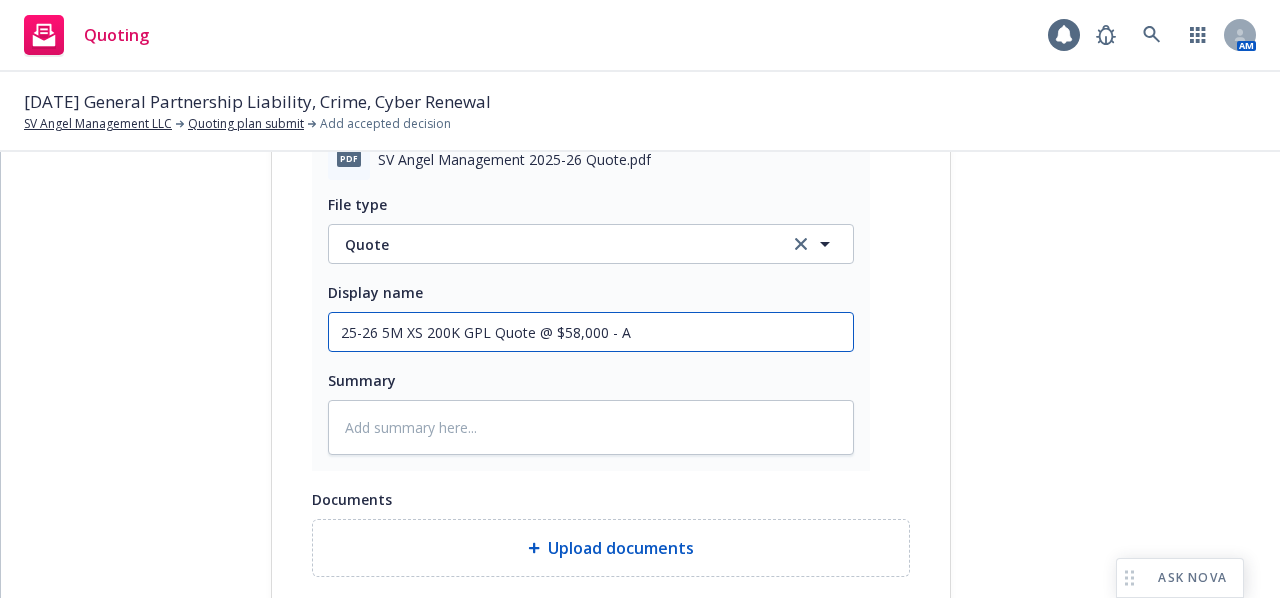 type on "x" 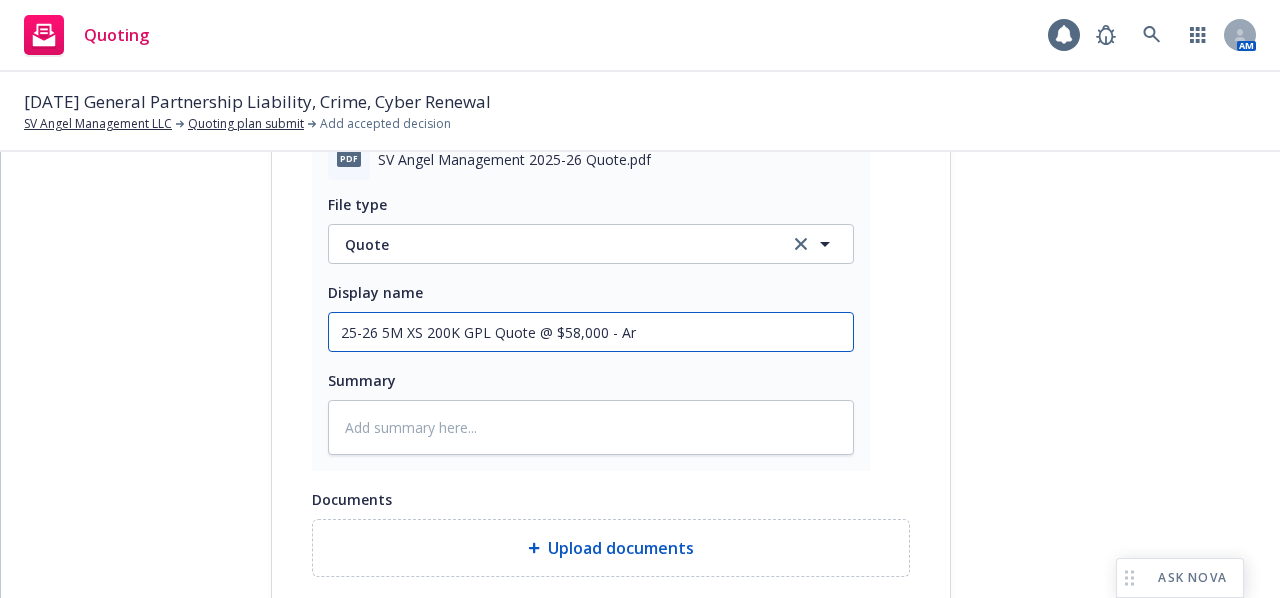 type on "x" 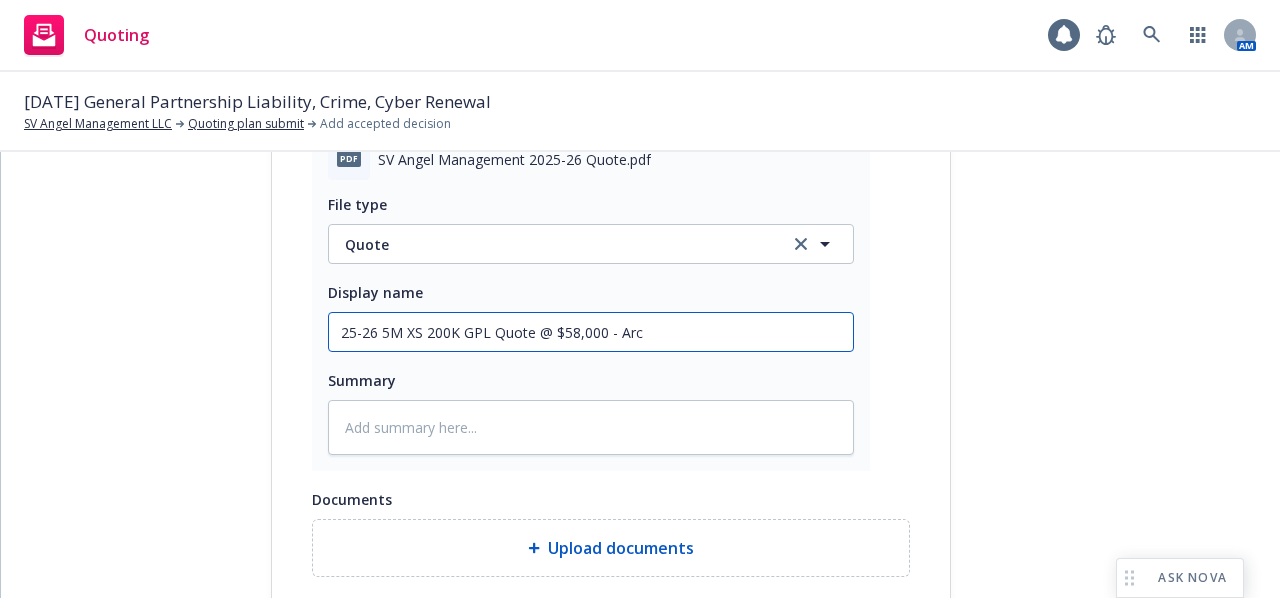 type on "x" 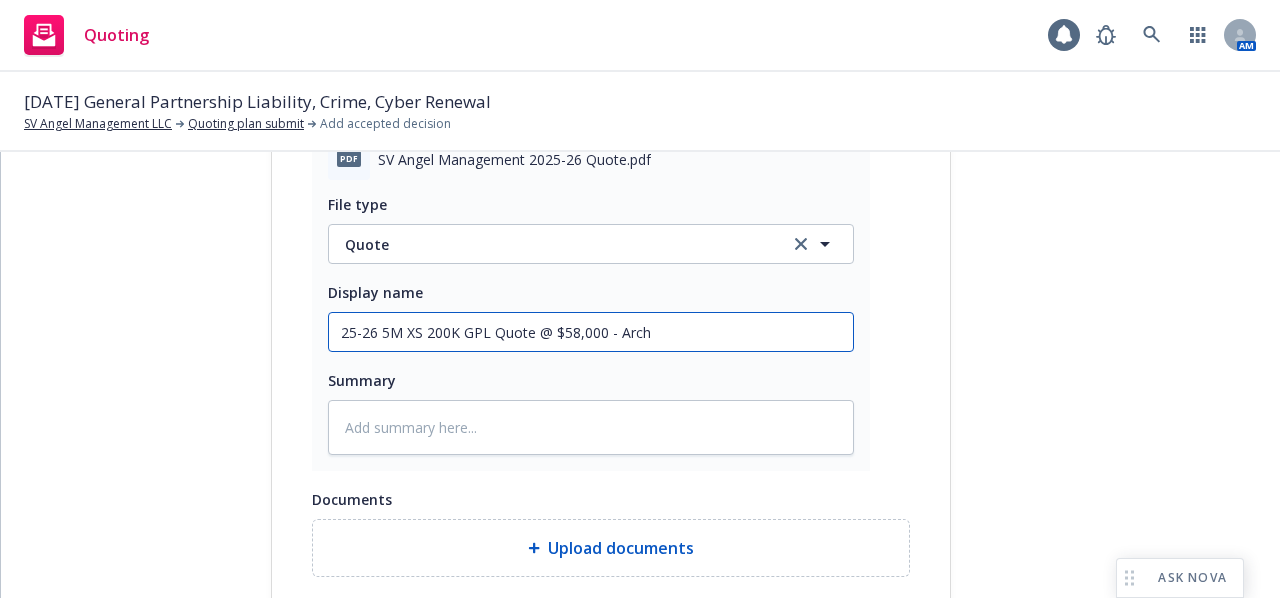 scroll, scrollTop: 1269, scrollLeft: 0, axis: vertical 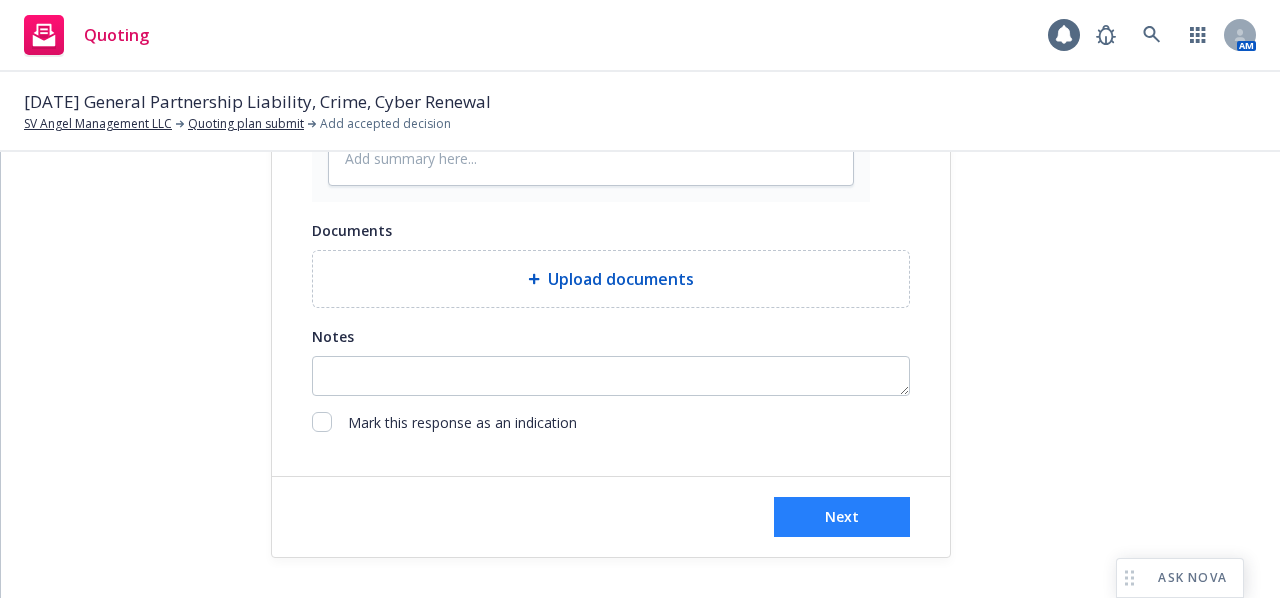 type on "25-26 5M XS 200K GPL Quote @ $58,000 - Arch" 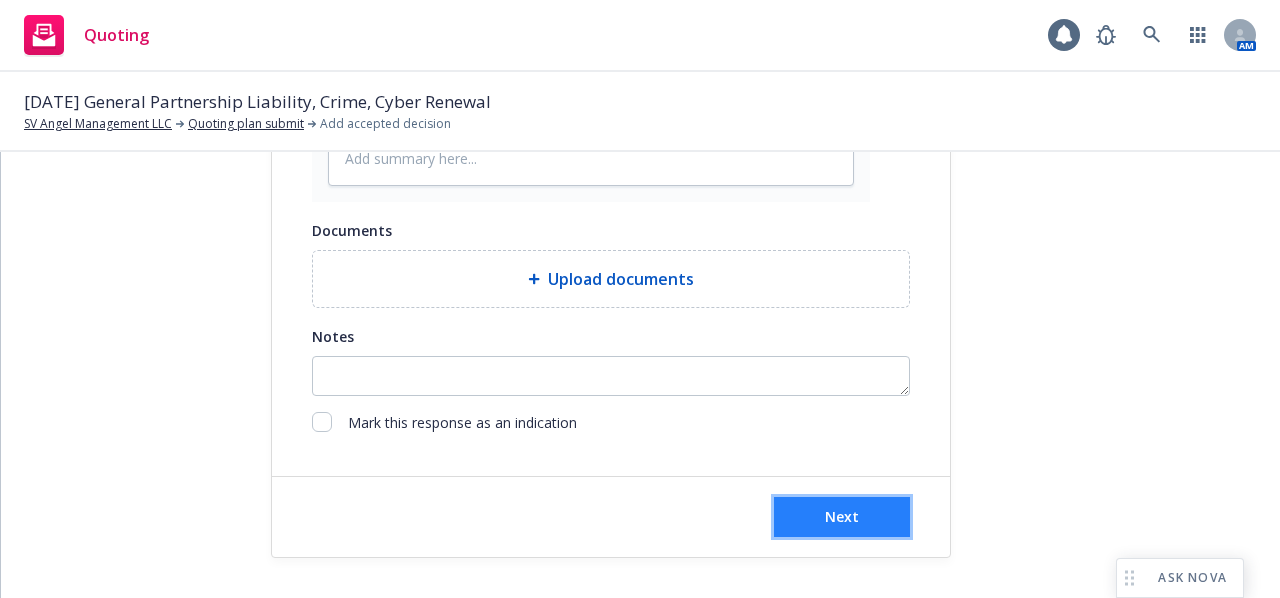click on "Next" at bounding box center [842, 517] 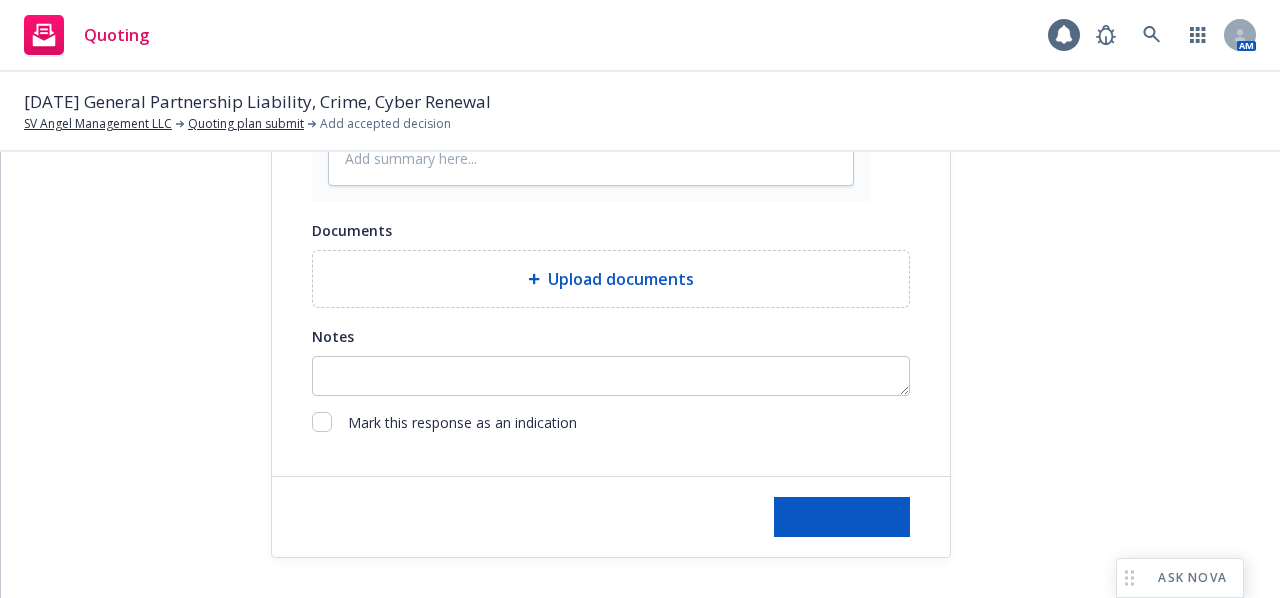 type on "x" 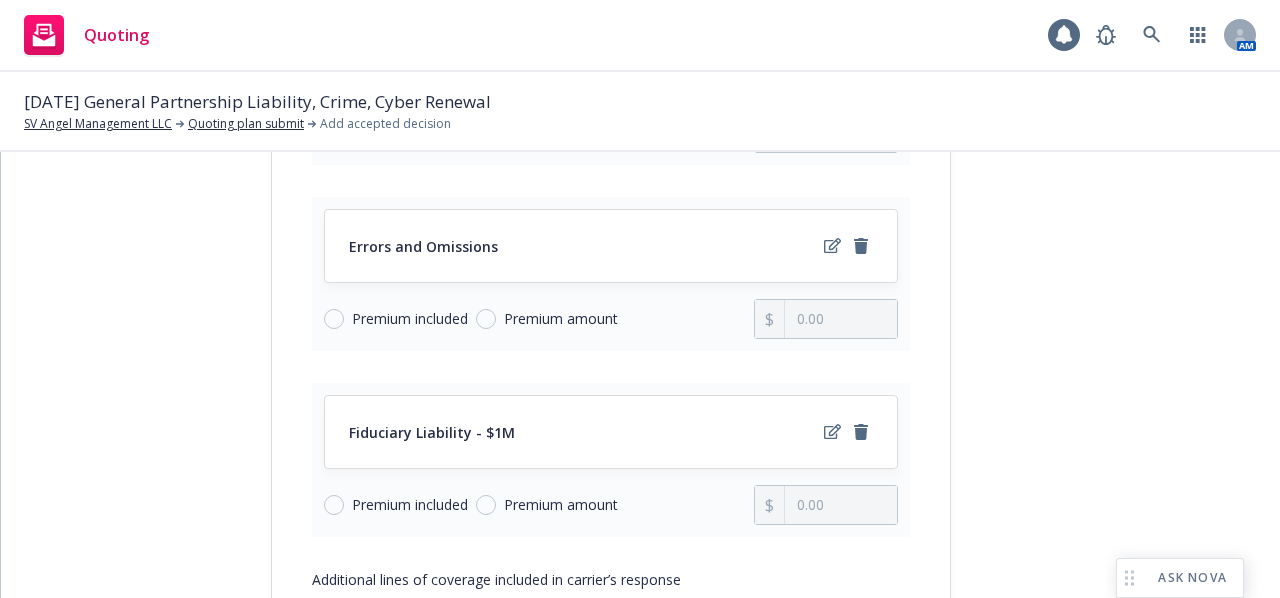 scroll, scrollTop: 300, scrollLeft: 0, axis: vertical 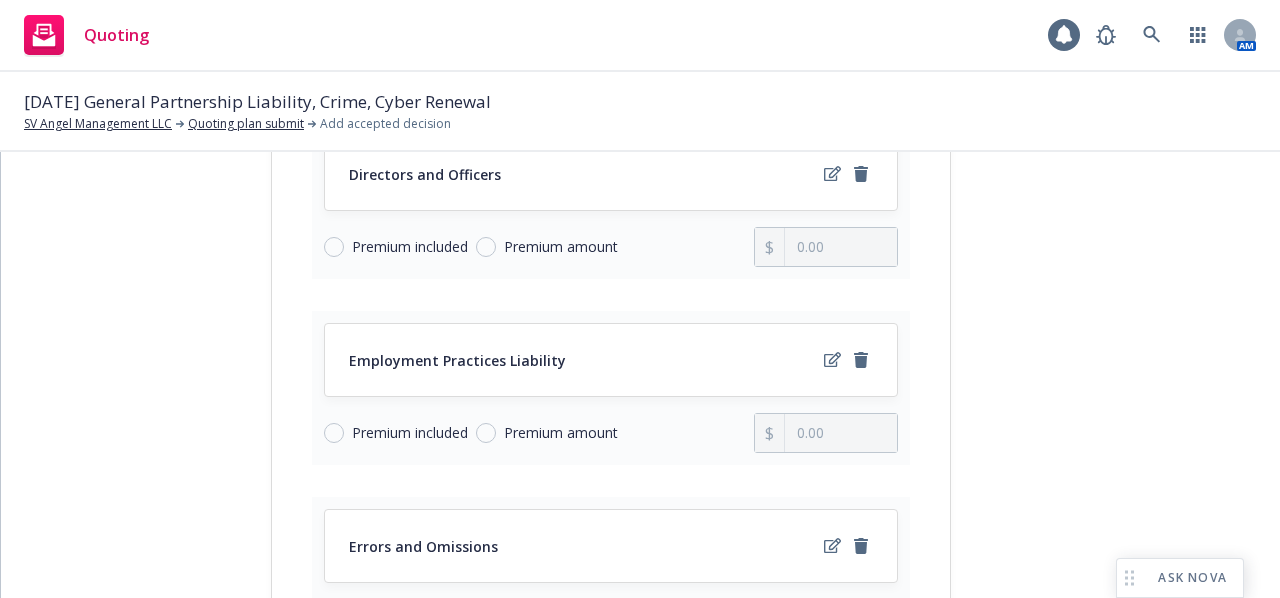 click on "Premium amount" at bounding box center (561, 247) 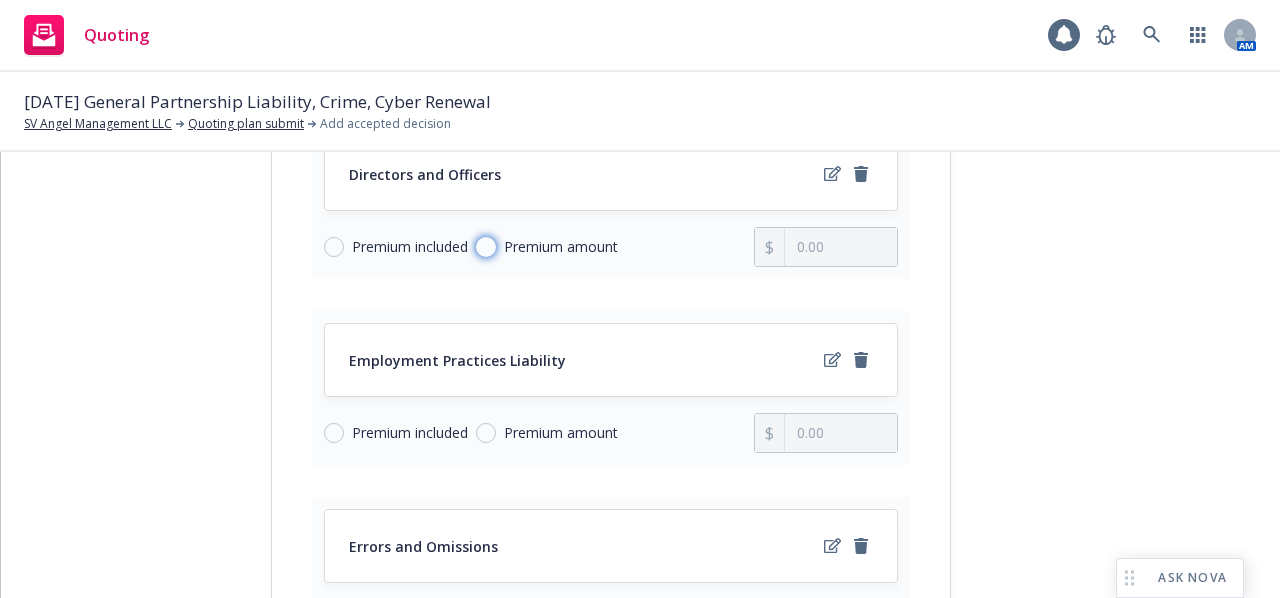 click on "Premium amount" at bounding box center [486, 247] 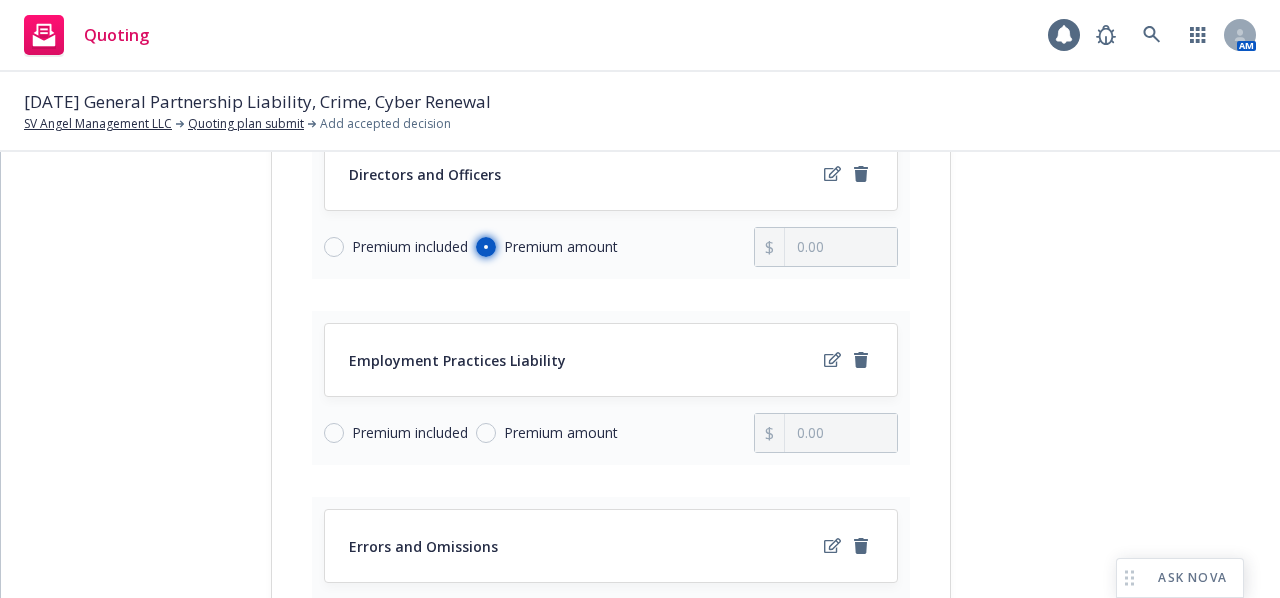 radio on "true" 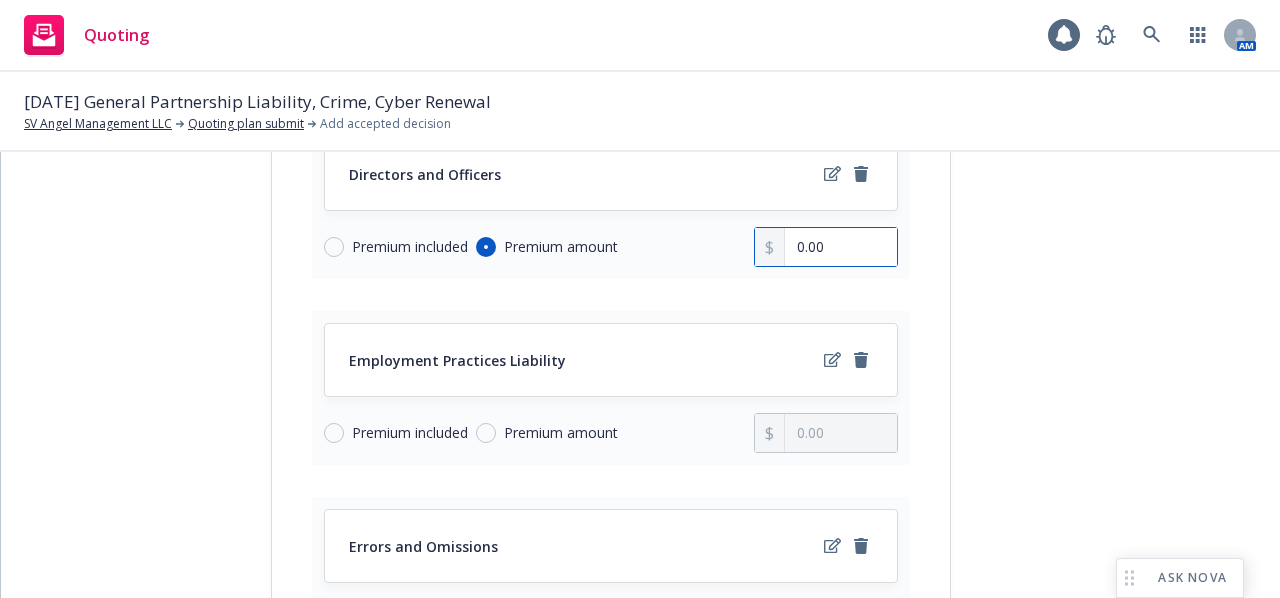 drag, startPoint x: 871, startPoint y: 237, endPoint x: 746, endPoint y: 242, distance: 125.09996 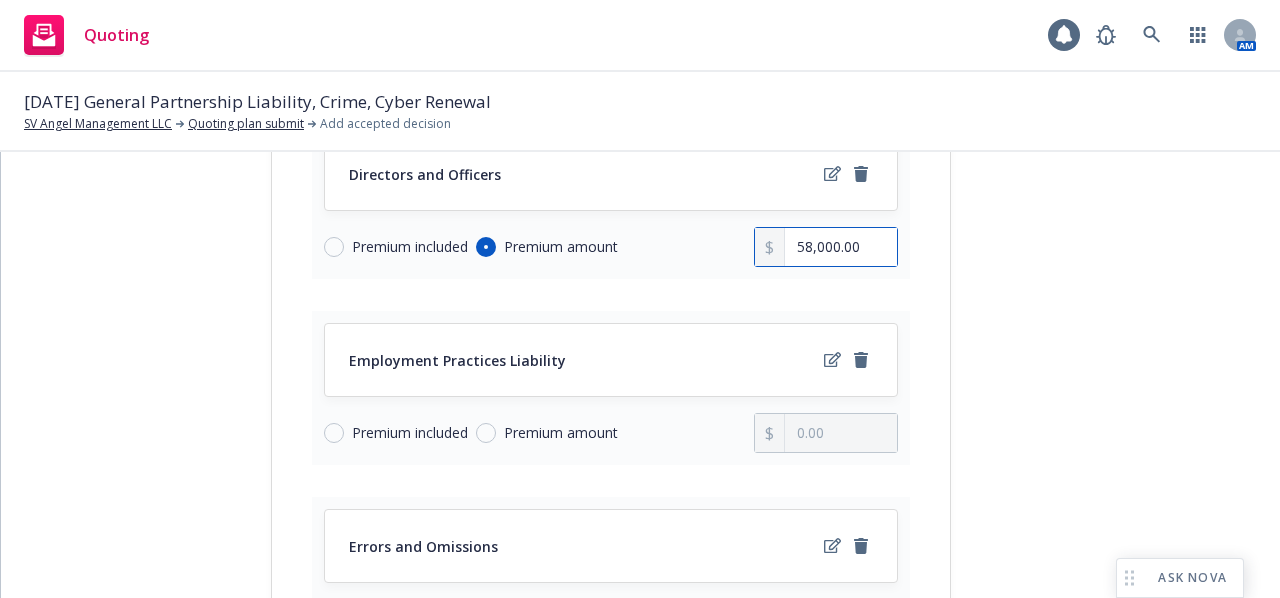 type on "58,000.00" 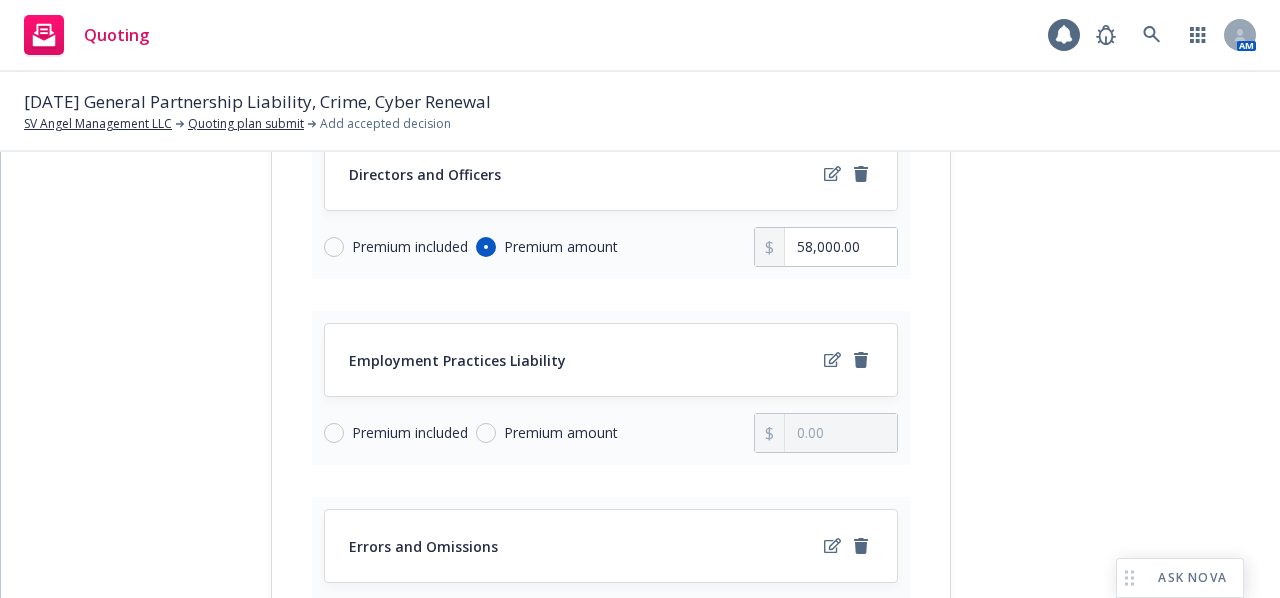 click on "Premium included" at bounding box center (410, 433) 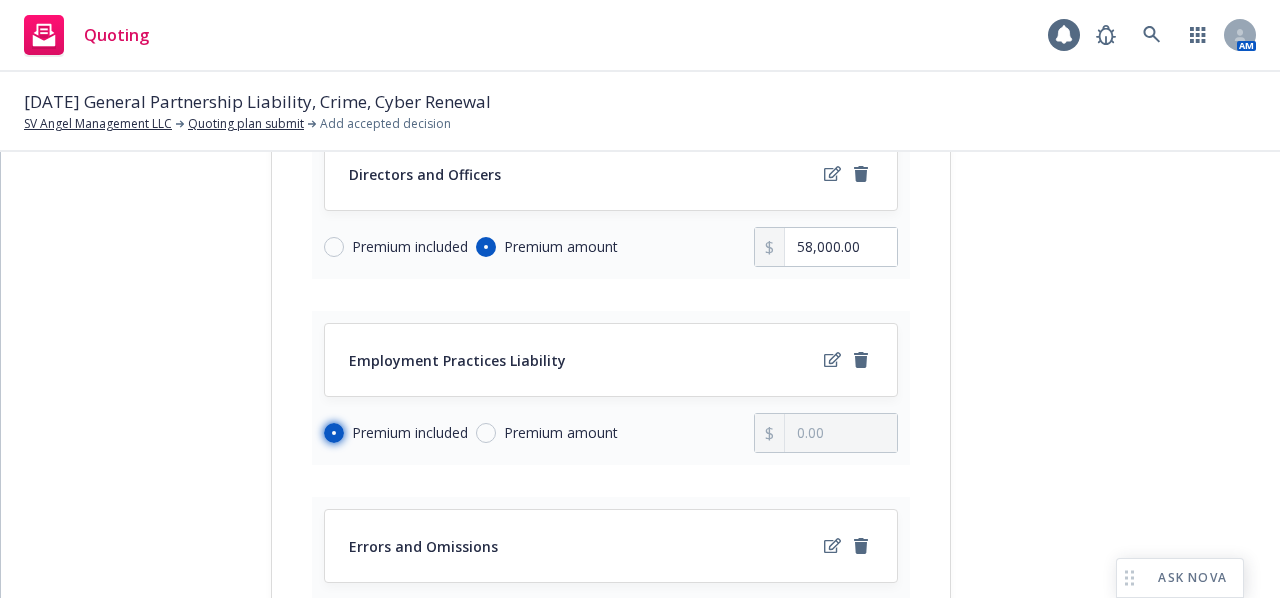 radio on "true" 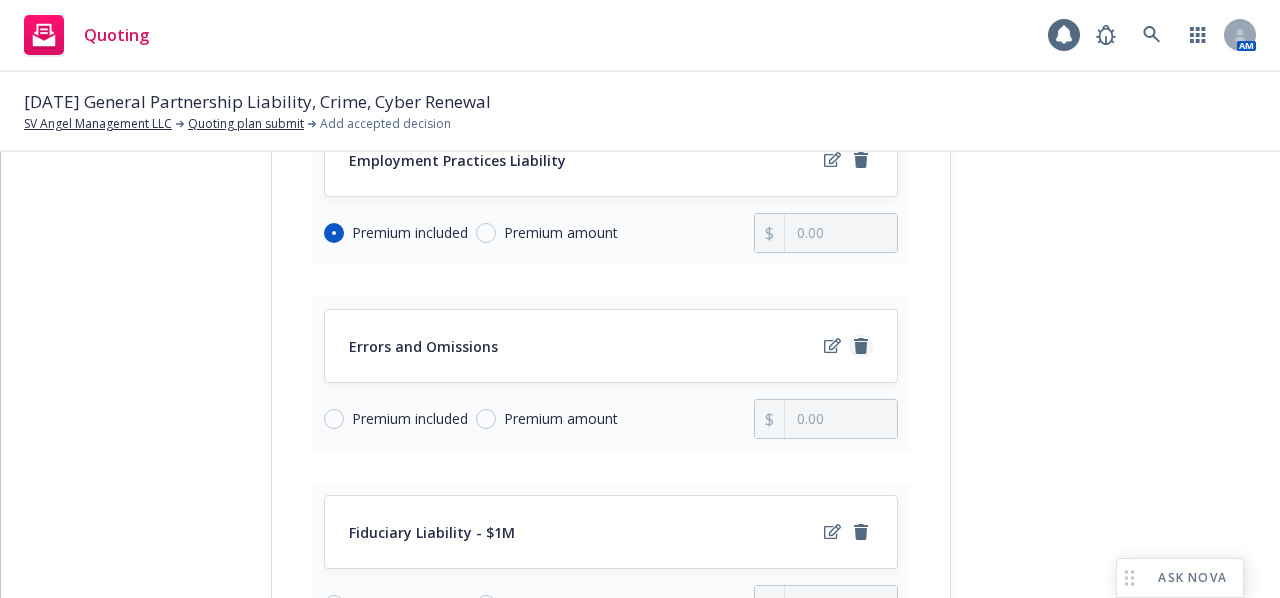 click 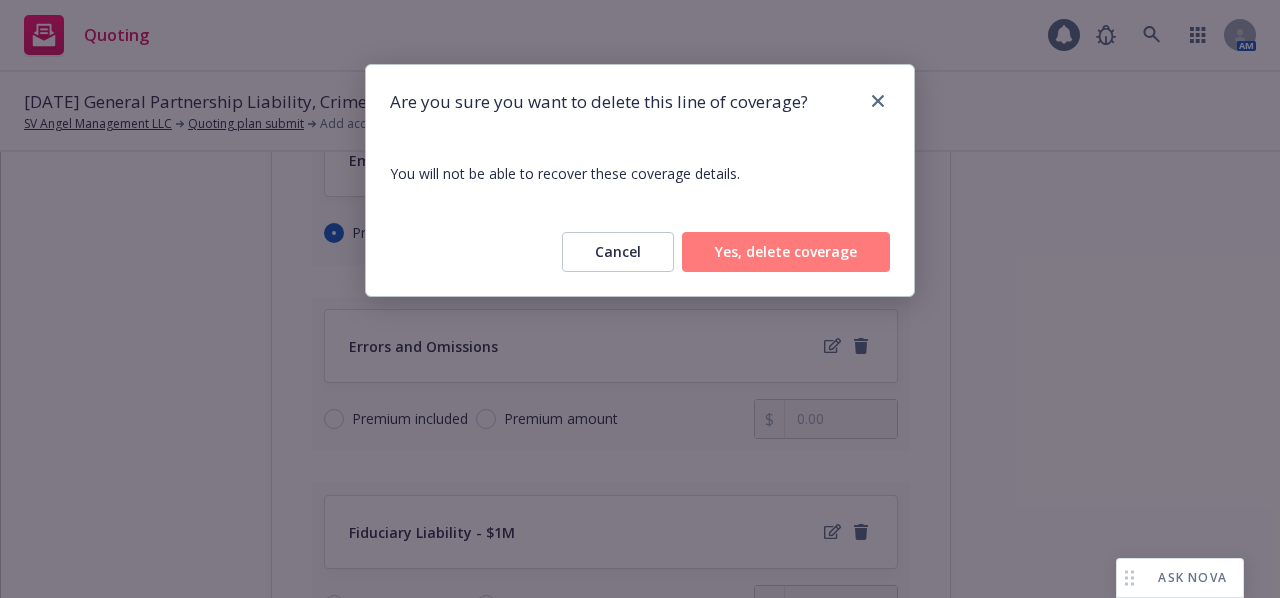click on "Yes, delete coverage" at bounding box center (786, 252) 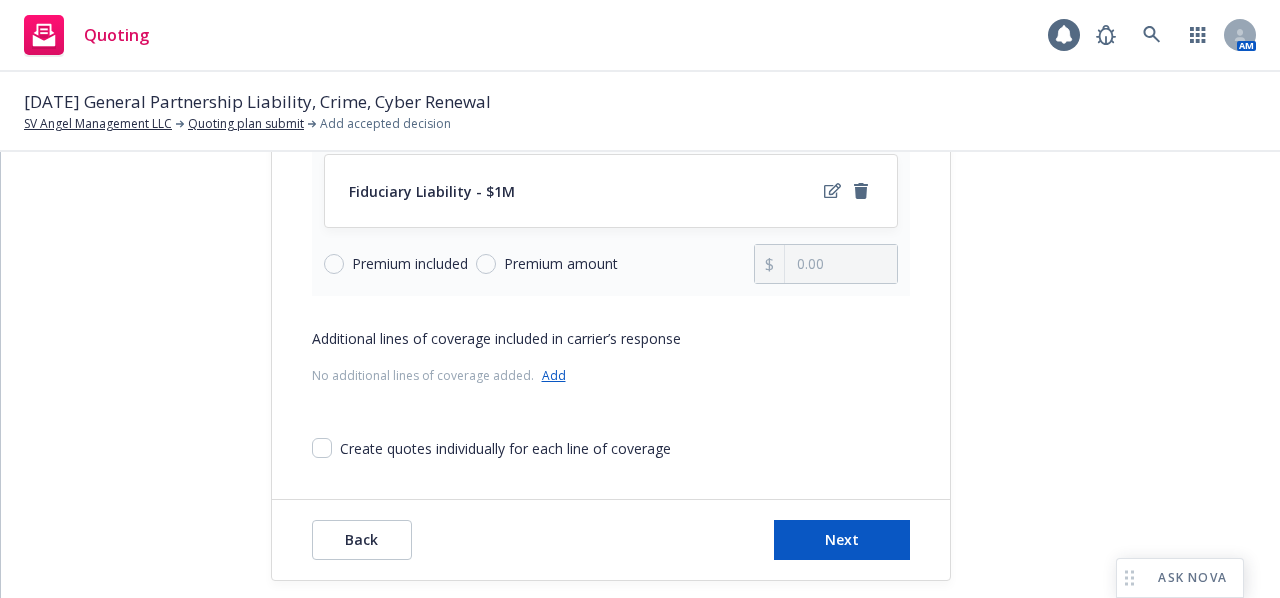 scroll, scrollTop: 678, scrollLeft: 0, axis: vertical 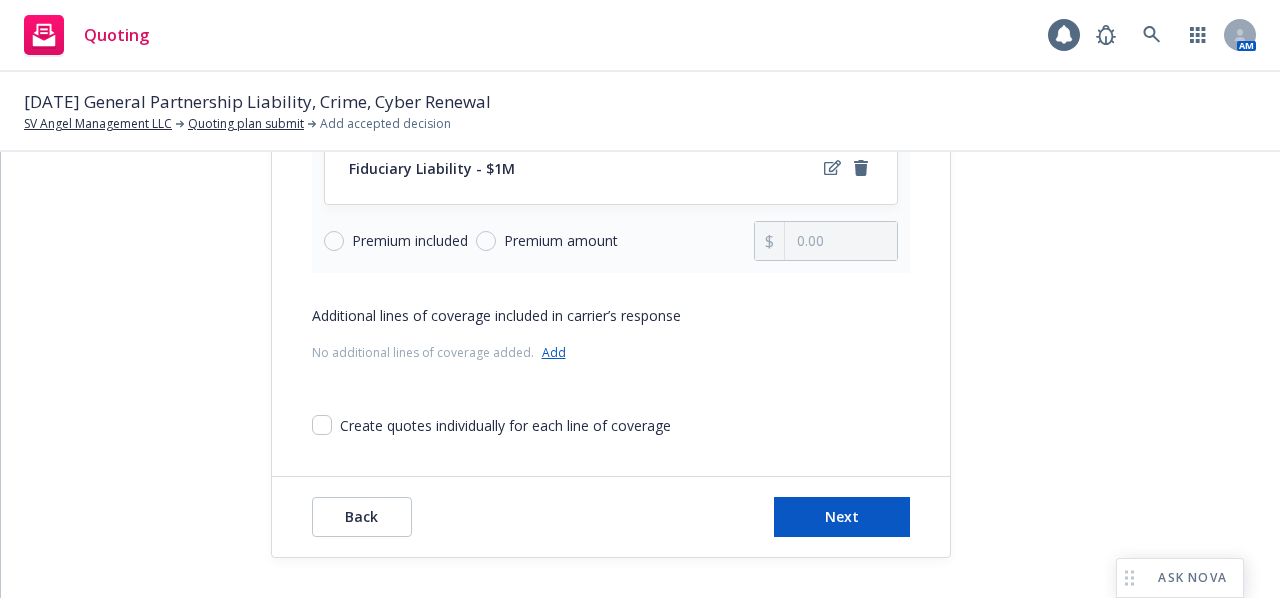 click on "Premium included" at bounding box center (410, 241) 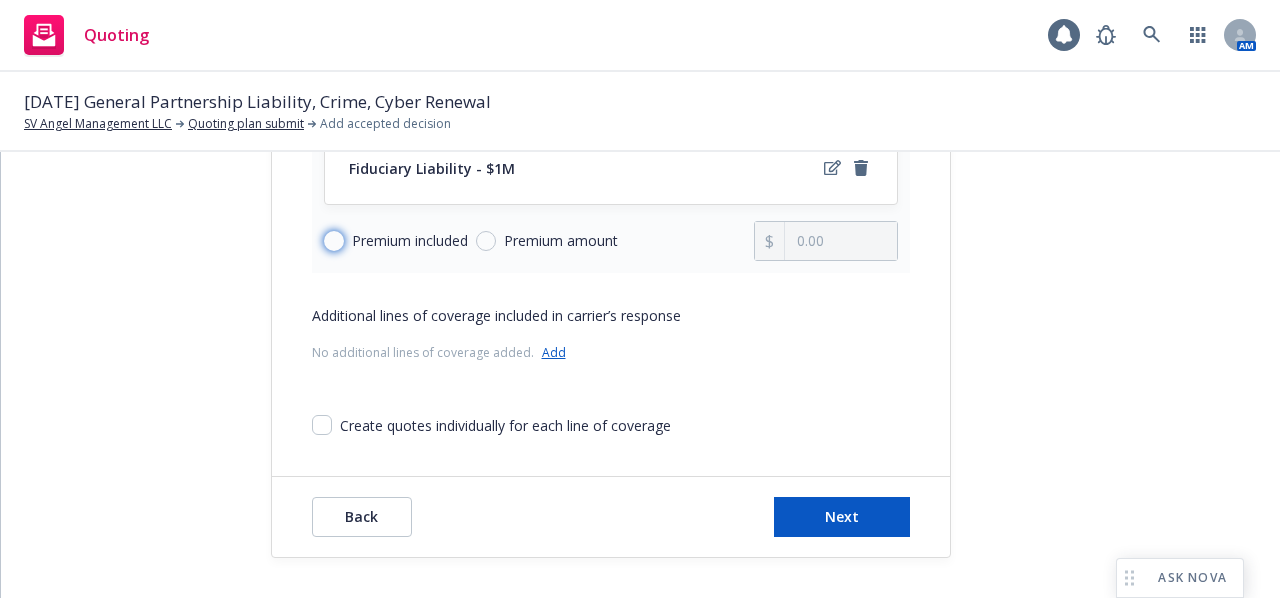 radio on "true" 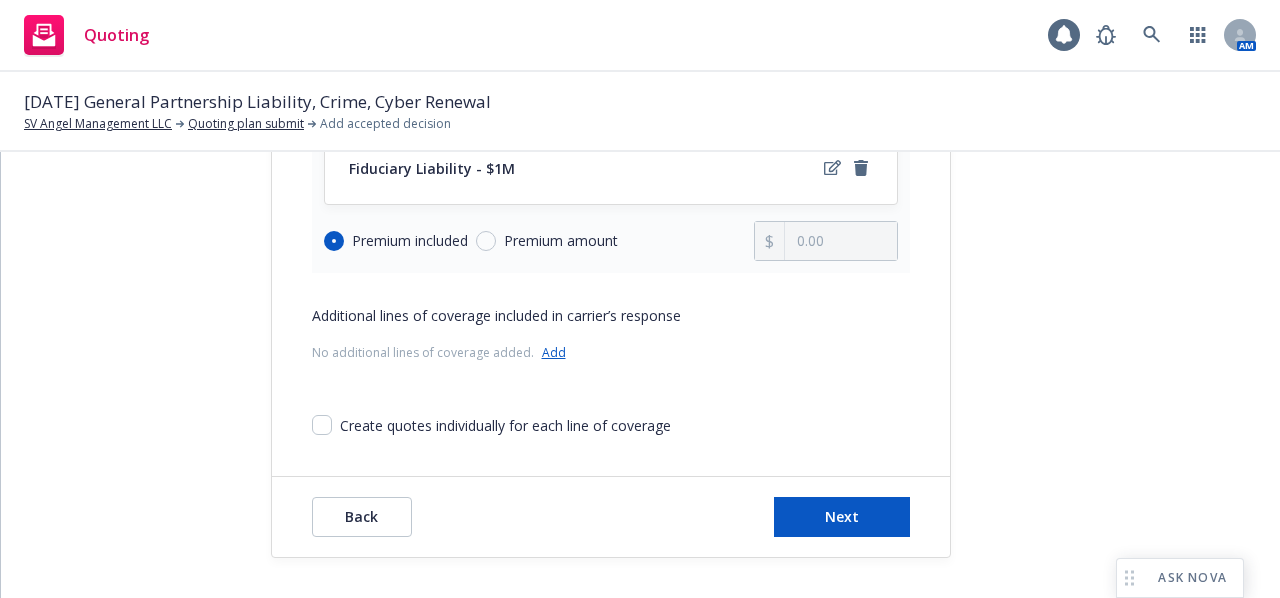 click on "Add" at bounding box center [554, 352] 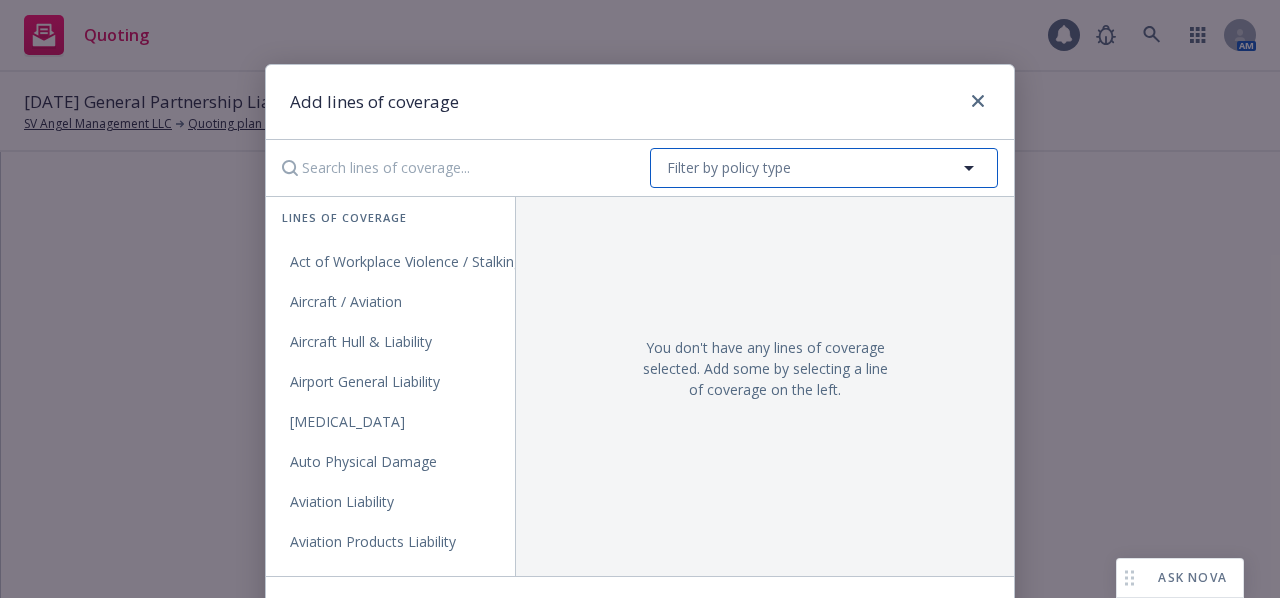 click on "Filter by policy type" at bounding box center (729, 167) 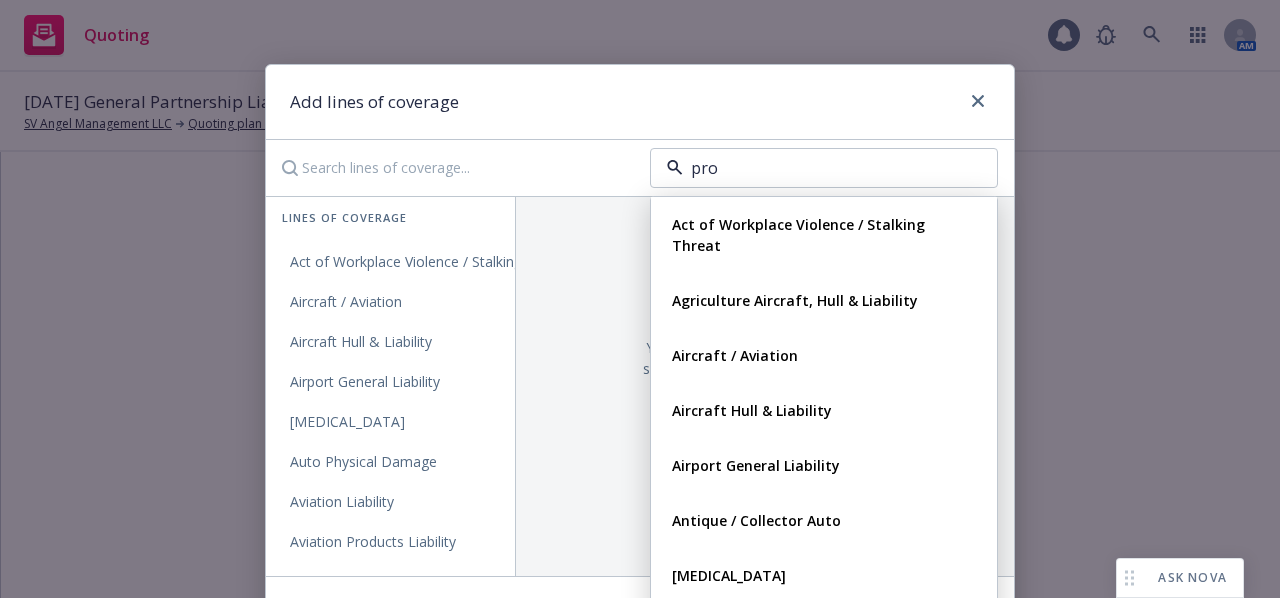 type on "prof" 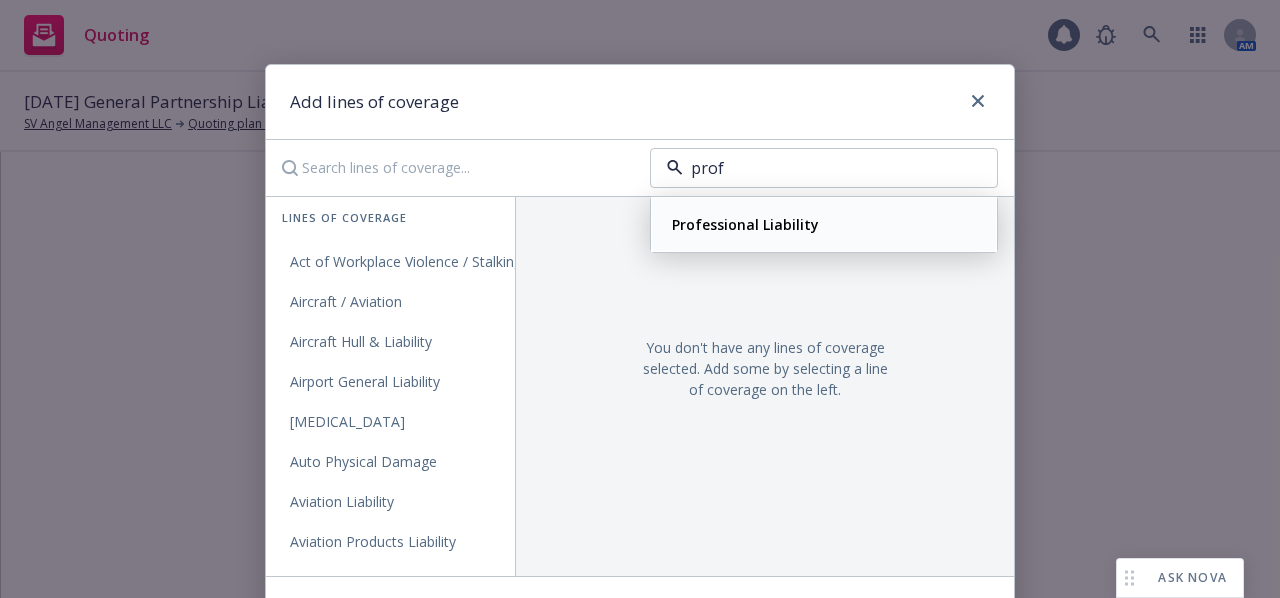 click on "Professional Liability" at bounding box center (745, 224) 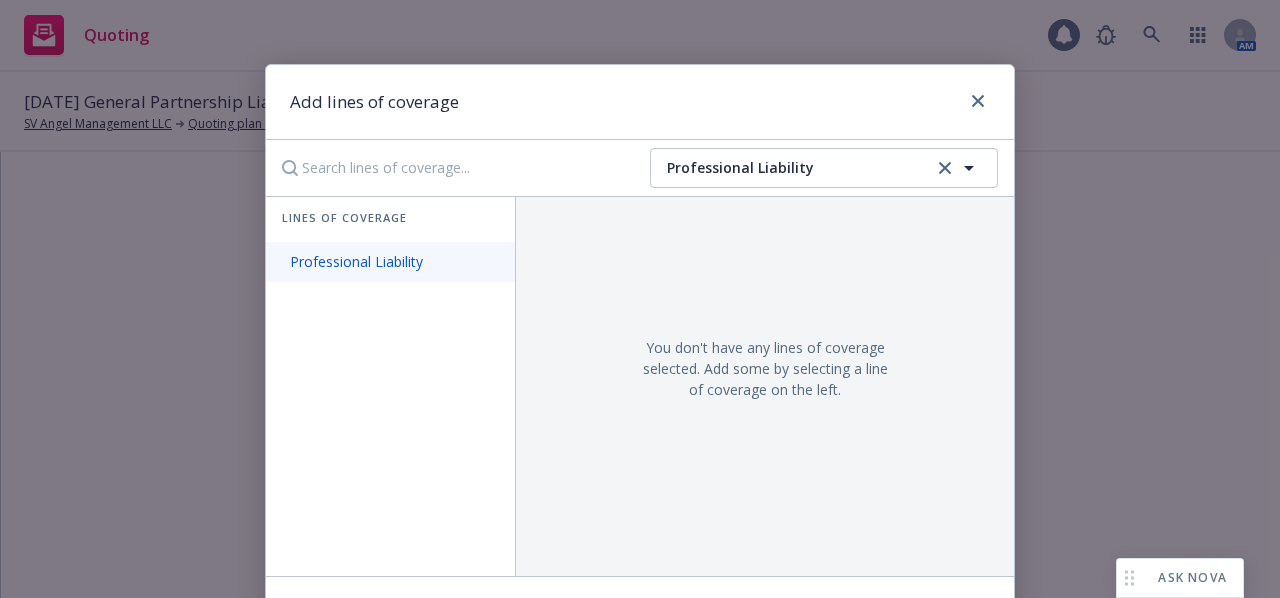 click on "Professional Liability" at bounding box center [390, 262] 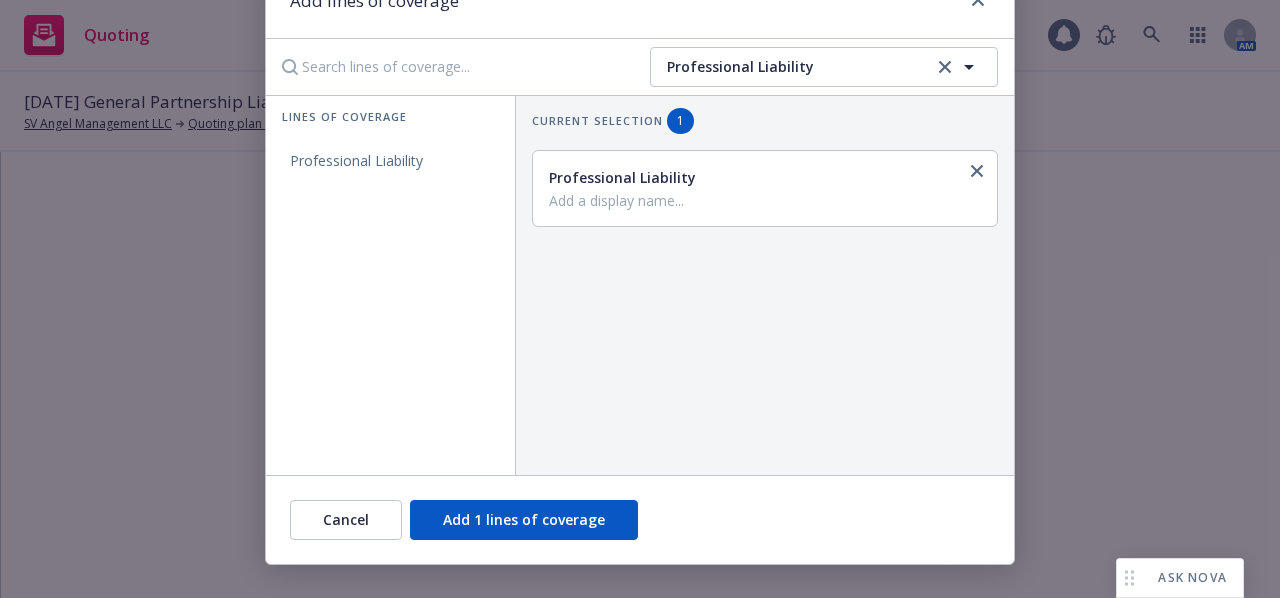 scroll, scrollTop: 131, scrollLeft: 0, axis: vertical 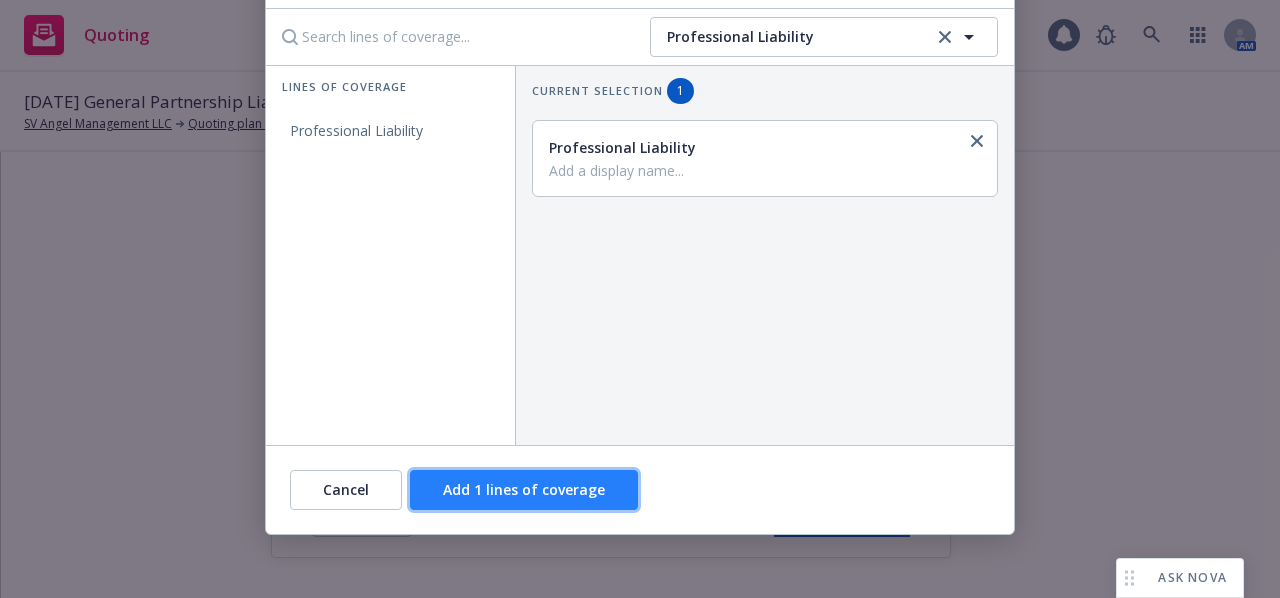 click on "Add 1 lines of coverage" at bounding box center (524, 489) 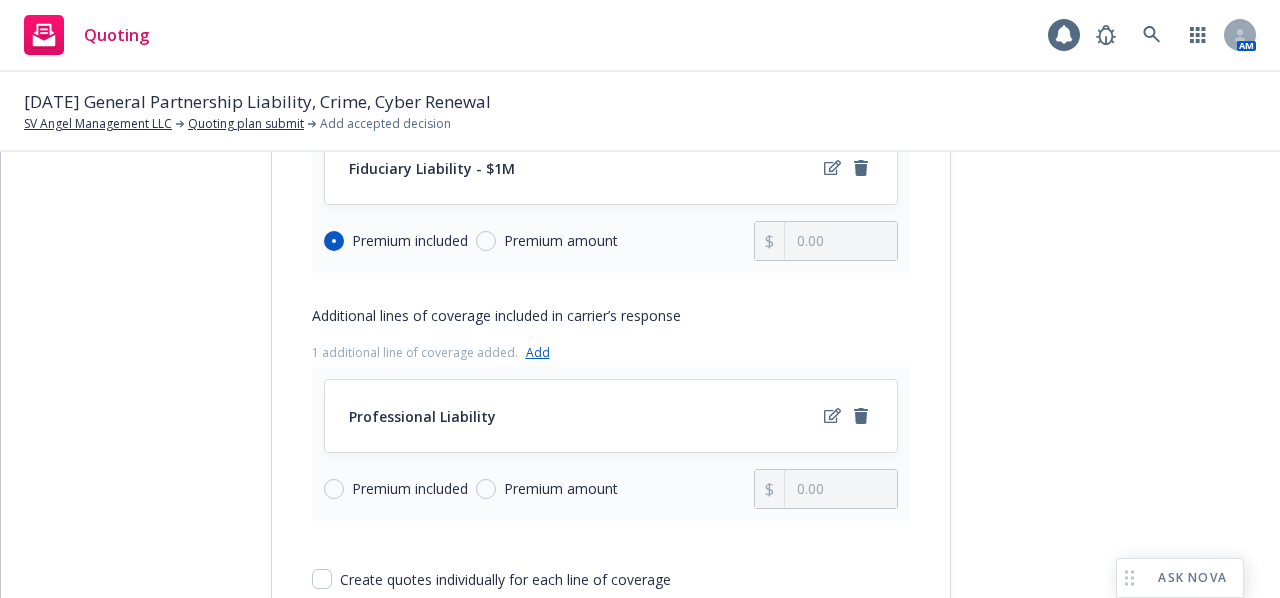 click on "Premium included" at bounding box center (410, 489) 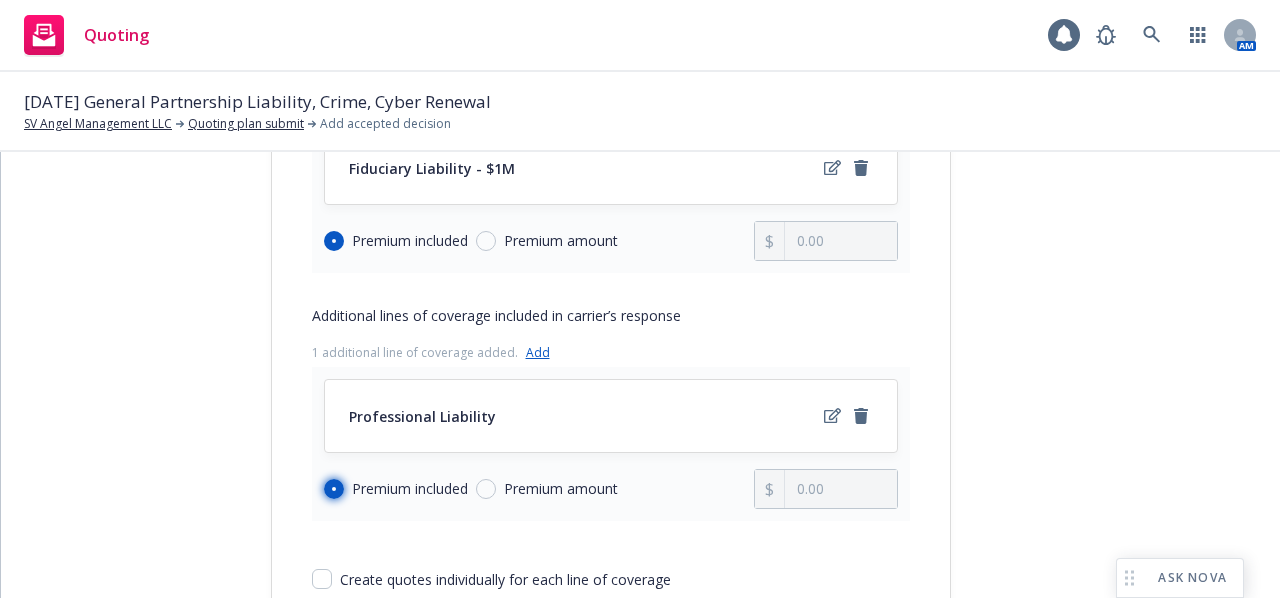 radio on "true" 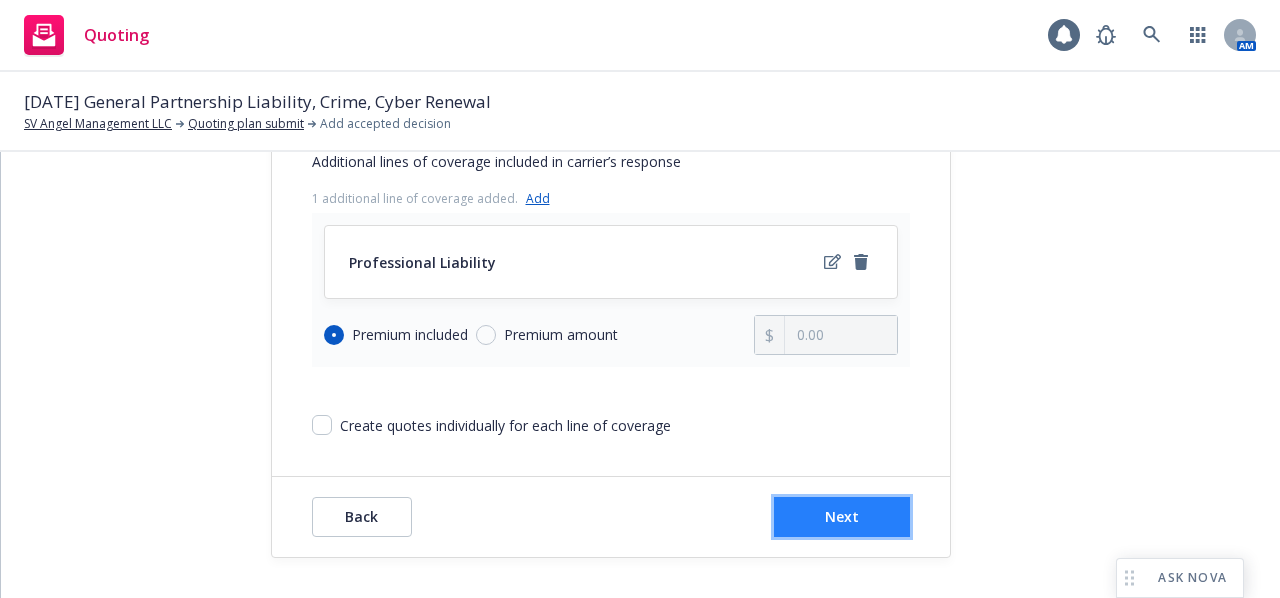 click on "Next" at bounding box center (842, 517) 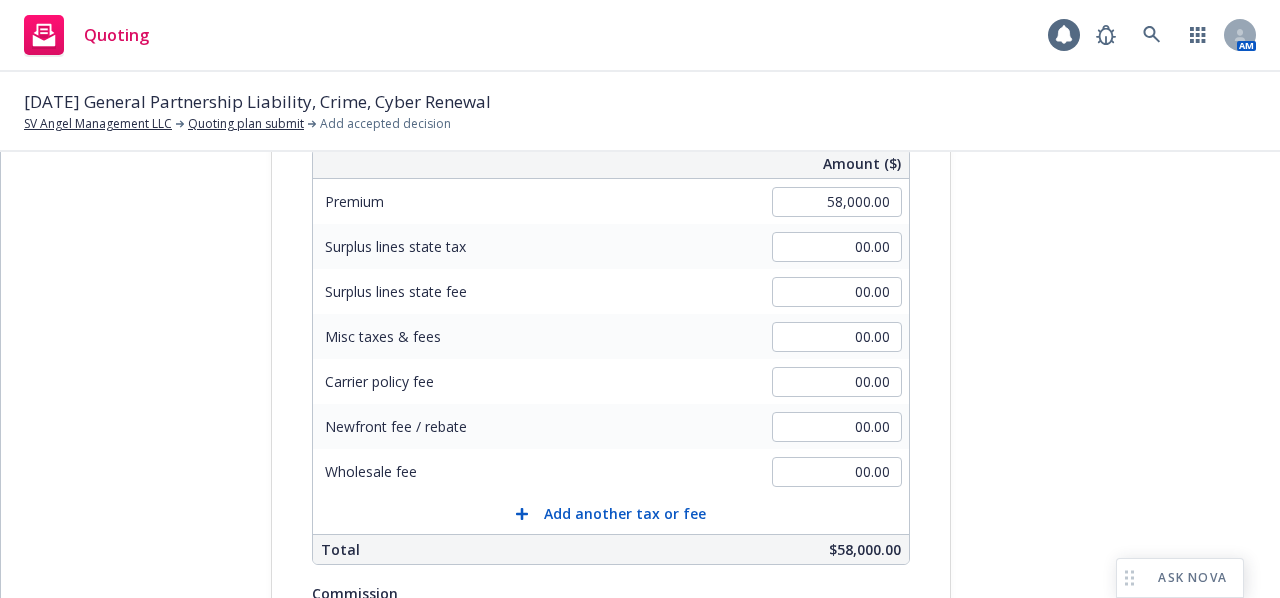 scroll, scrollTop: 557, scrollLeft: 0, axis: vertical 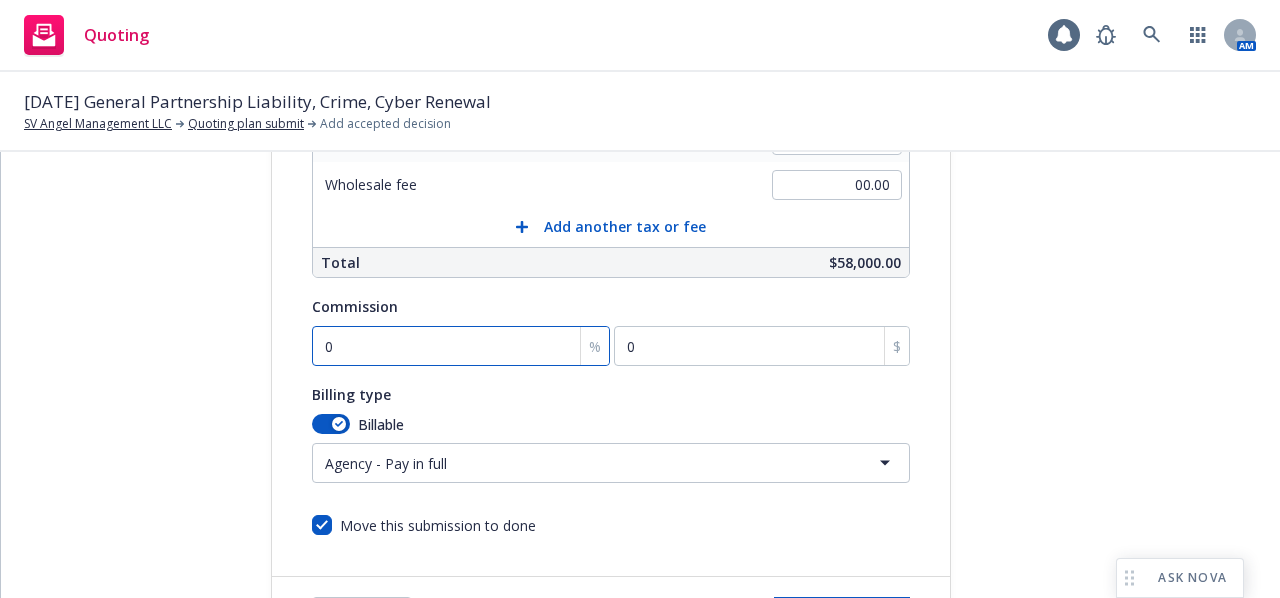 click on "0" at bounding box center [461, 346] 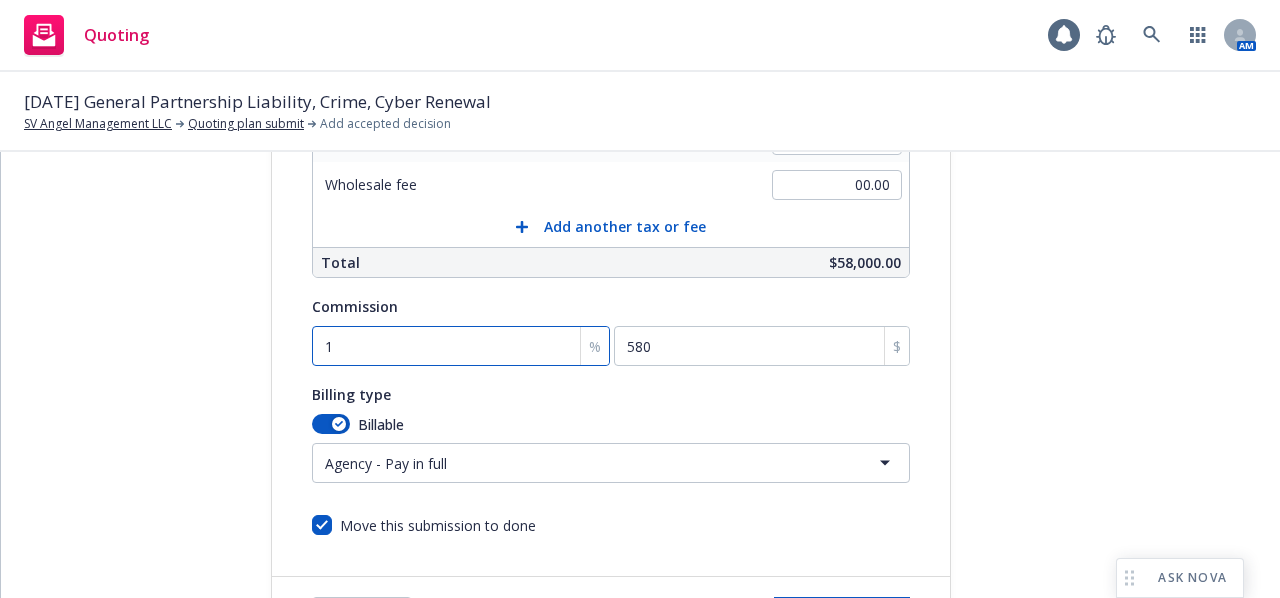 type on "17" 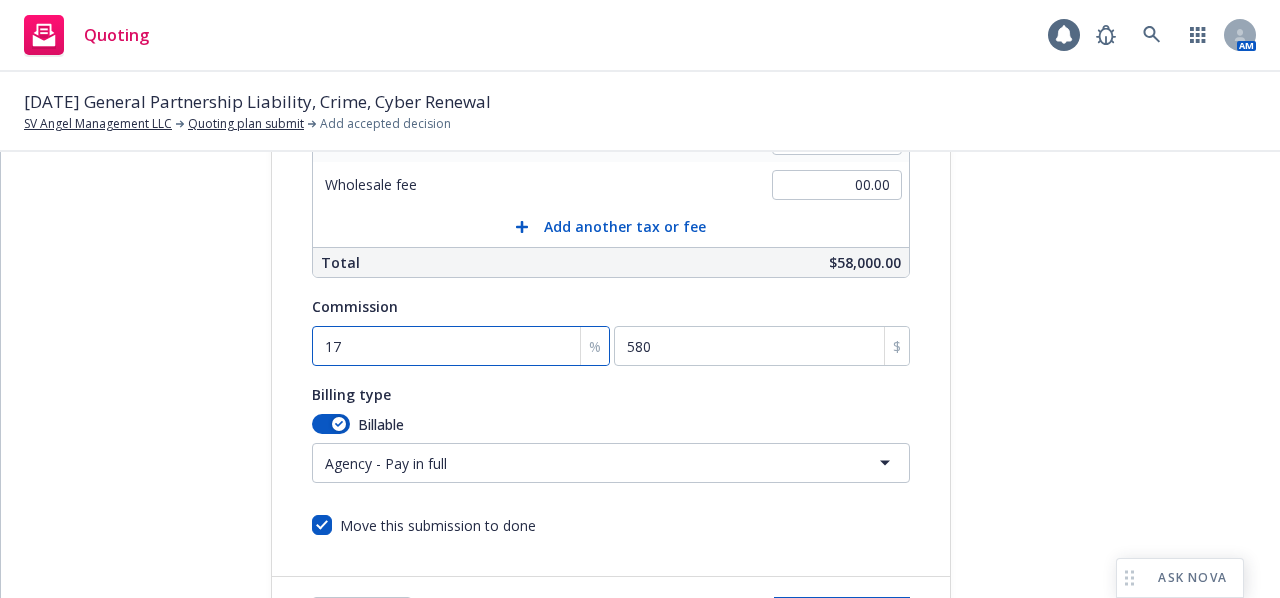 type on "9860" 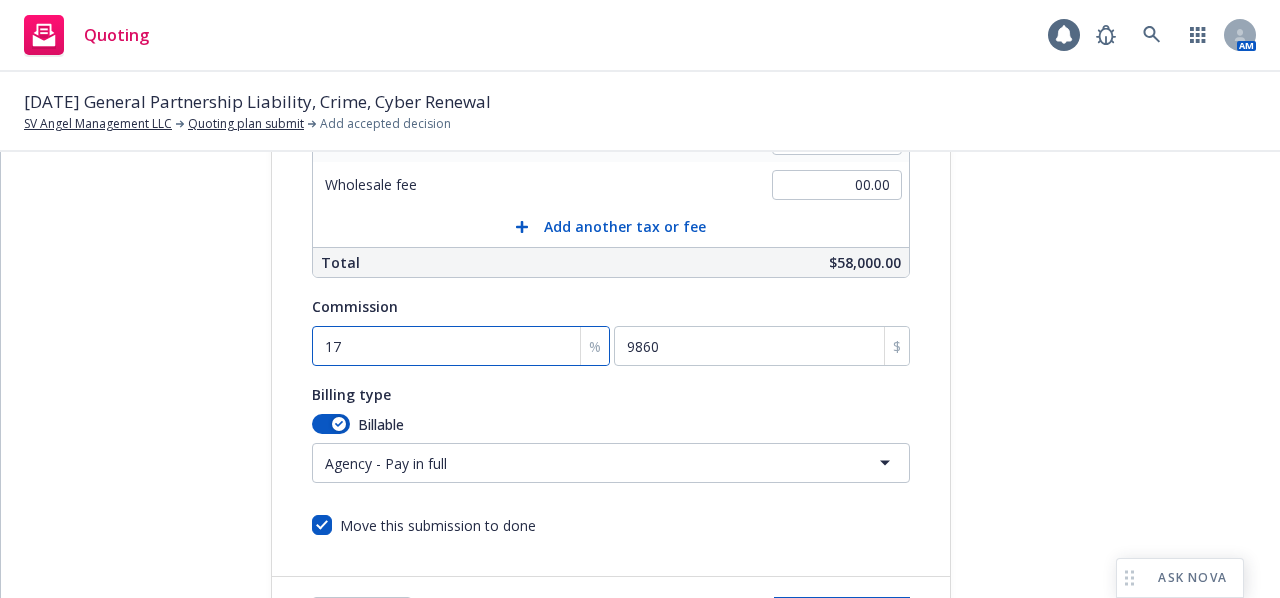 type on "17.5" 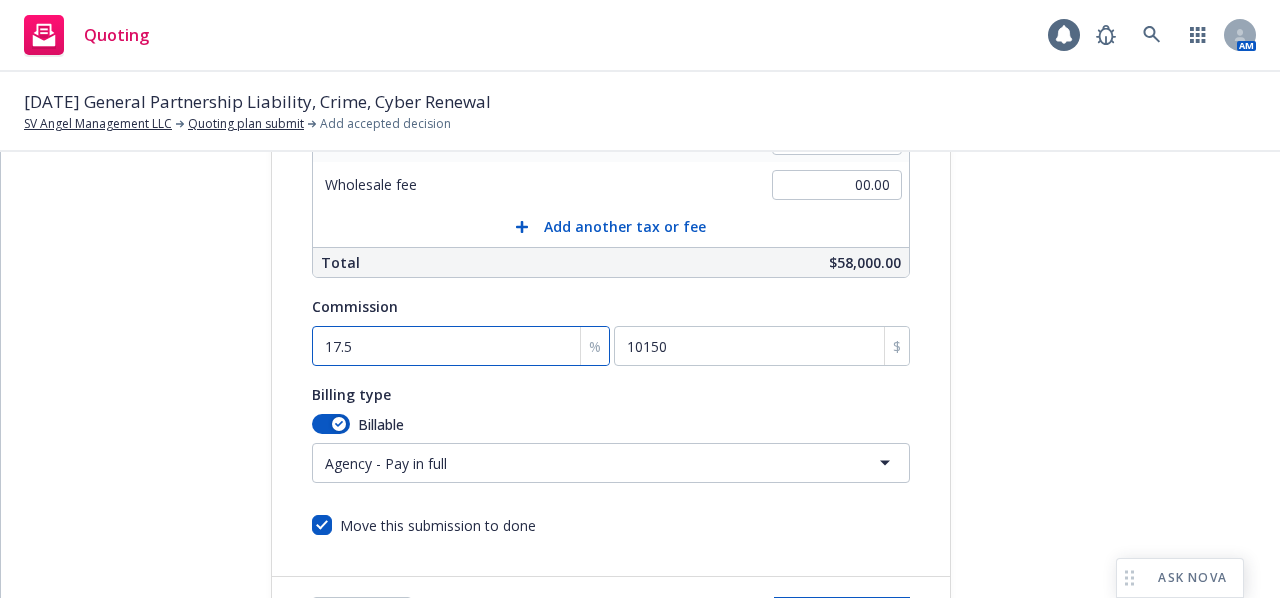 type on "17.5" 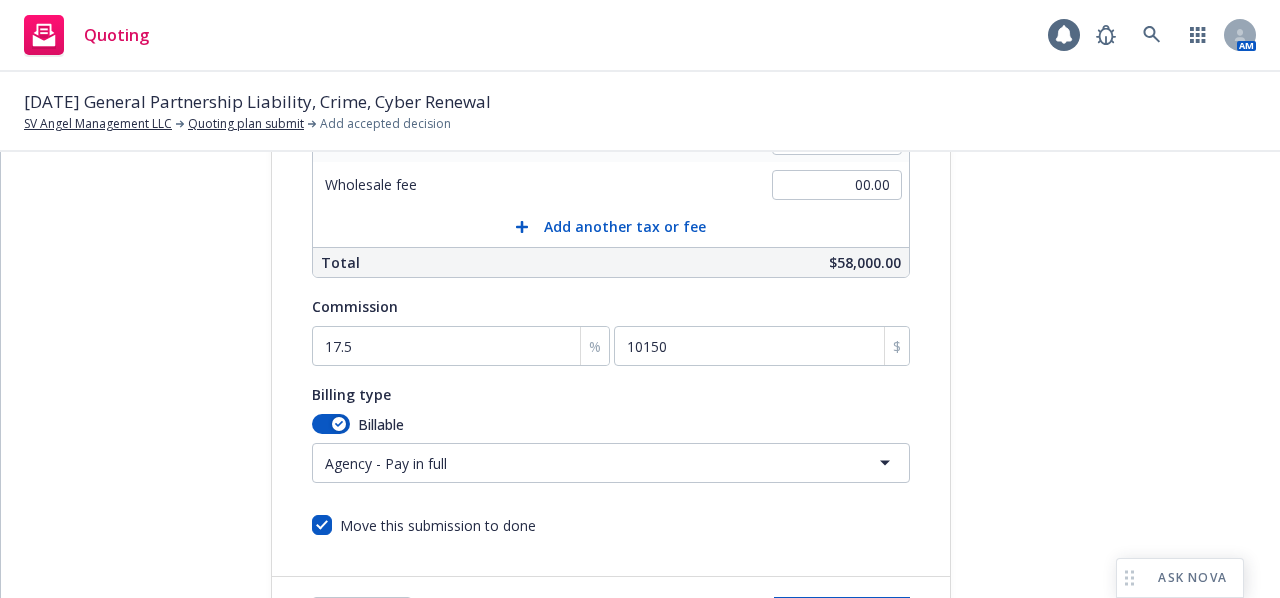 click on "submission Carrier Arch Insurance Company Last updated 7/11, 10:40 AM" at bounding box center (1131, 146) 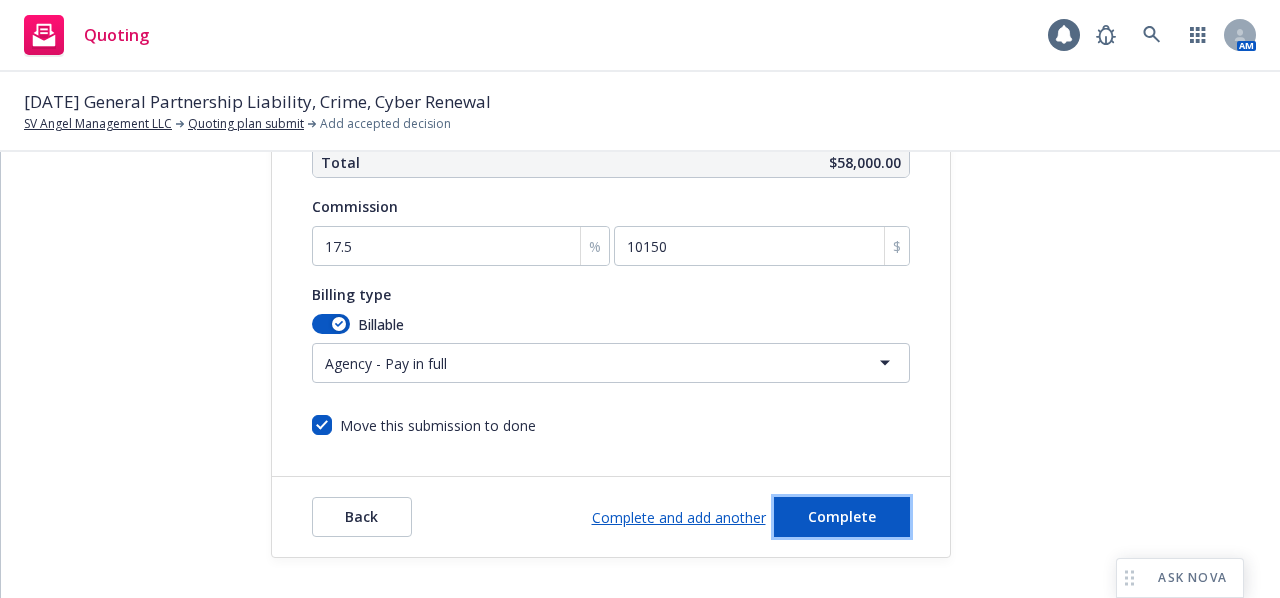 click on "Complete" at bounding box center (842, 516) 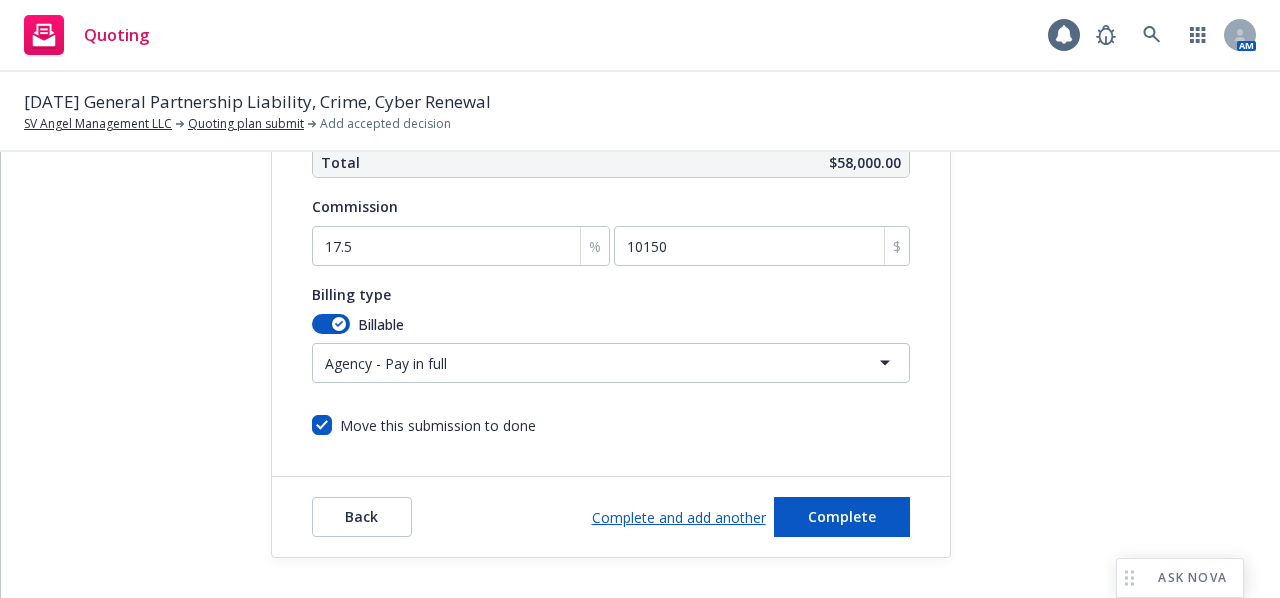 scroll, scrollTop: 0, scrollLeft: 0, axis: both 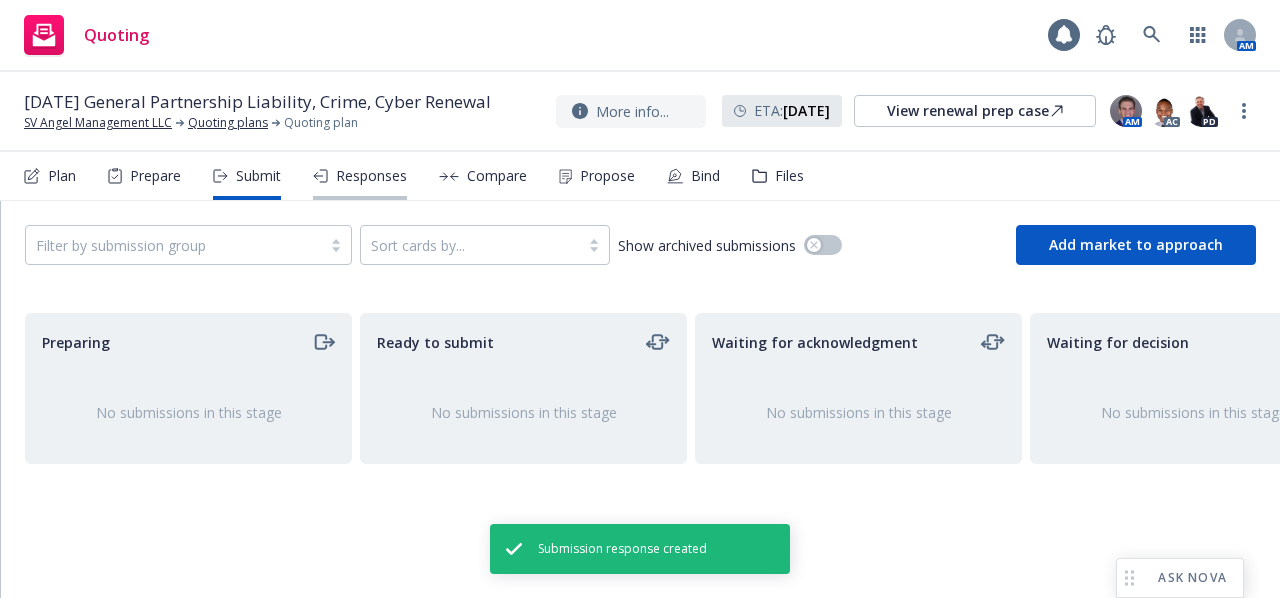 click on "Responses" at bounding box center [371, 176] 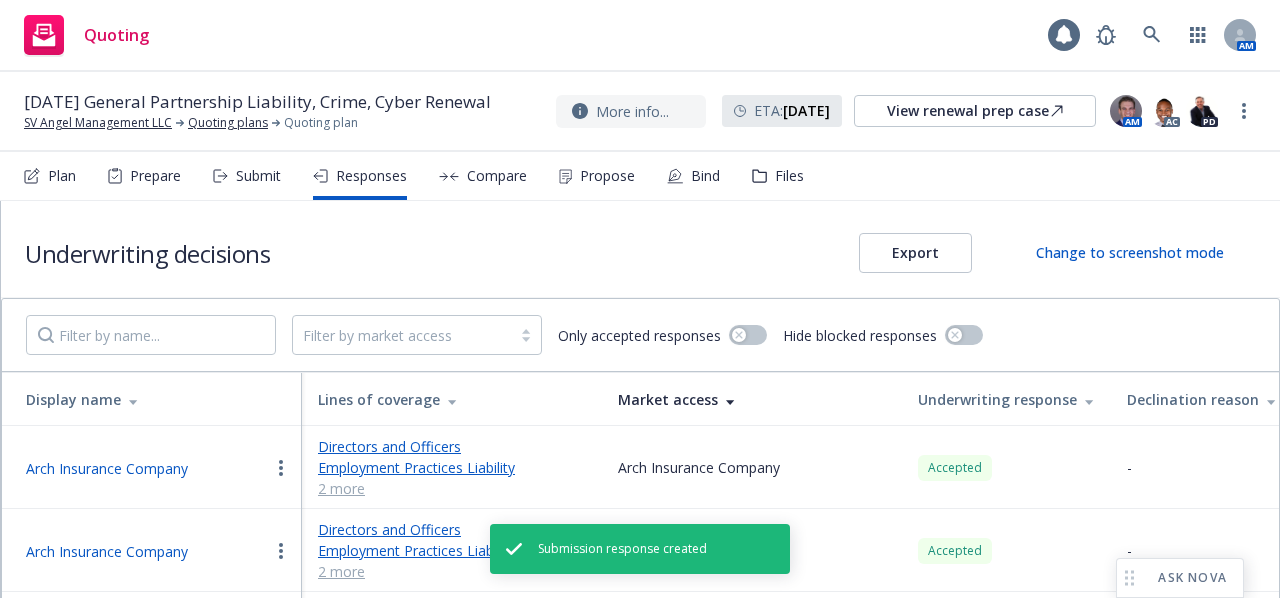 scroll, scrollTop: 119, scrollLeft: 0, axis: vertical 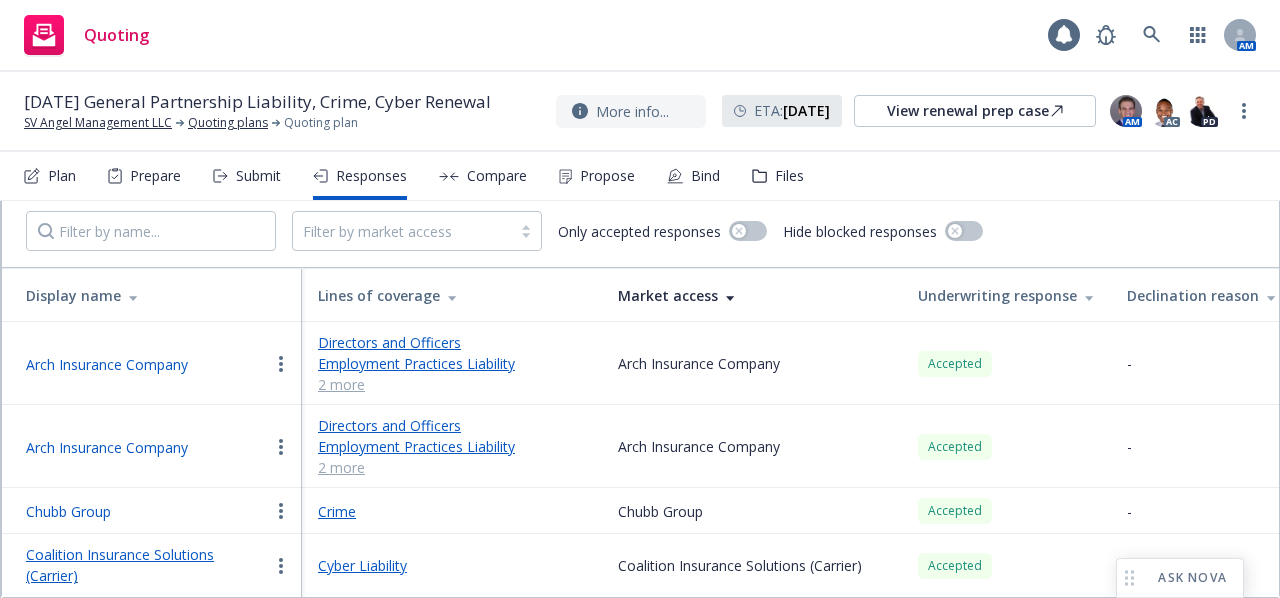click on "Coalition Insurance Solutions (Carrier)" at bounding box center [147, 565] 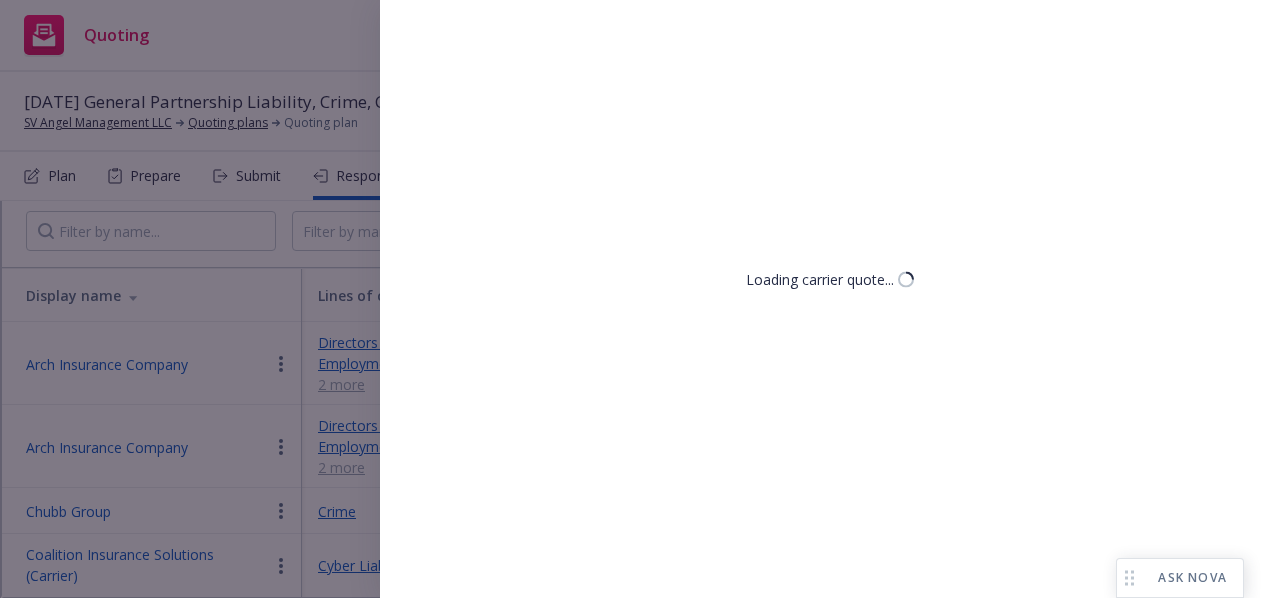 select on "CA" 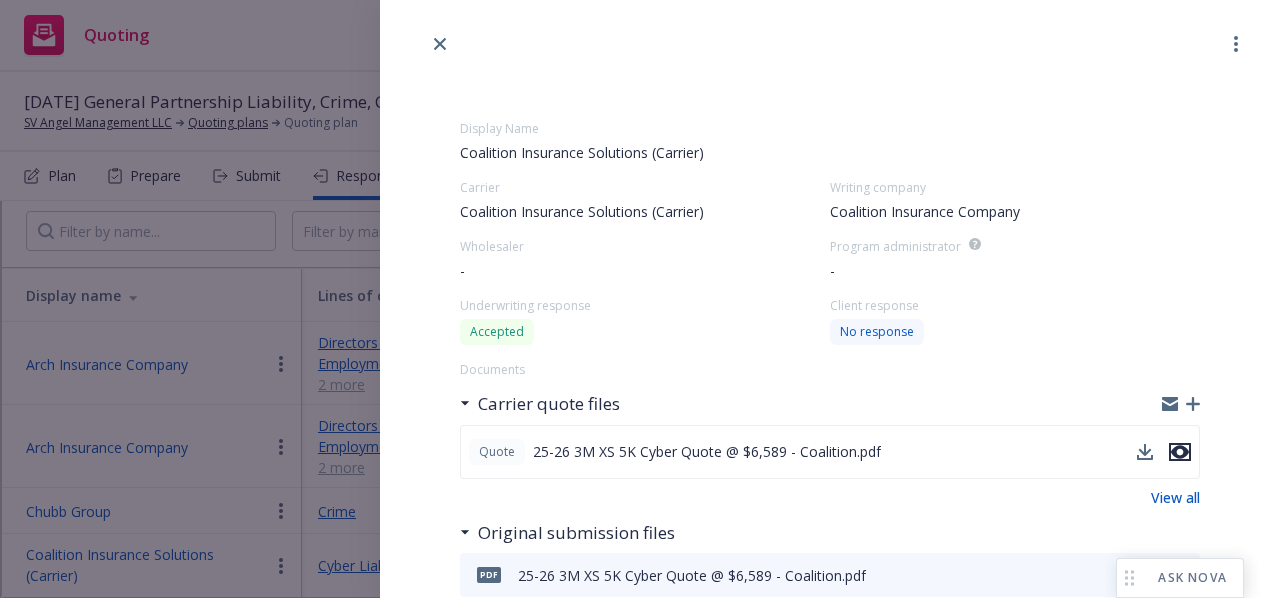 click 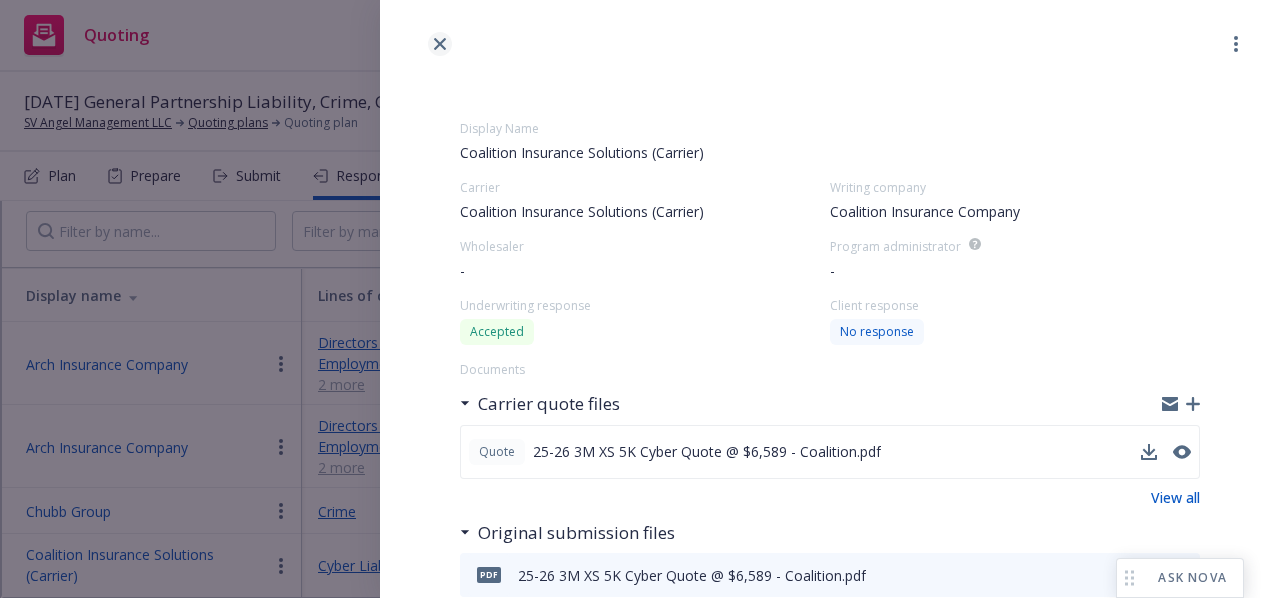 click 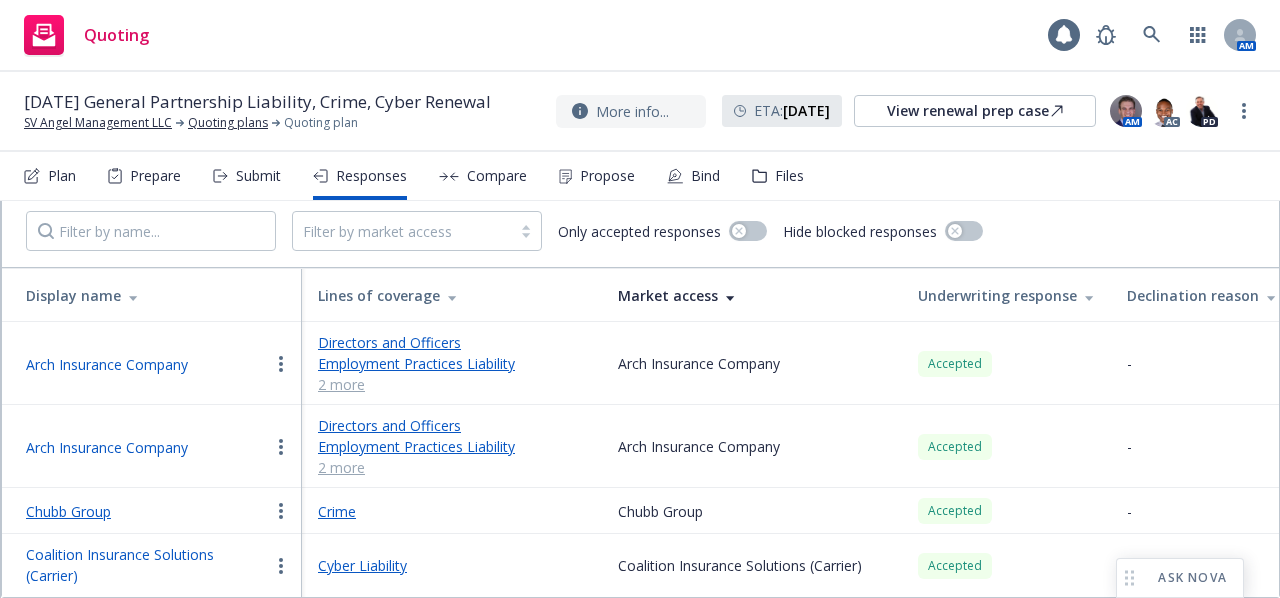 click on "Chubb Group" at bounding box center (68, 511) 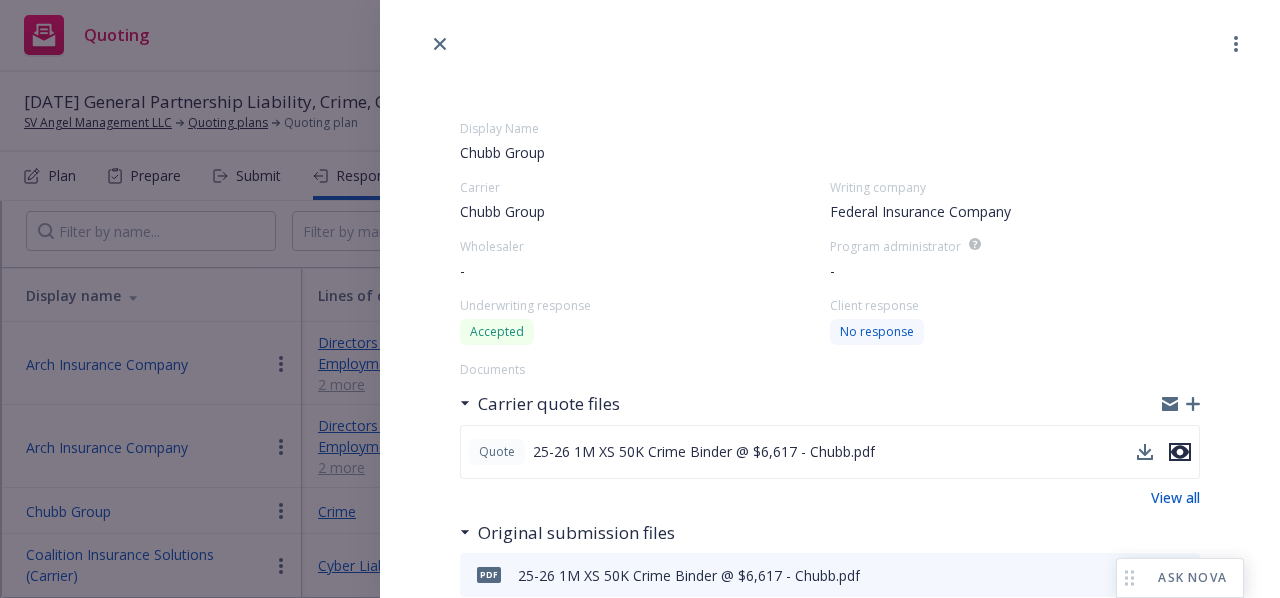 click 